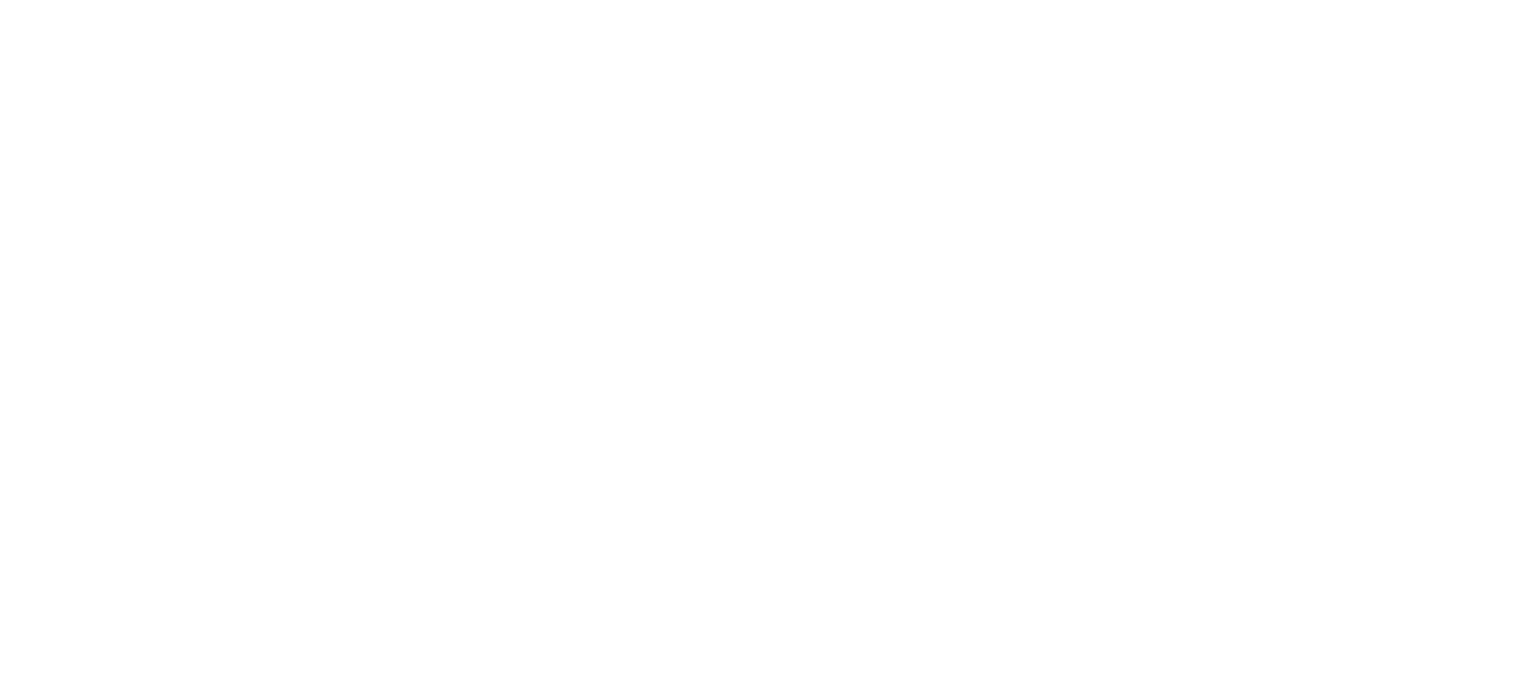 scroll, scrollTop: 0, scrollLeft: 0, axis: both 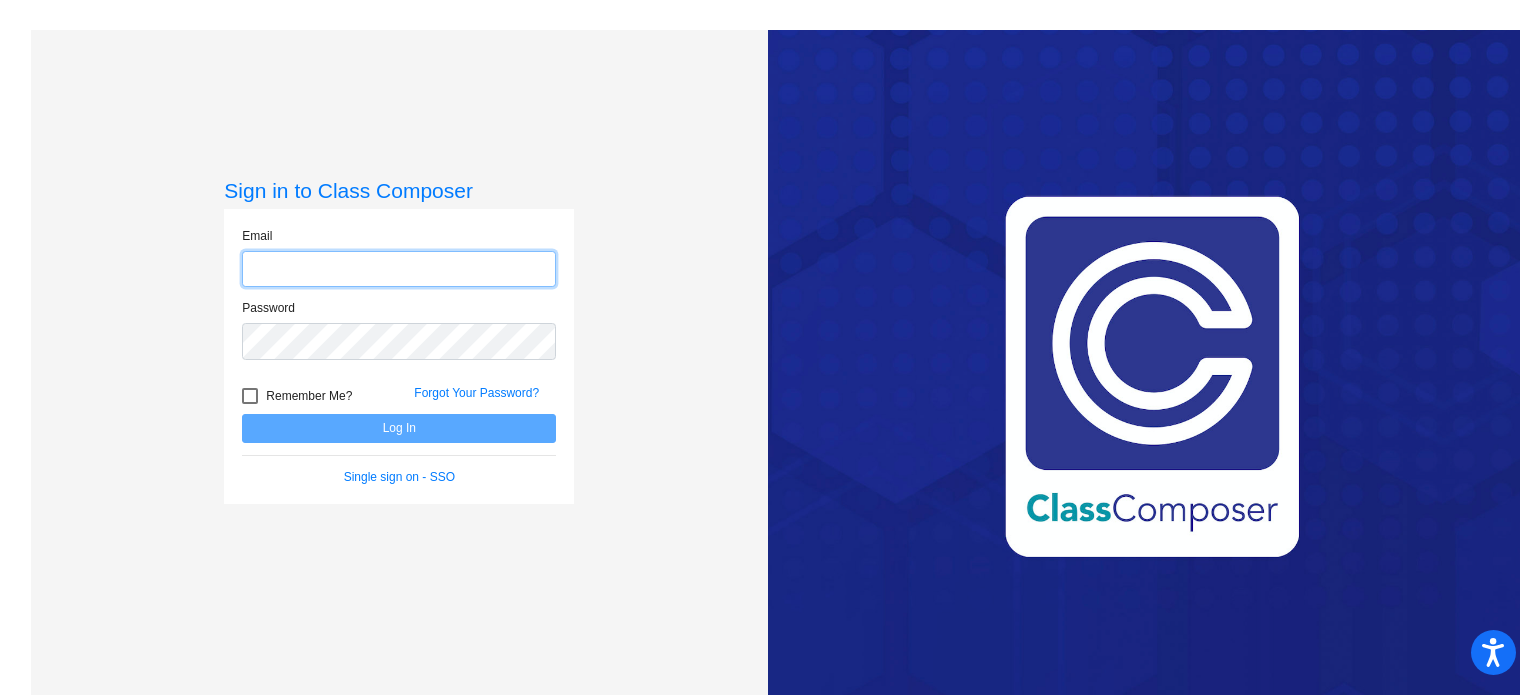 type on "[EMAIL]" 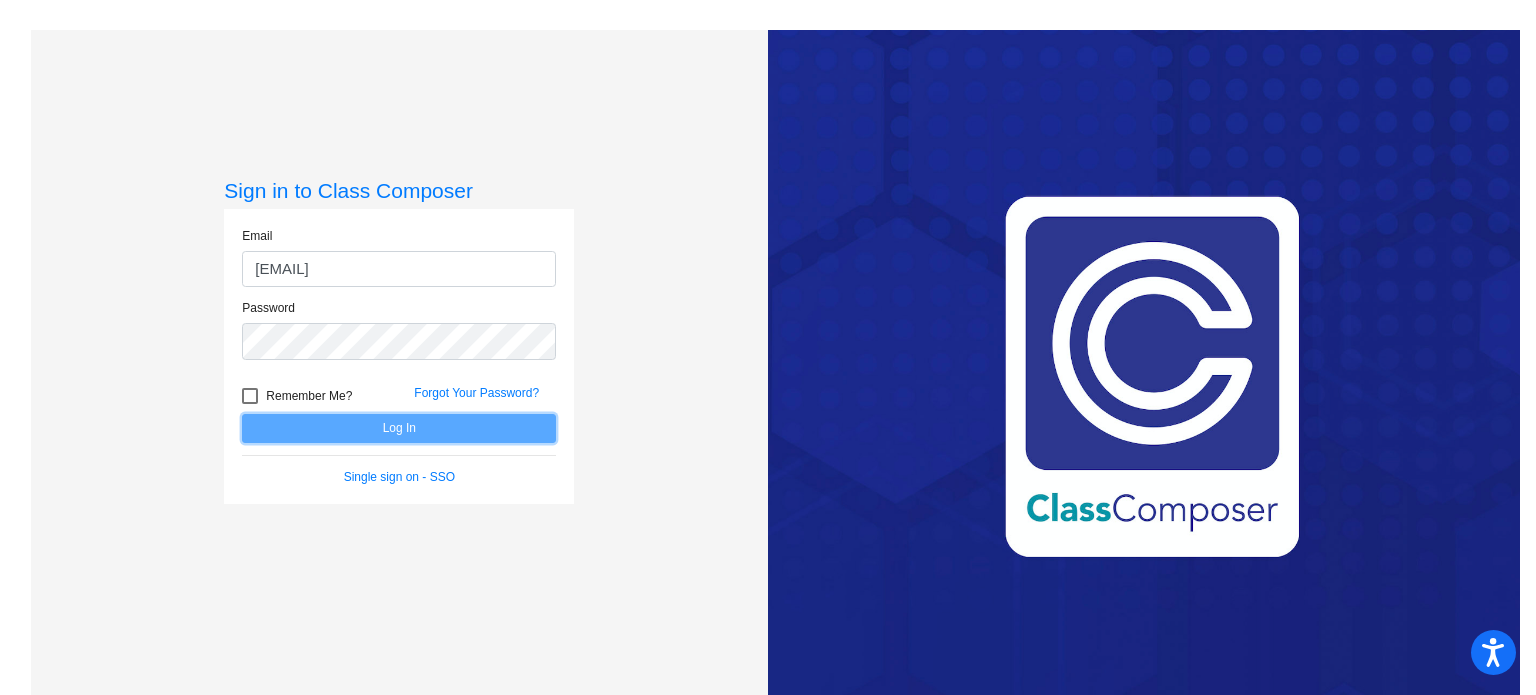 click on "Log In" 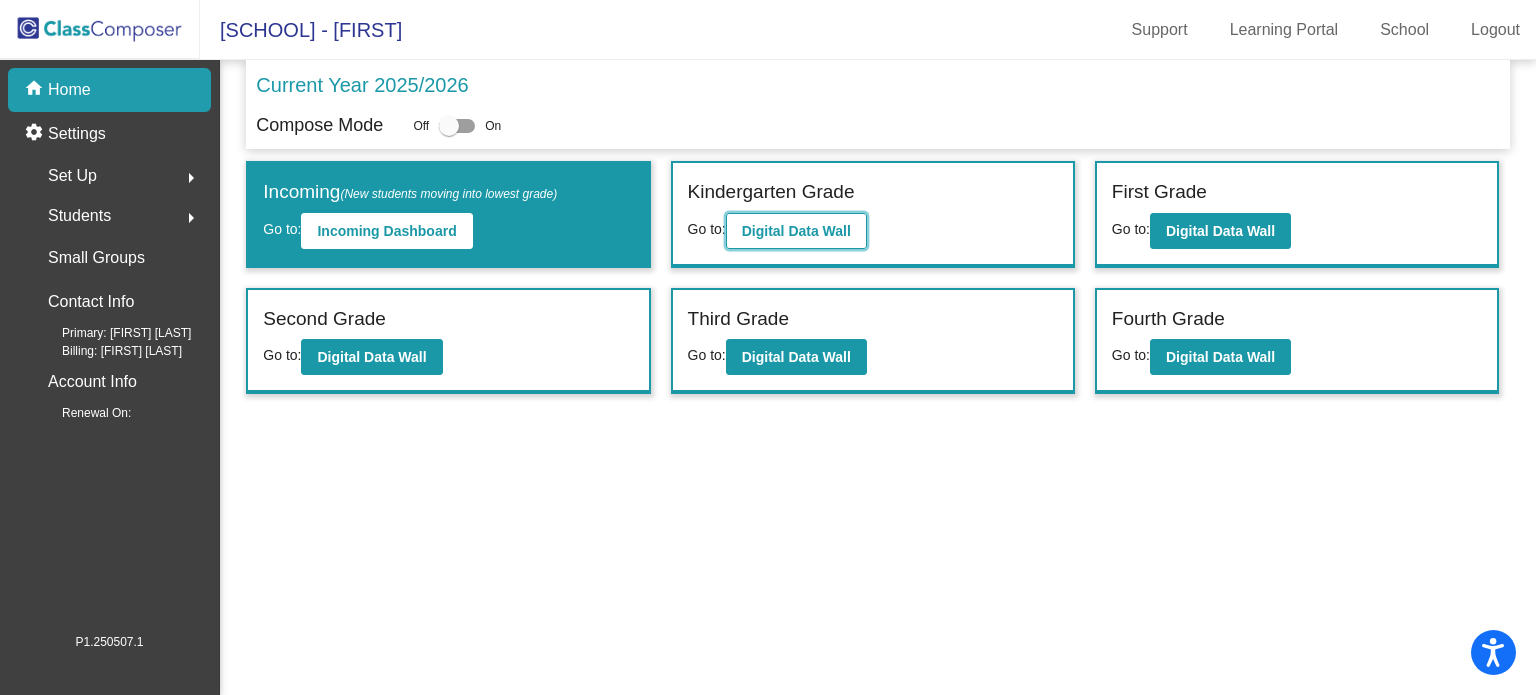click on "Digital Data Wall" 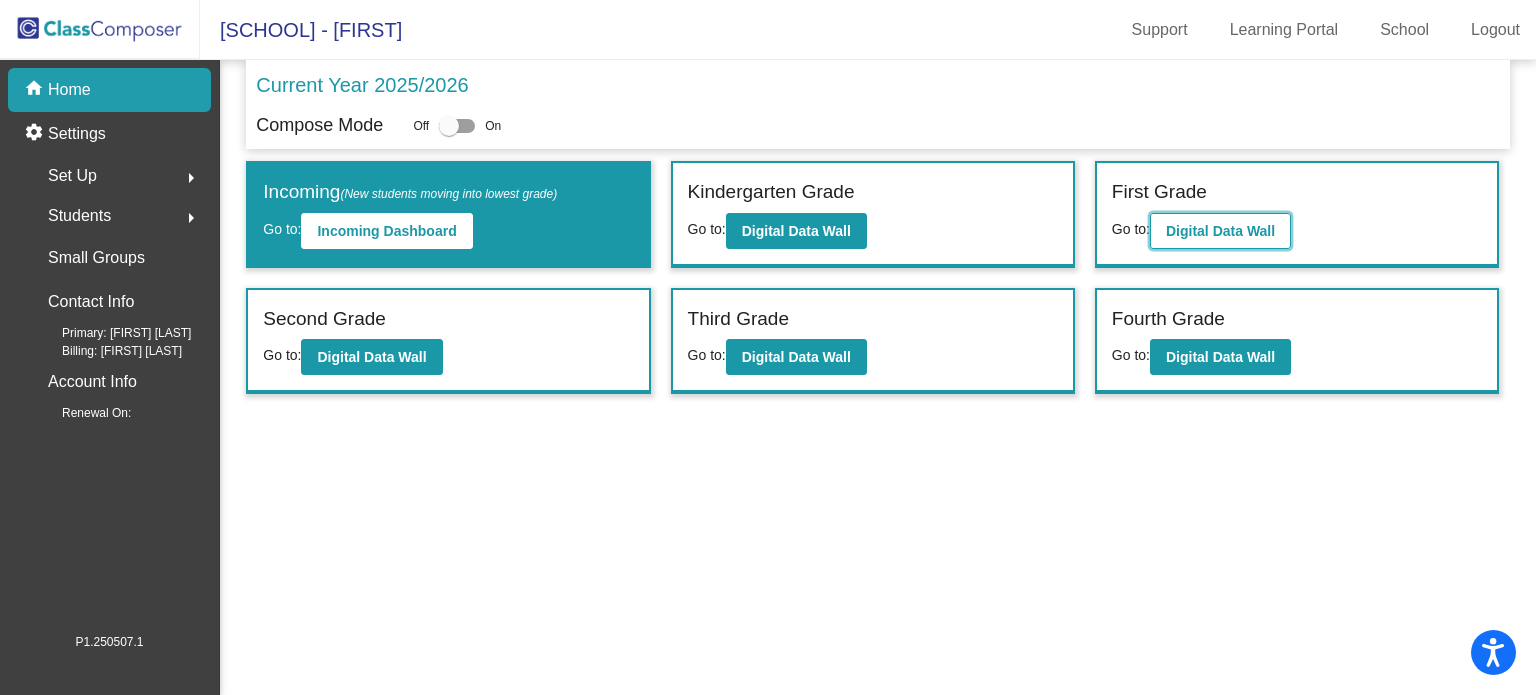 click on "Digital Data Wall" 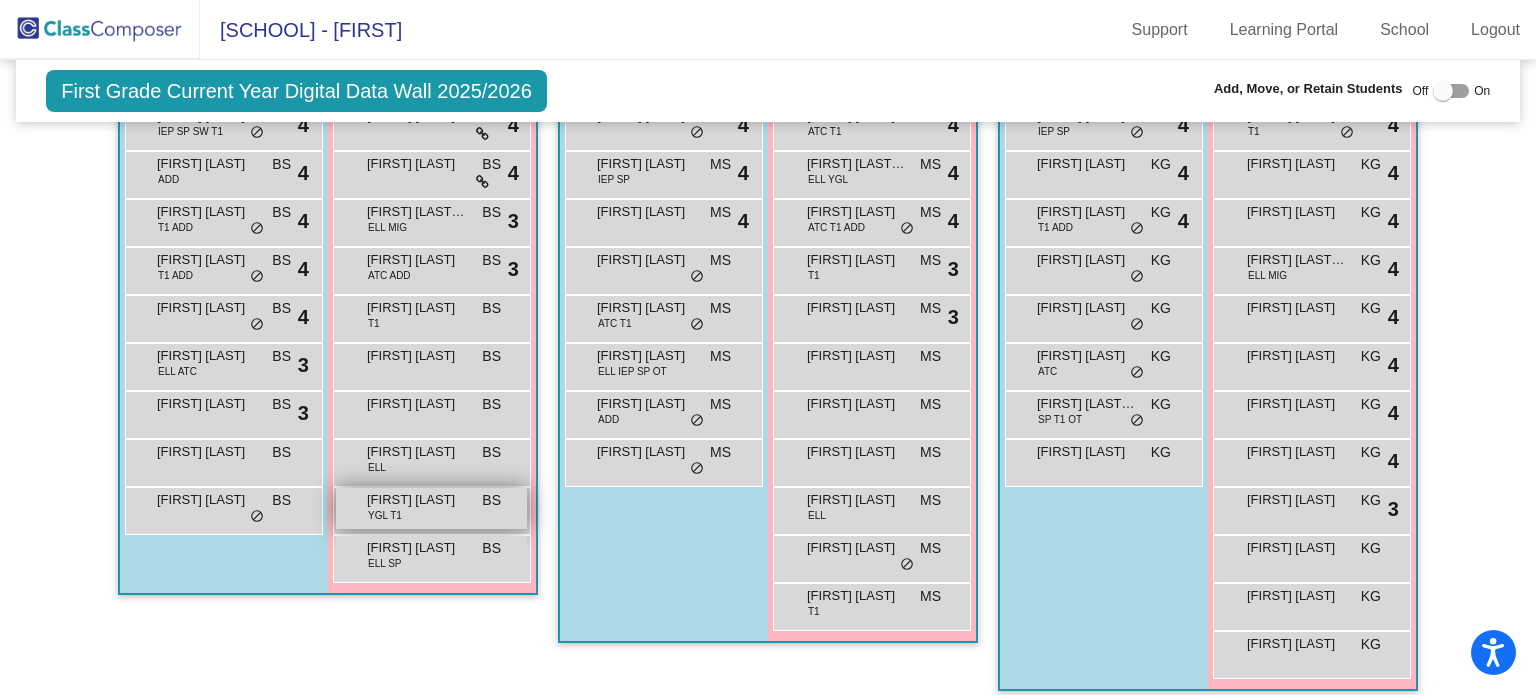 scroll, scrollTop: 400, scrollLeft: 0, axis: vertical 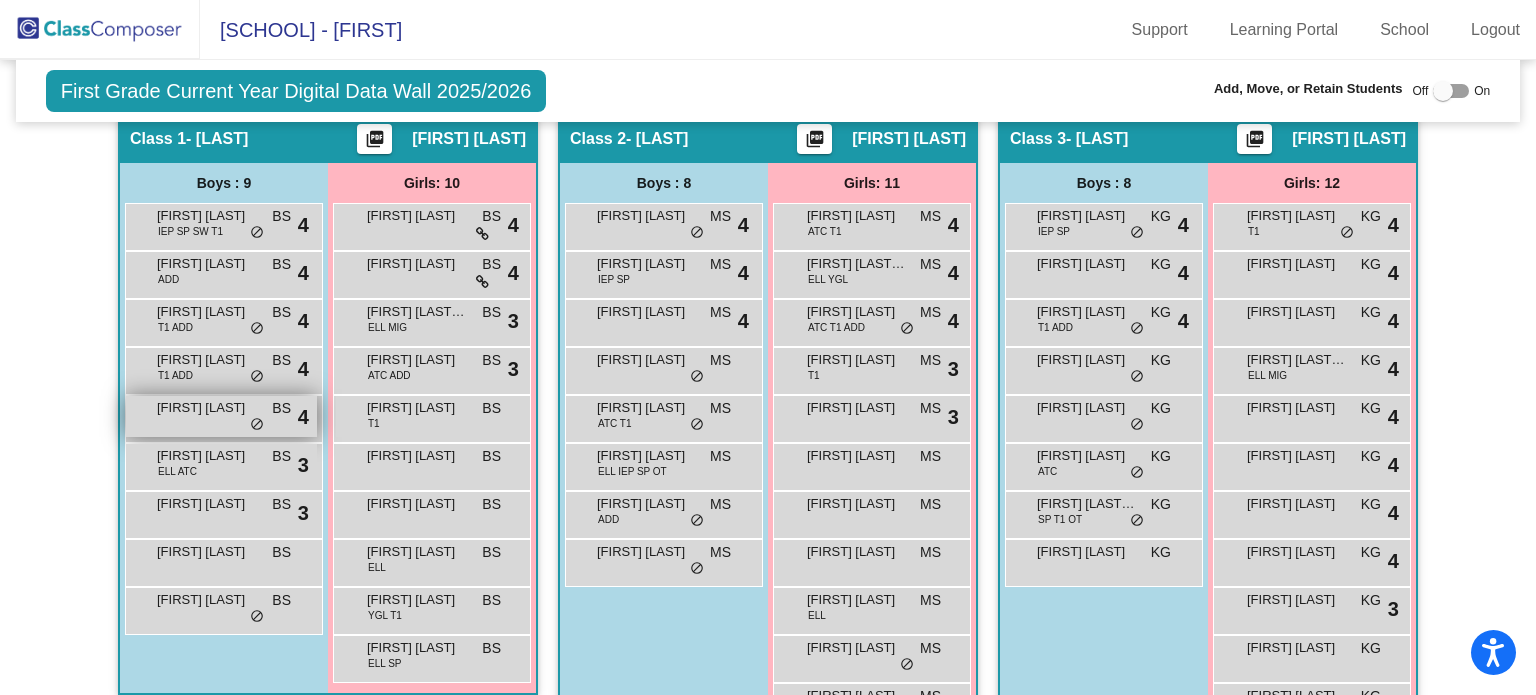 click on "do_not_disturb_alt" at bounding box center (257, 425) 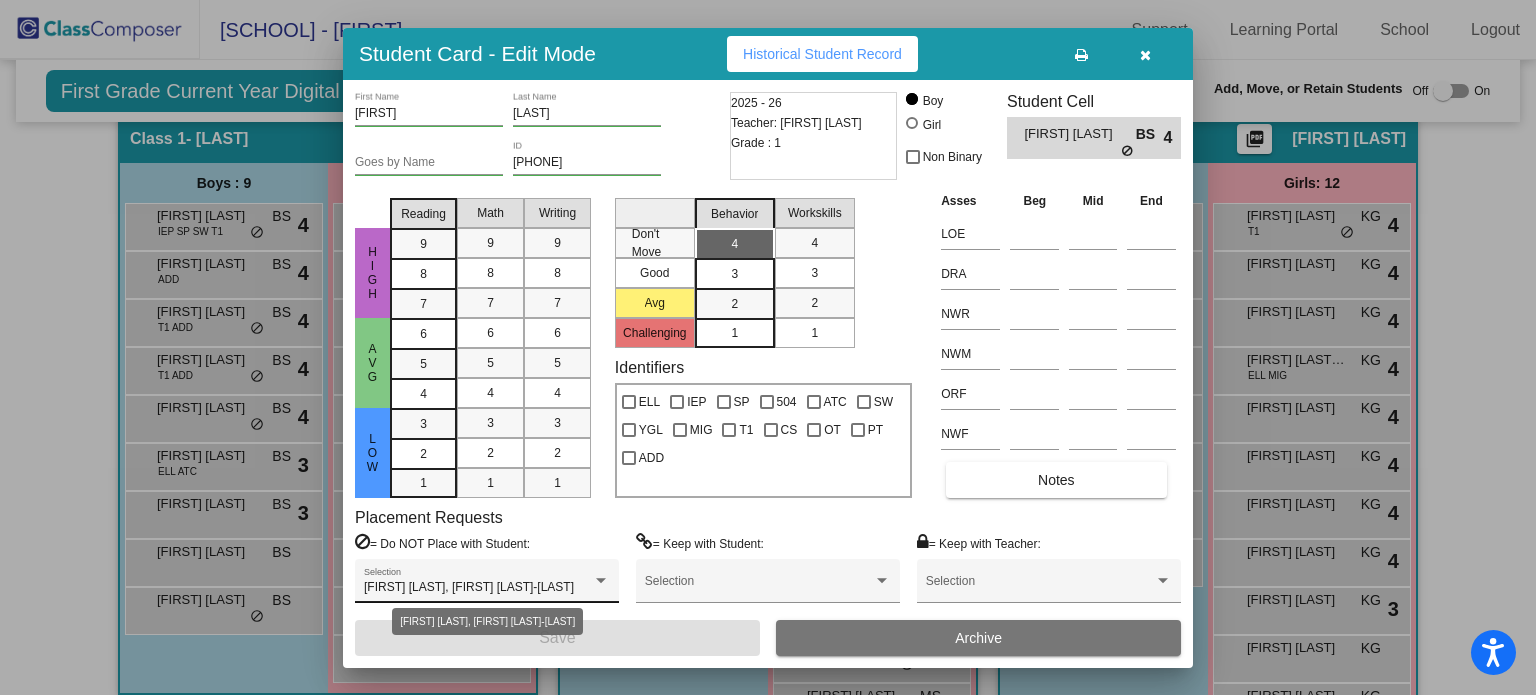 click at bounding box center [601, 580] 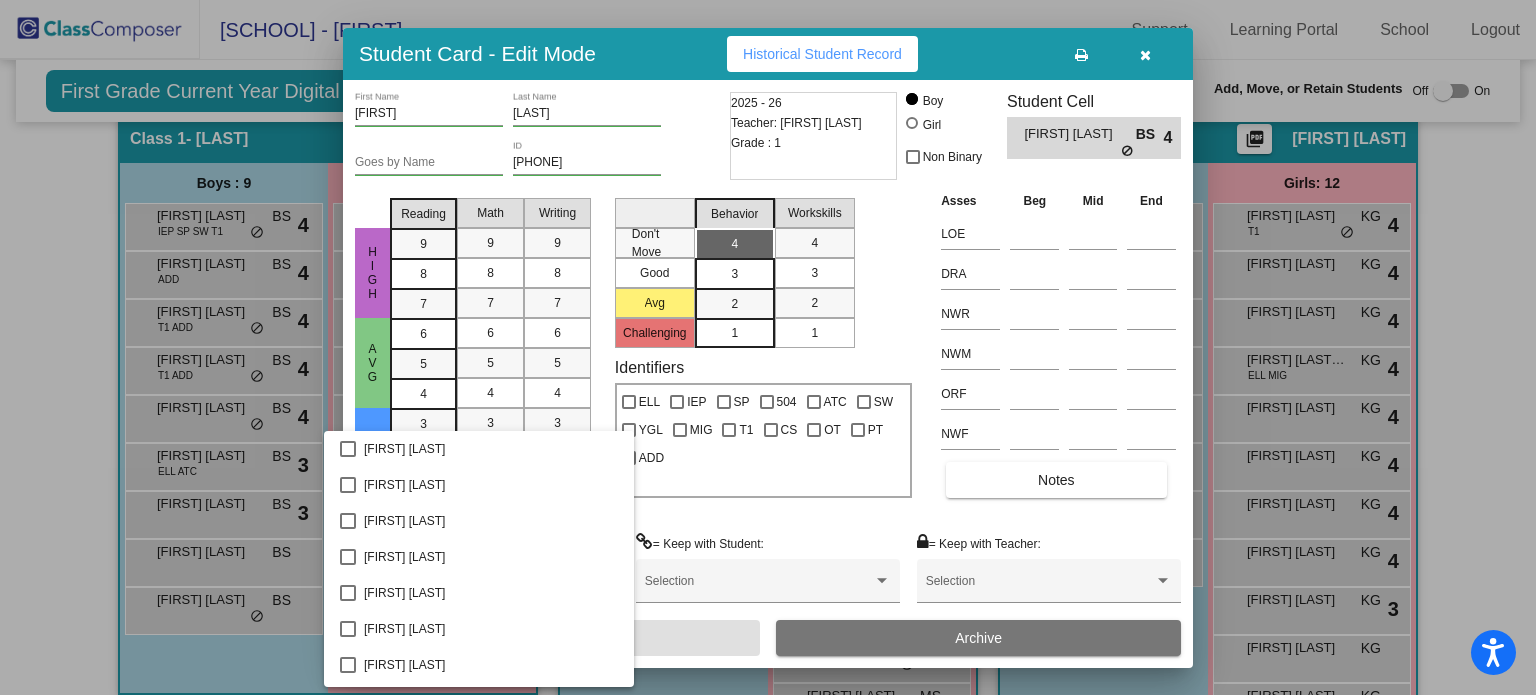 scroll, scrollTop: 1552, scrollLeft: 0, axis: vertical 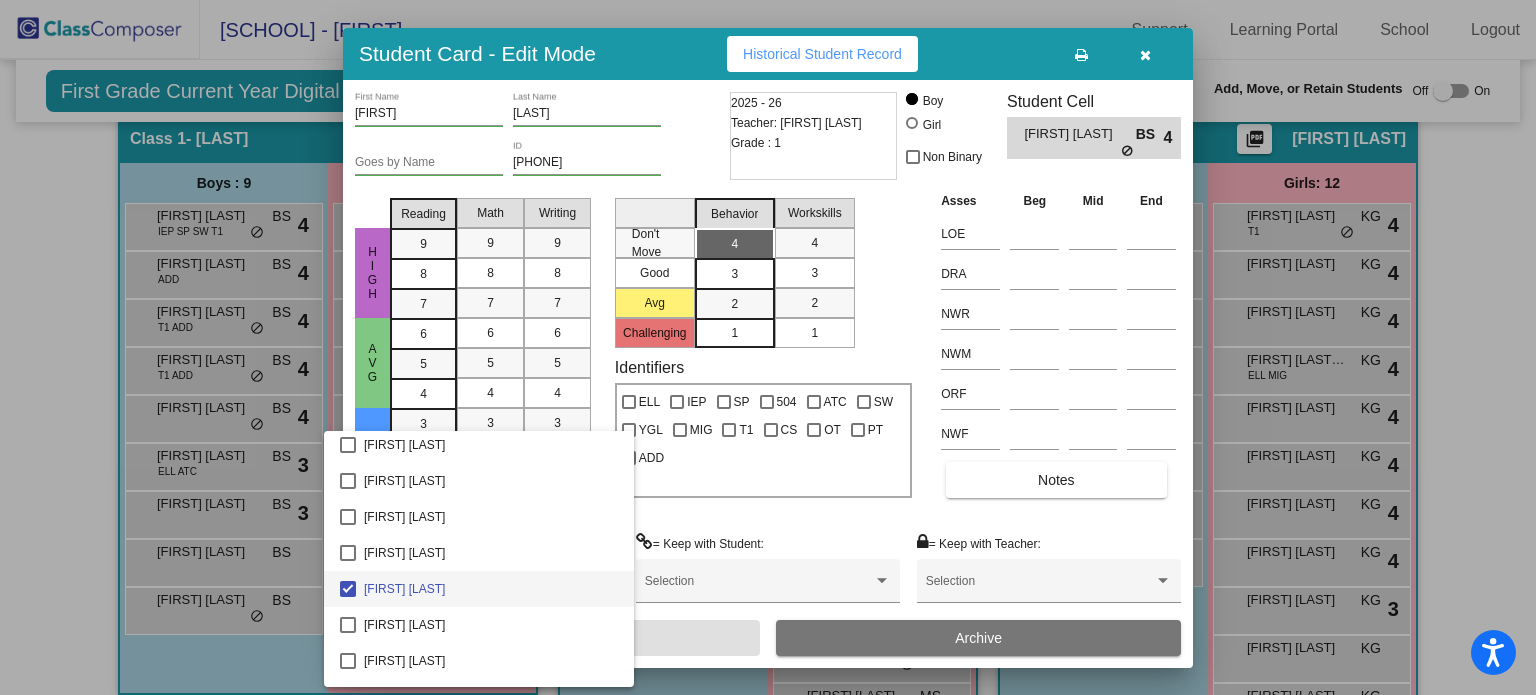 click at bounding box center (768, 347) 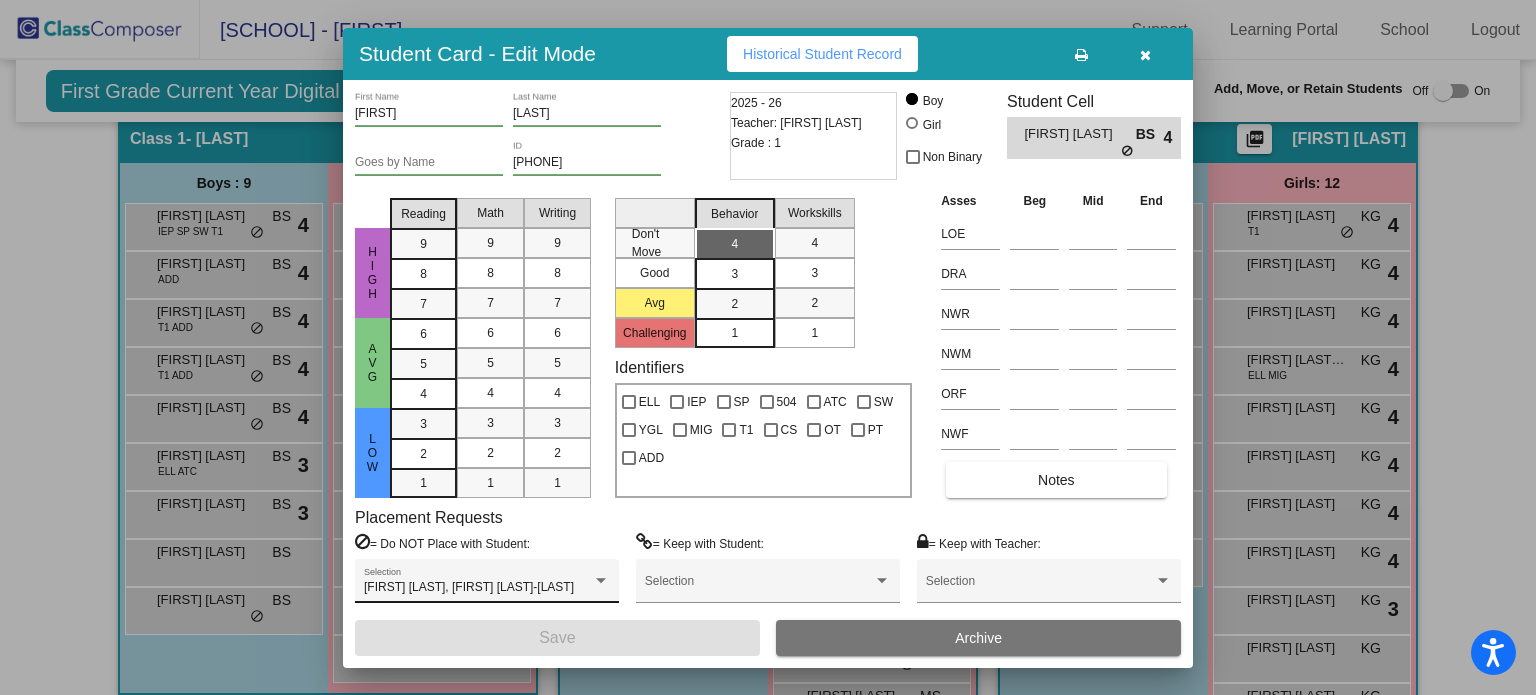 click on "[FIRST] [LAST]-[LAST] [FIRST]" at bounding box center (487, 586) 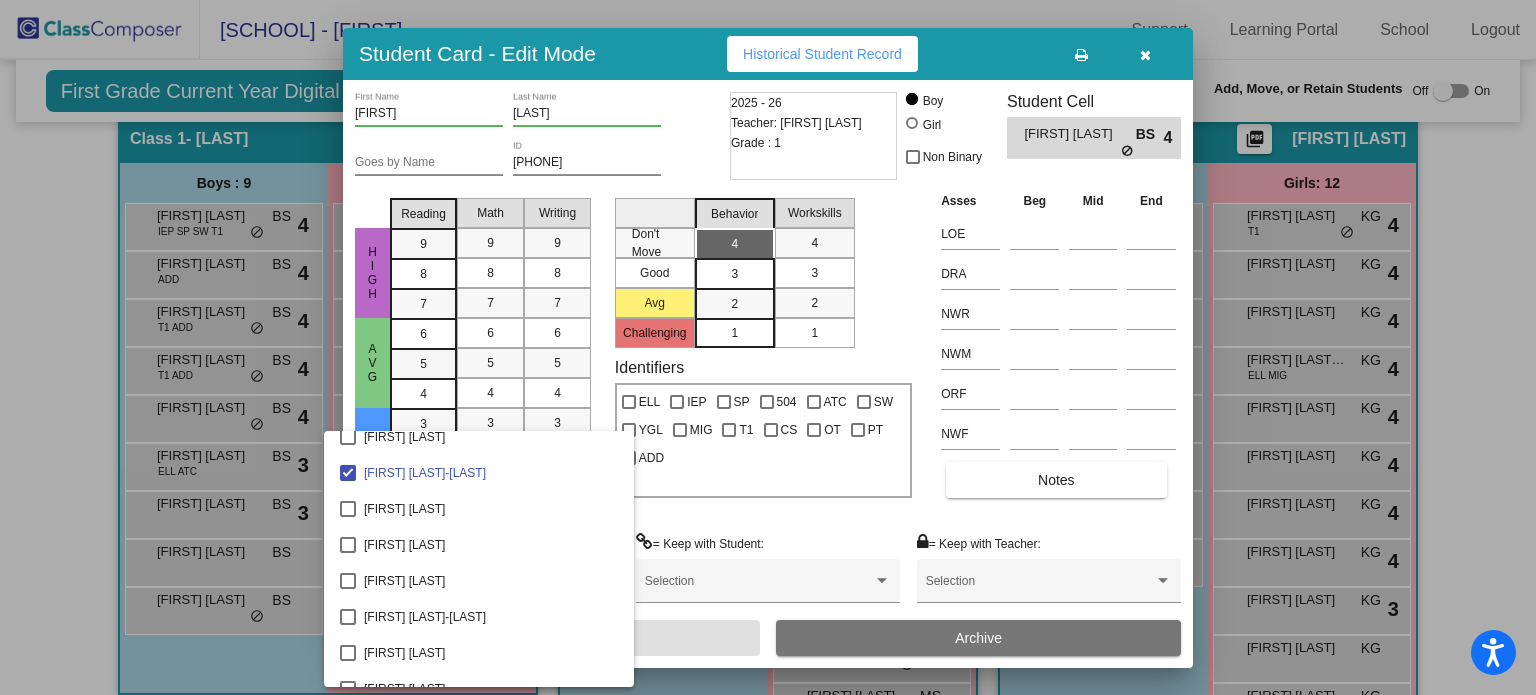 scroll, scrollTop: 2000, scrollLeft: 0, axis: vertical 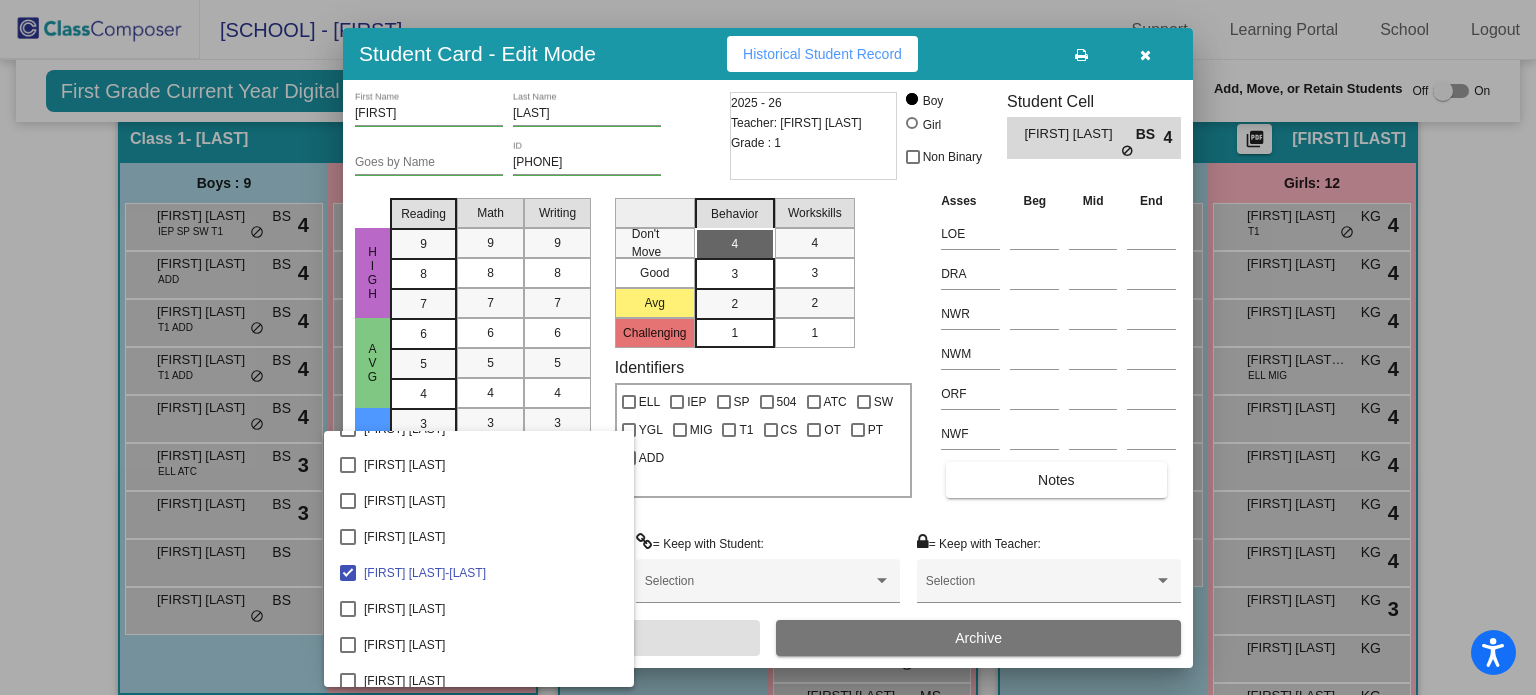 click at bounding box center [768, 347] 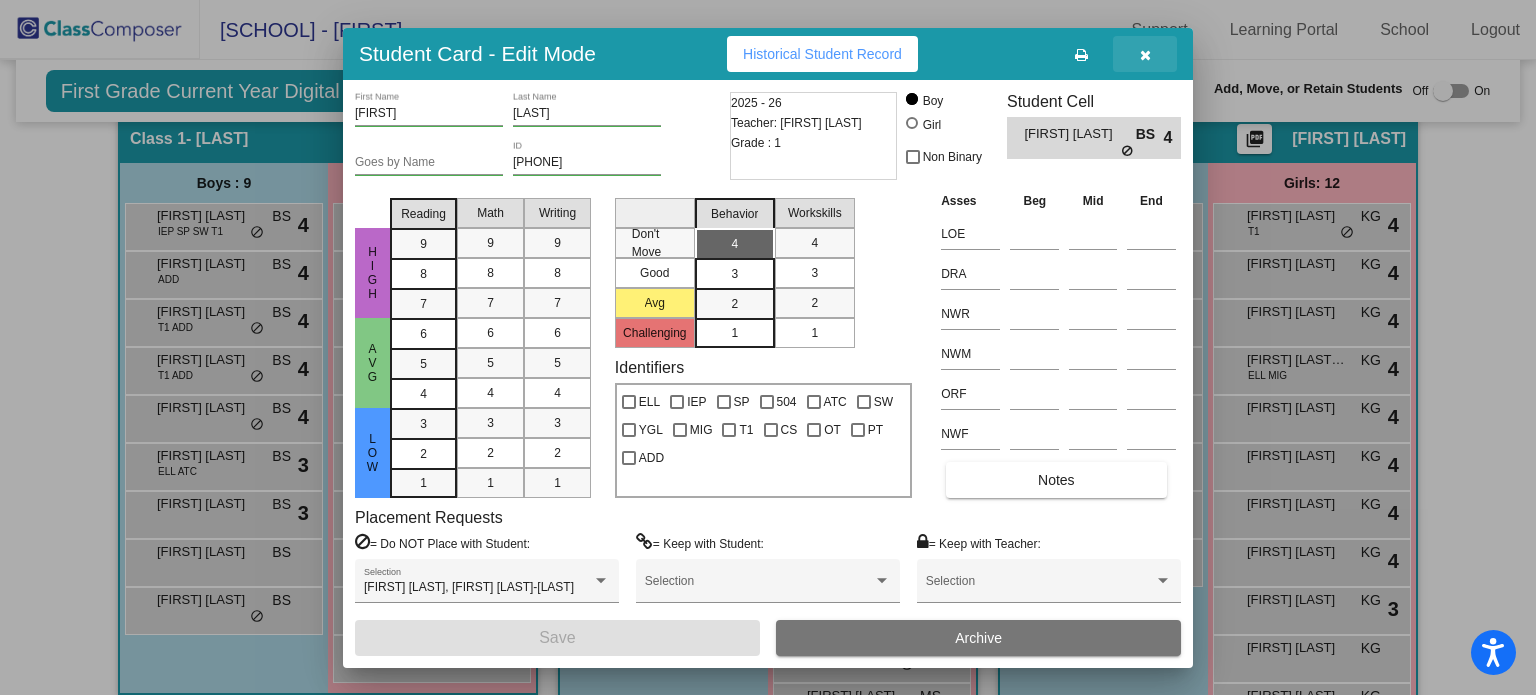 click at bounding box center [1145, 55] 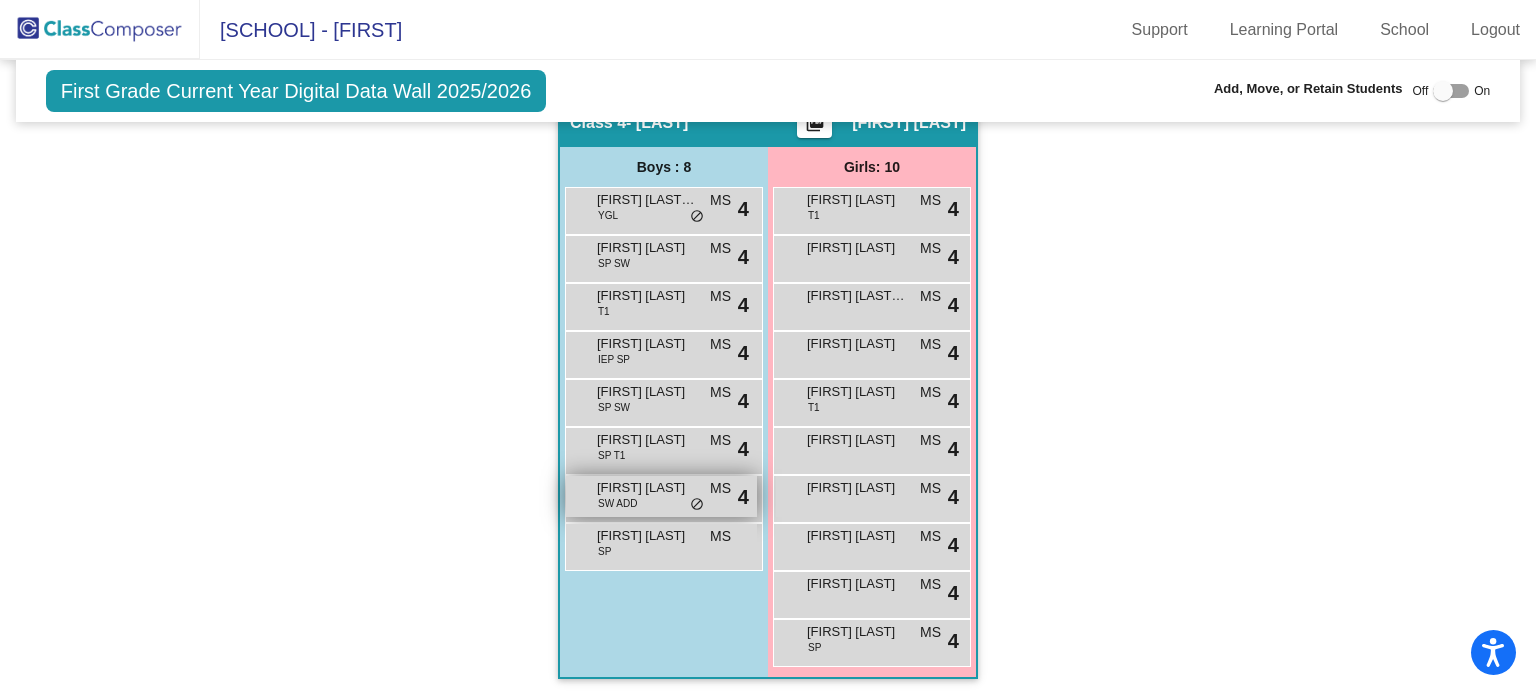 scroll, scrollTop: 1014, scrollLeft: 0, axis: vertical 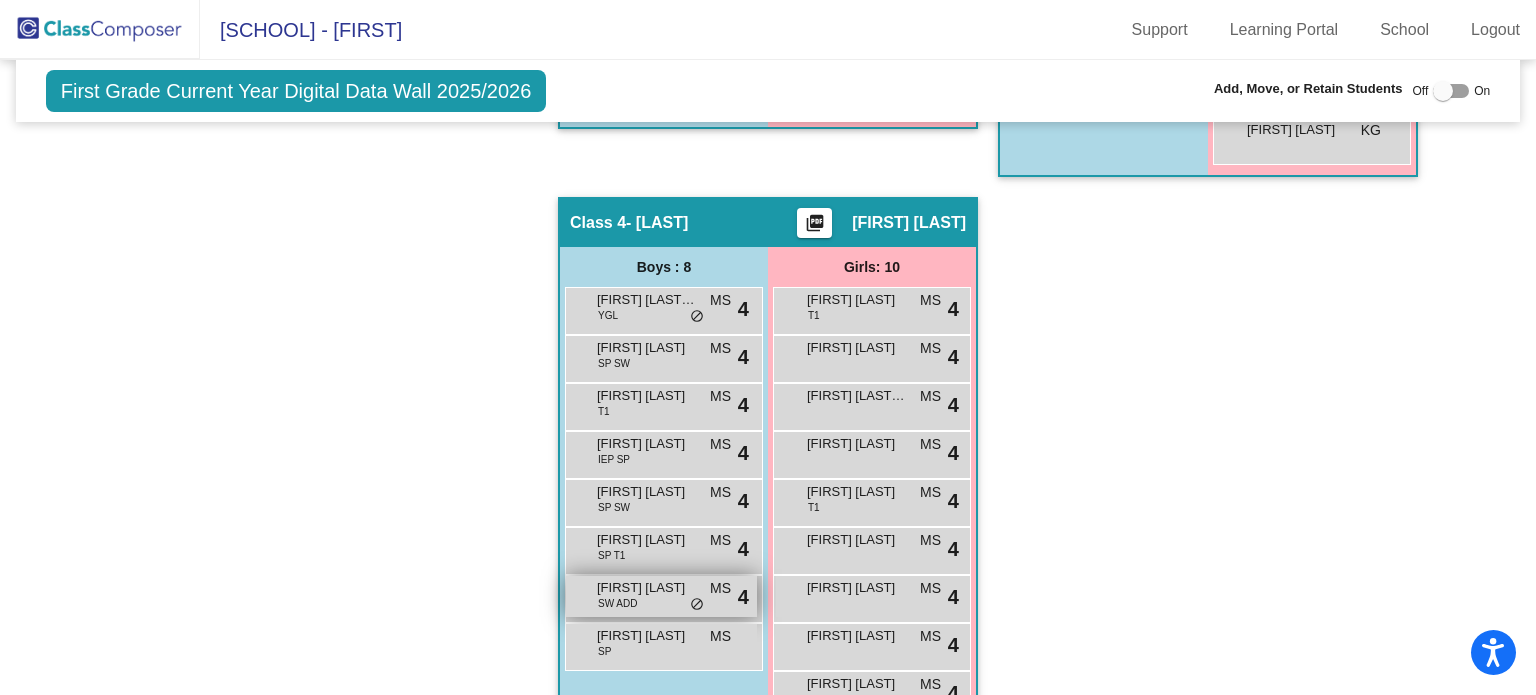 click on "do_not_disturb_alt" at bounding box center (697, 605) 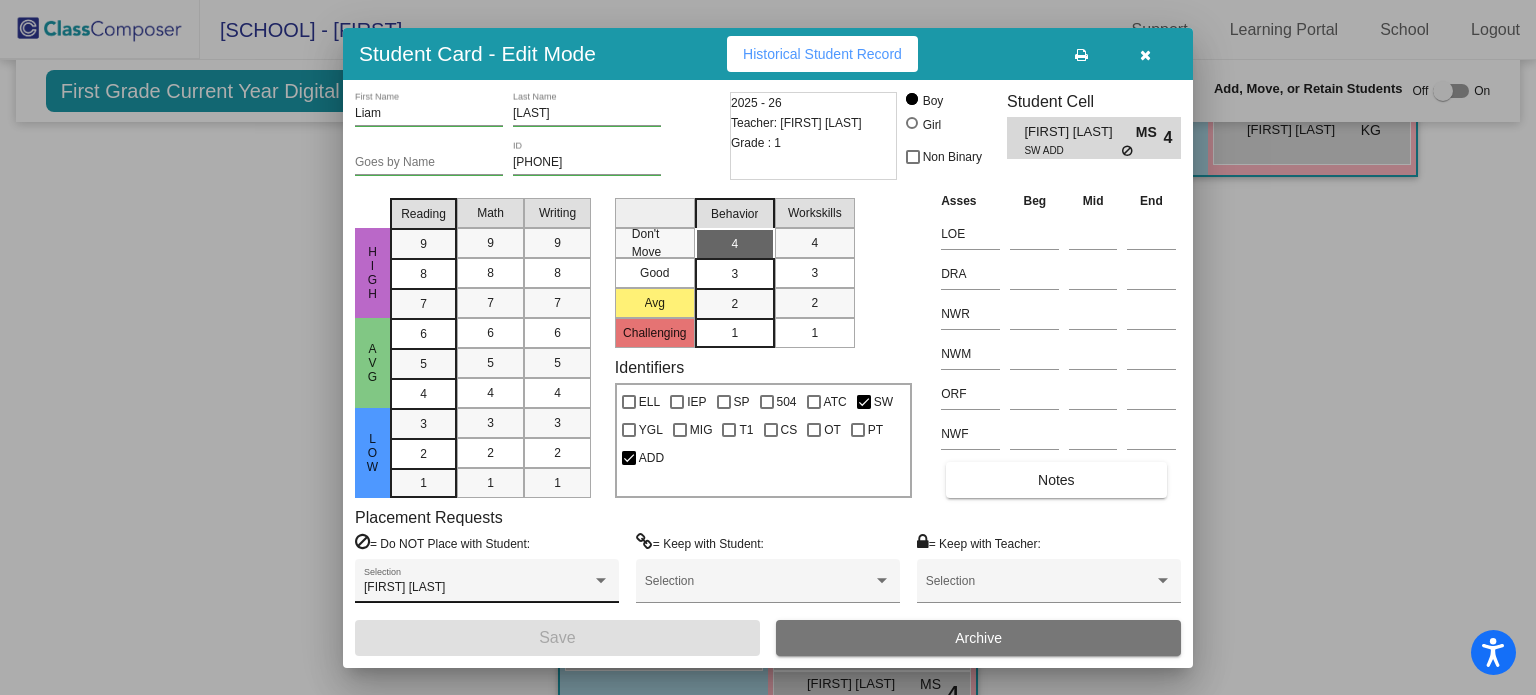 click on "[FIRST] [LAST]" at bounding box center (478, 588) 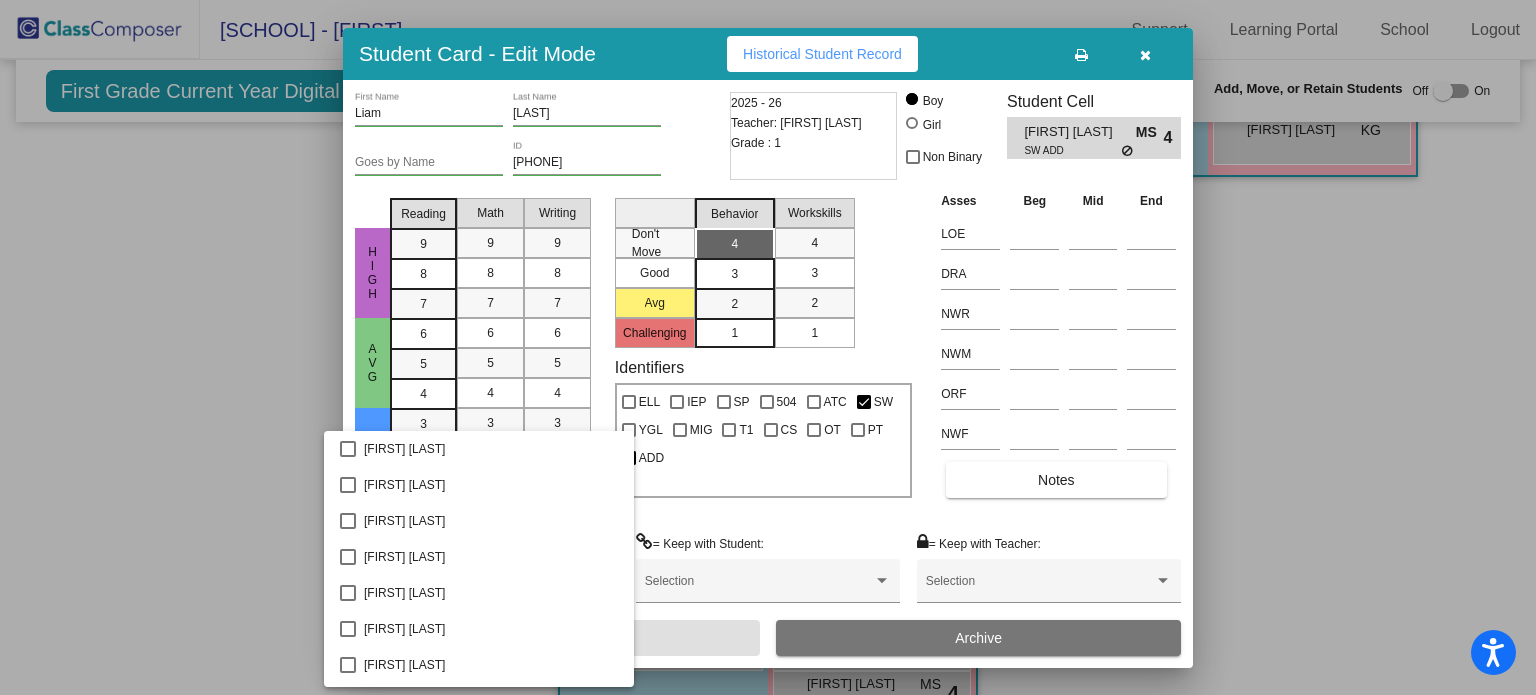 scroll, scrollTop: 436, scrollLeft: 0, axis: vertical 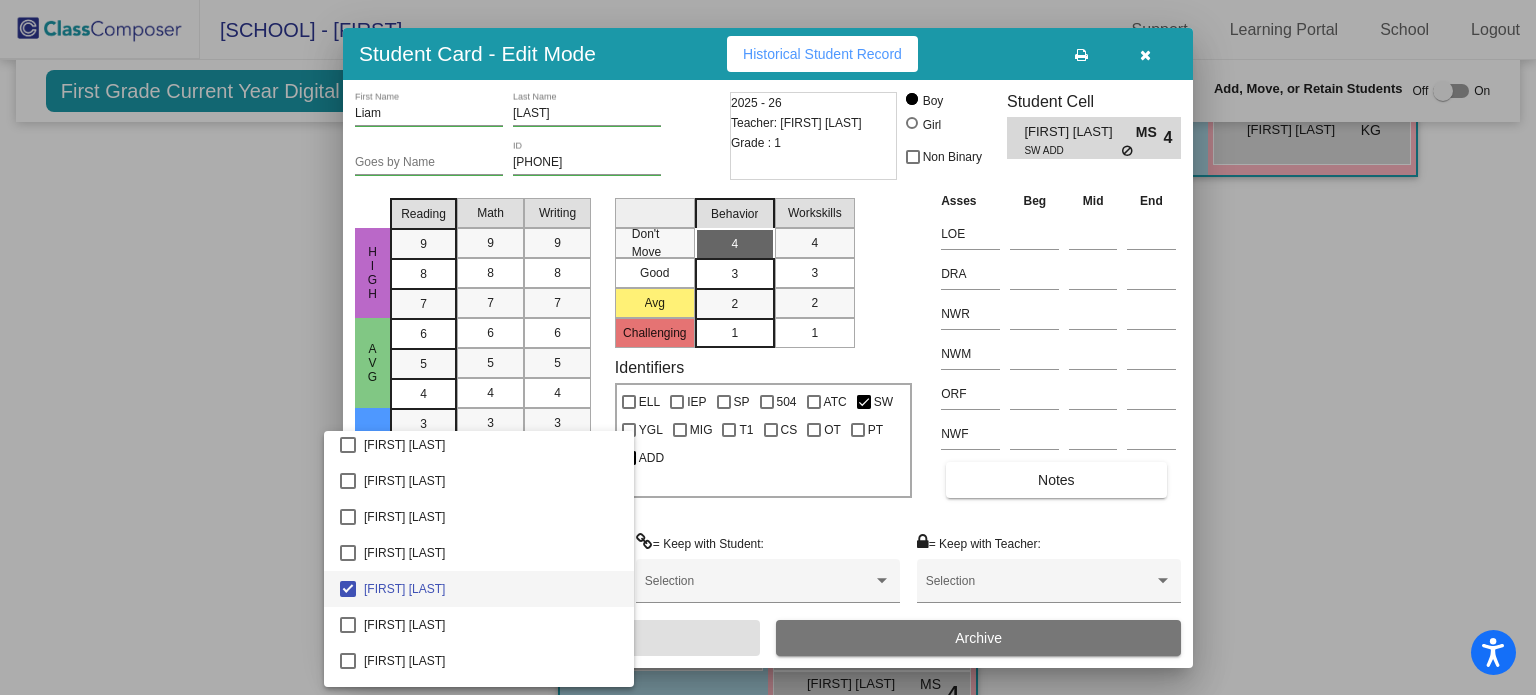 click at bounding box center [768, 347] 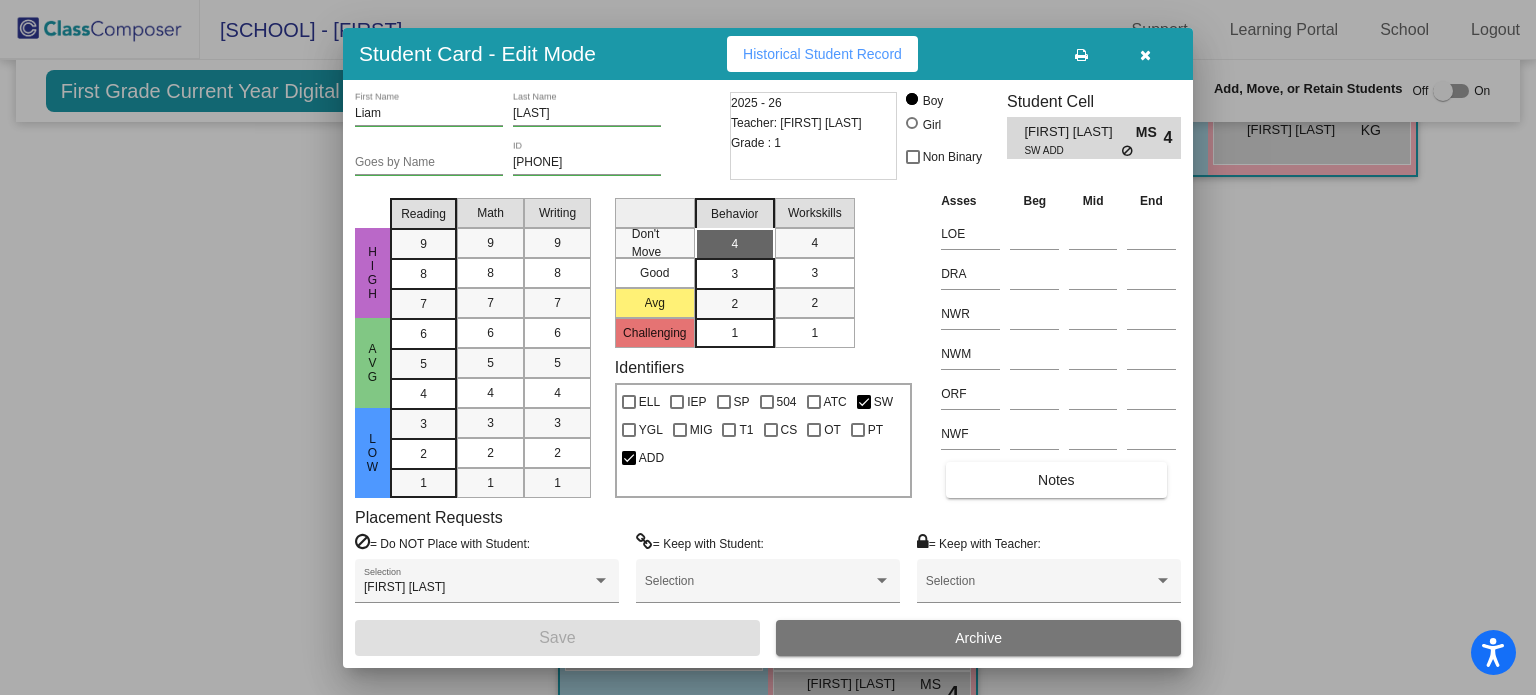 click at bounding box center (1145, 55) 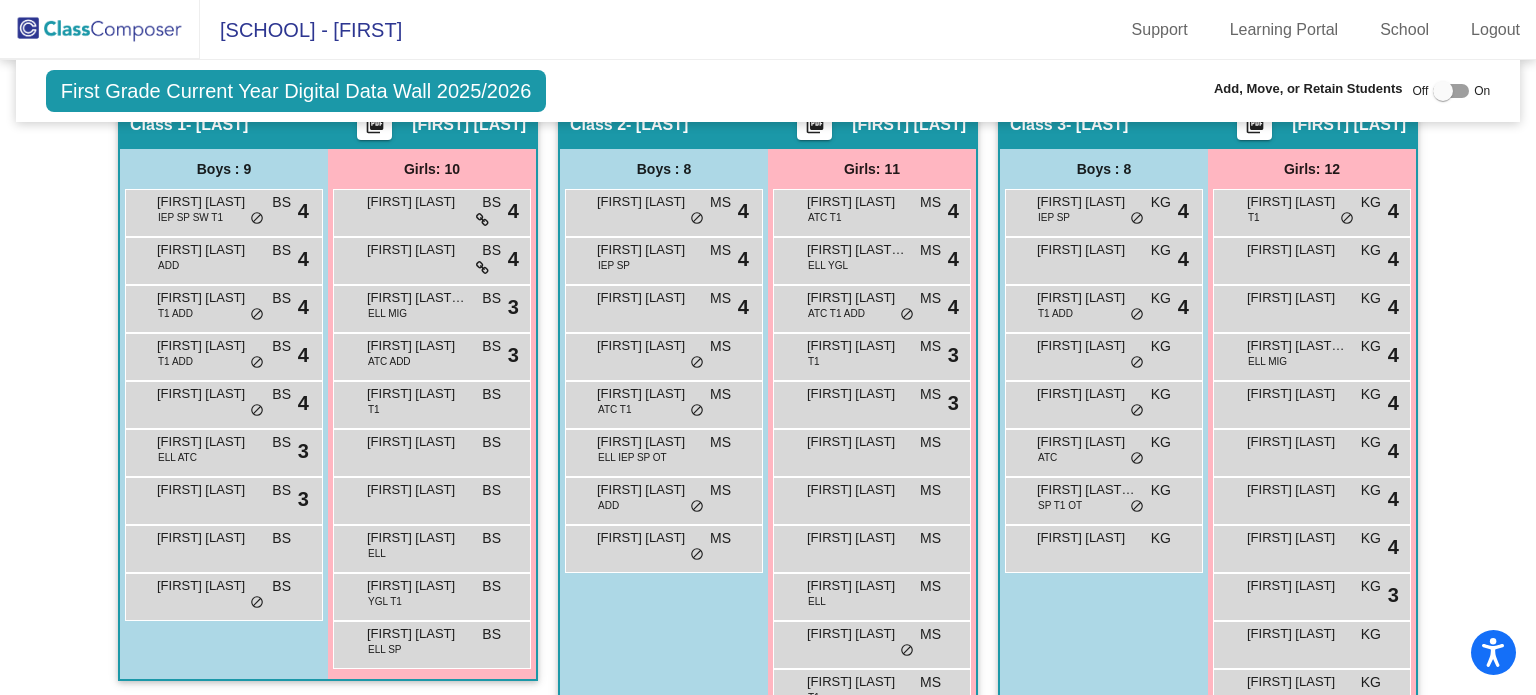 scroll, scrollTop: 314, scrollLeft: 0, axis: vertical 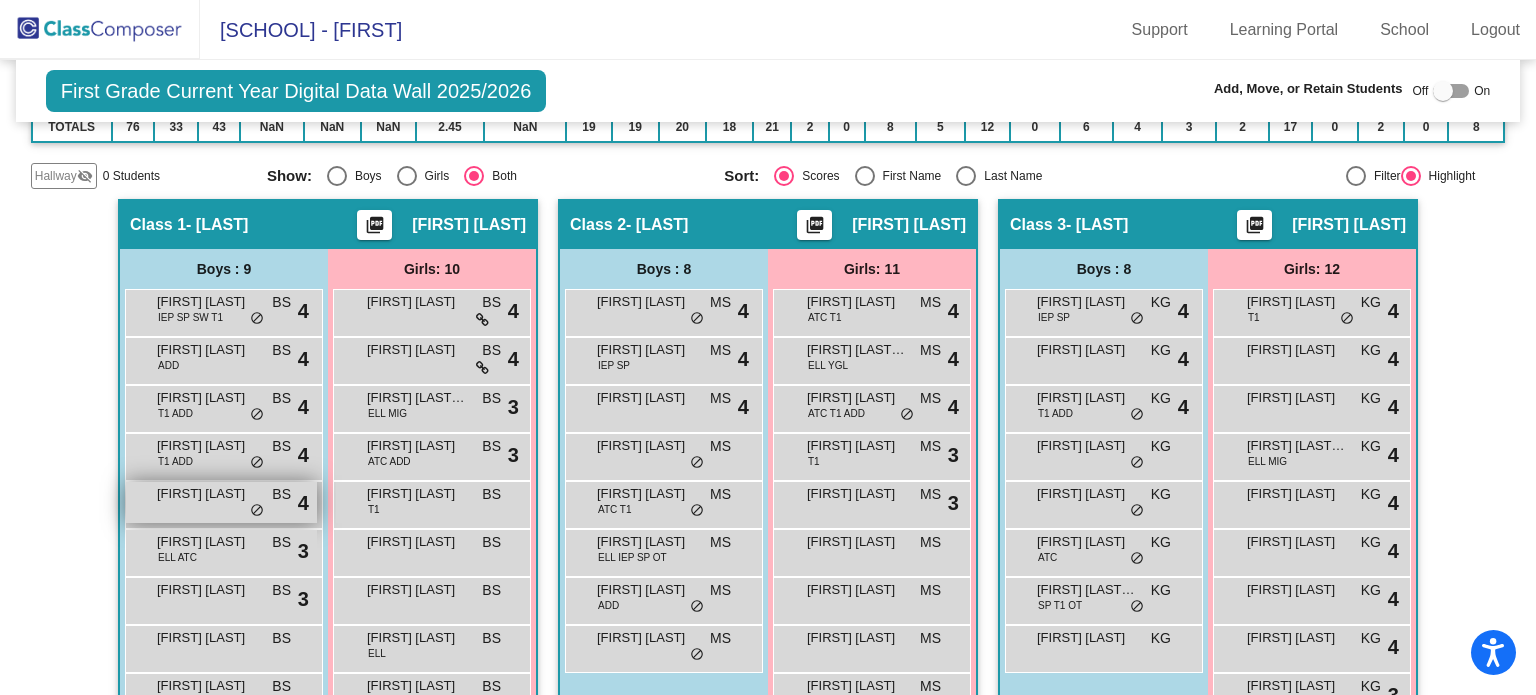 click on "[FIRST] [LAST]" at bounding box center [207, 494] 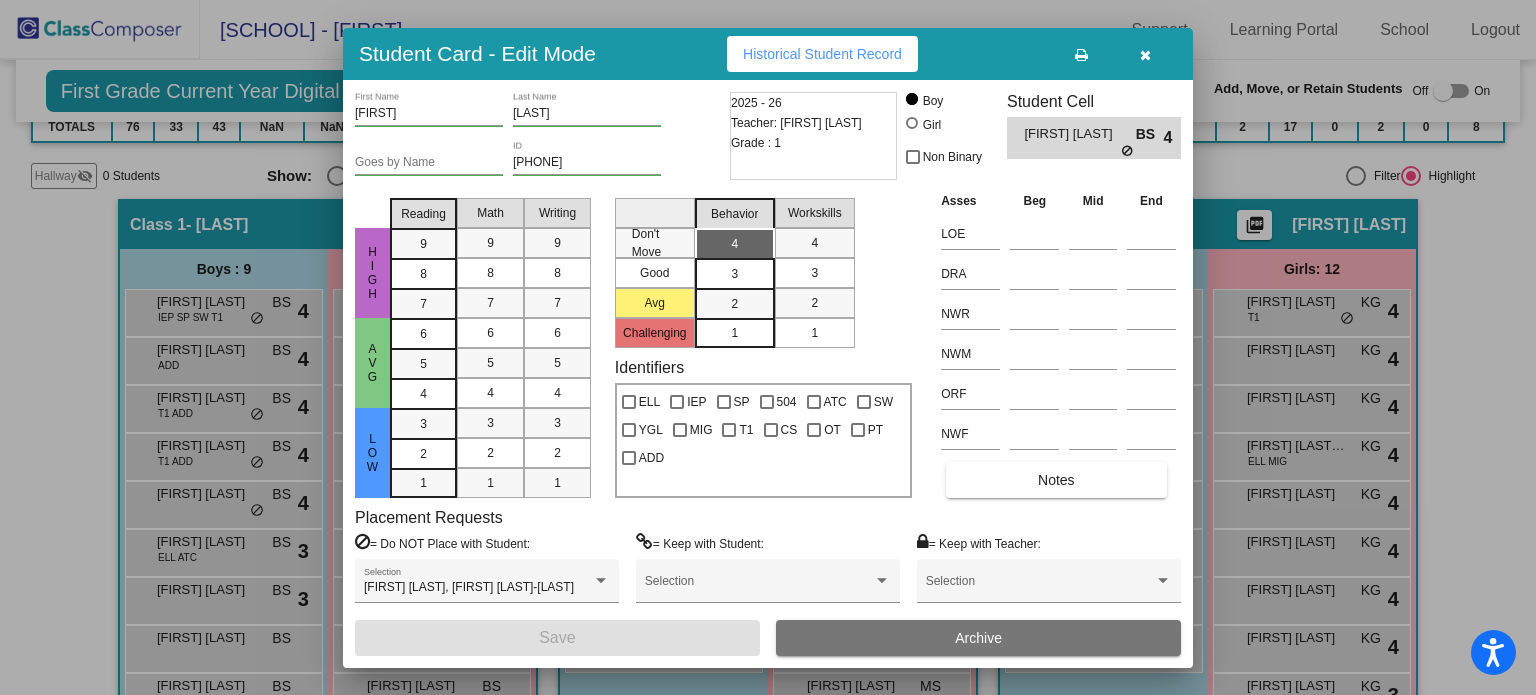 click at bounding box center [1145, 55] 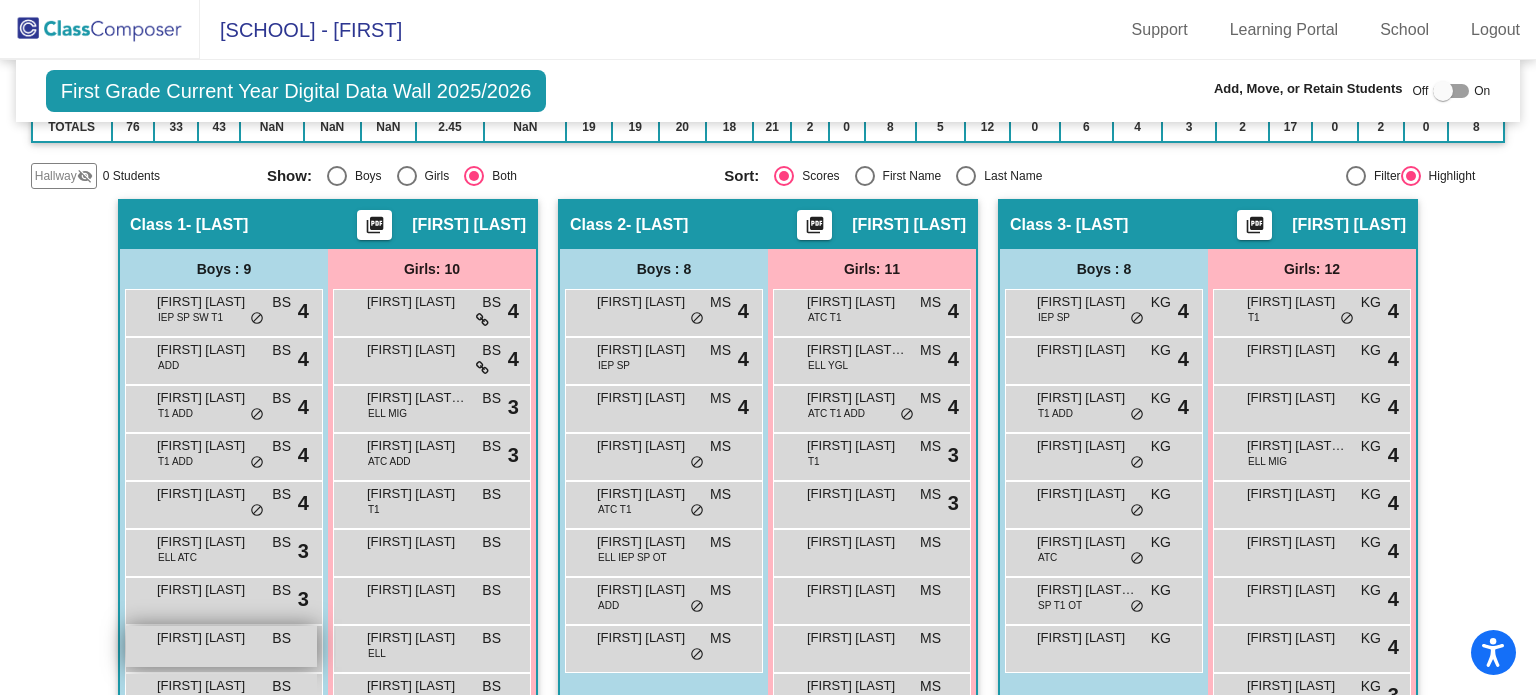 scroll, scrollTop: 414, scrollLeft: 0, axis: vertical 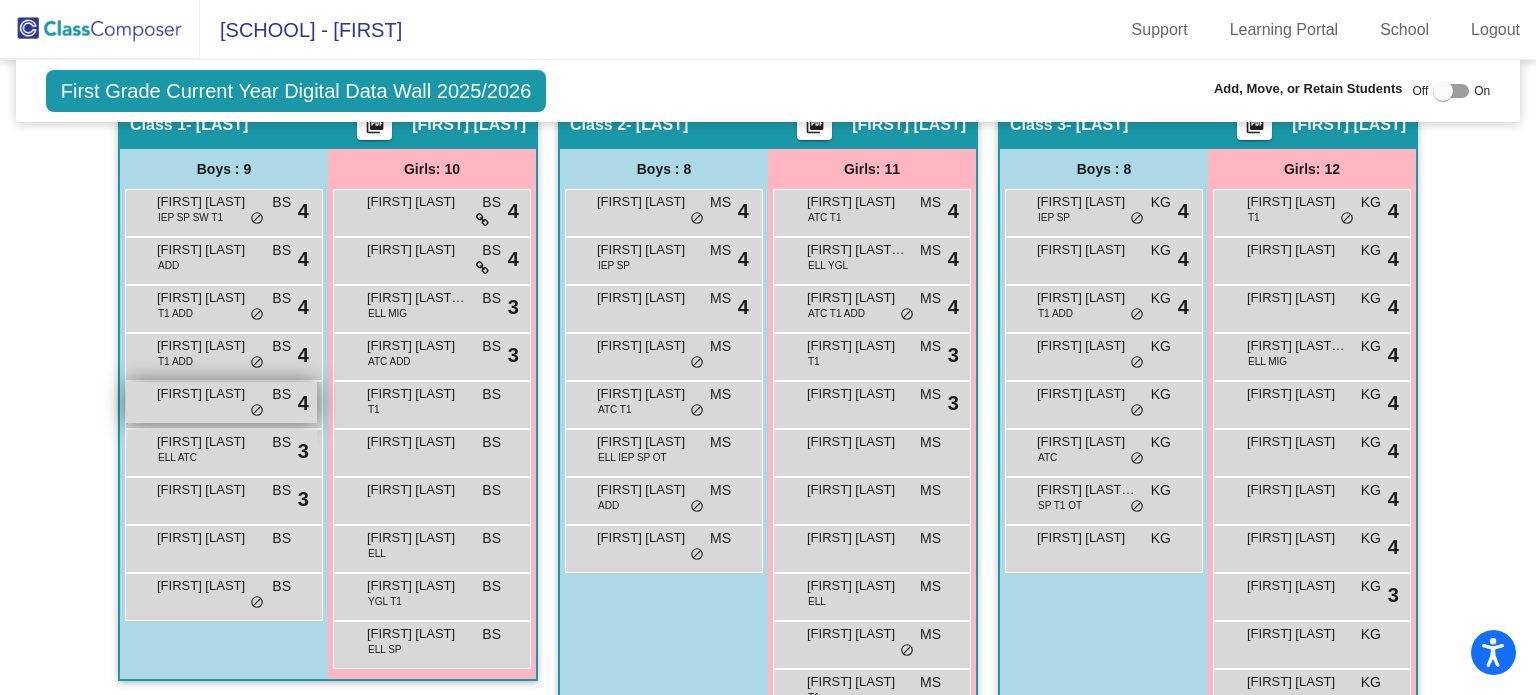 click on "[FIRST] [LAST] BS lock do_not_disturb_alt 4" at bounding box center (221, 402) 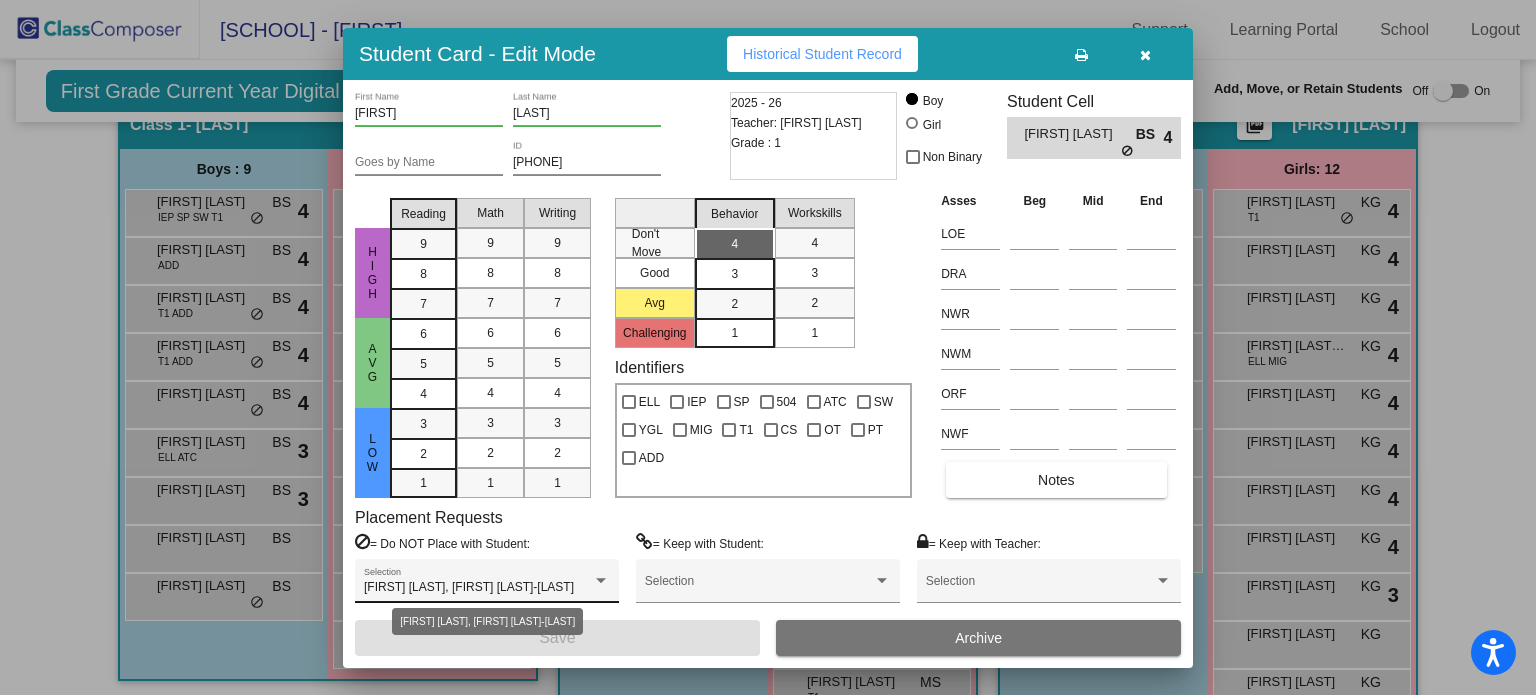 click on "[FIRST] [LAST], [FIRST] [LAST]-[LAST]" at bounding box center [469, 587] 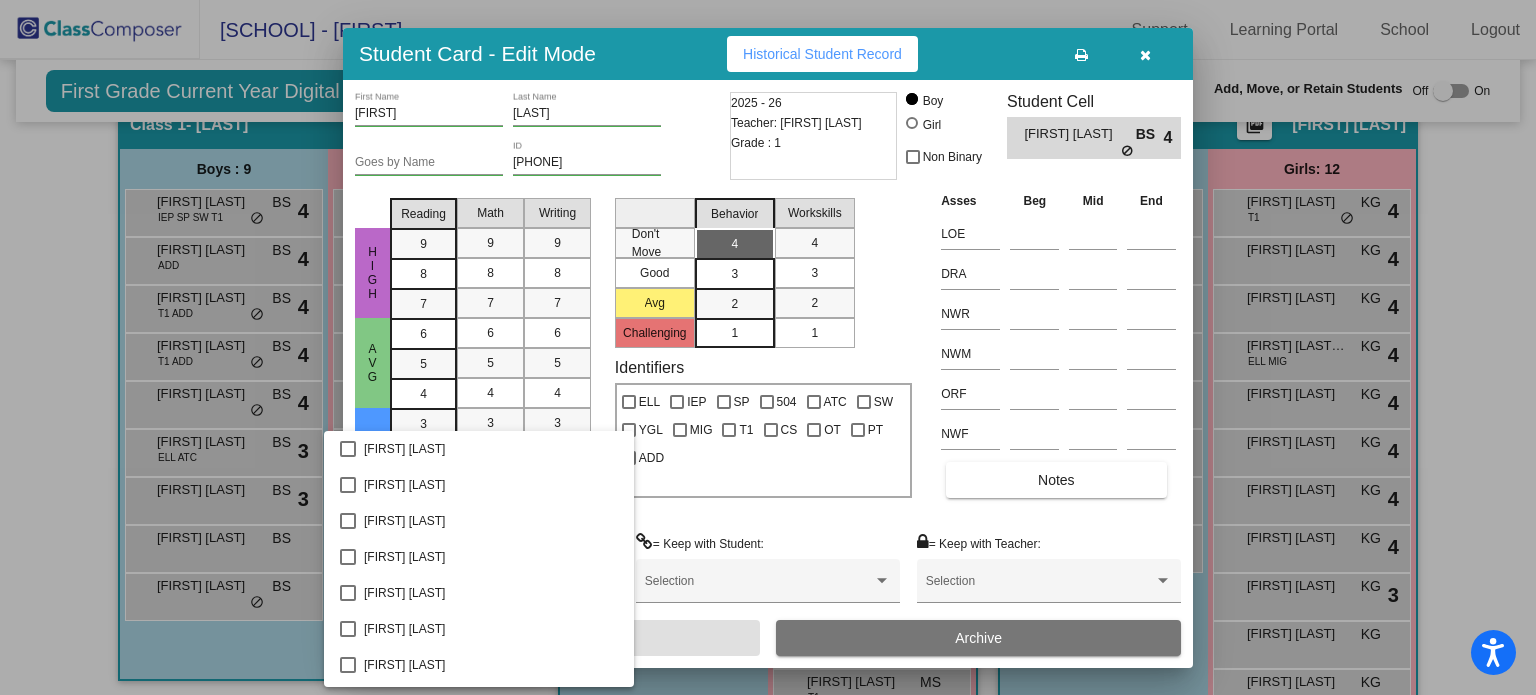 scroll, scrollTop: 1552, scrollLeft: 0, axis: vertical 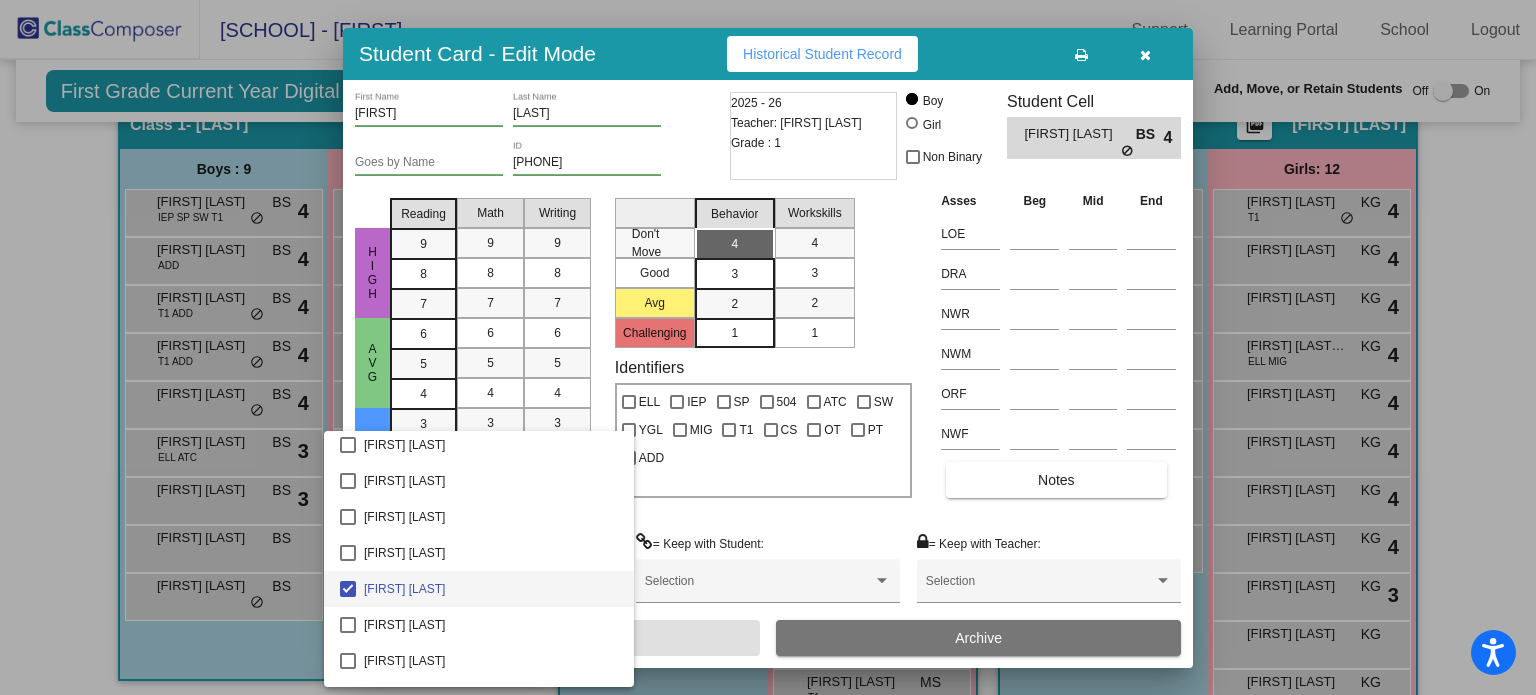 click at bounding box center (768, 347) 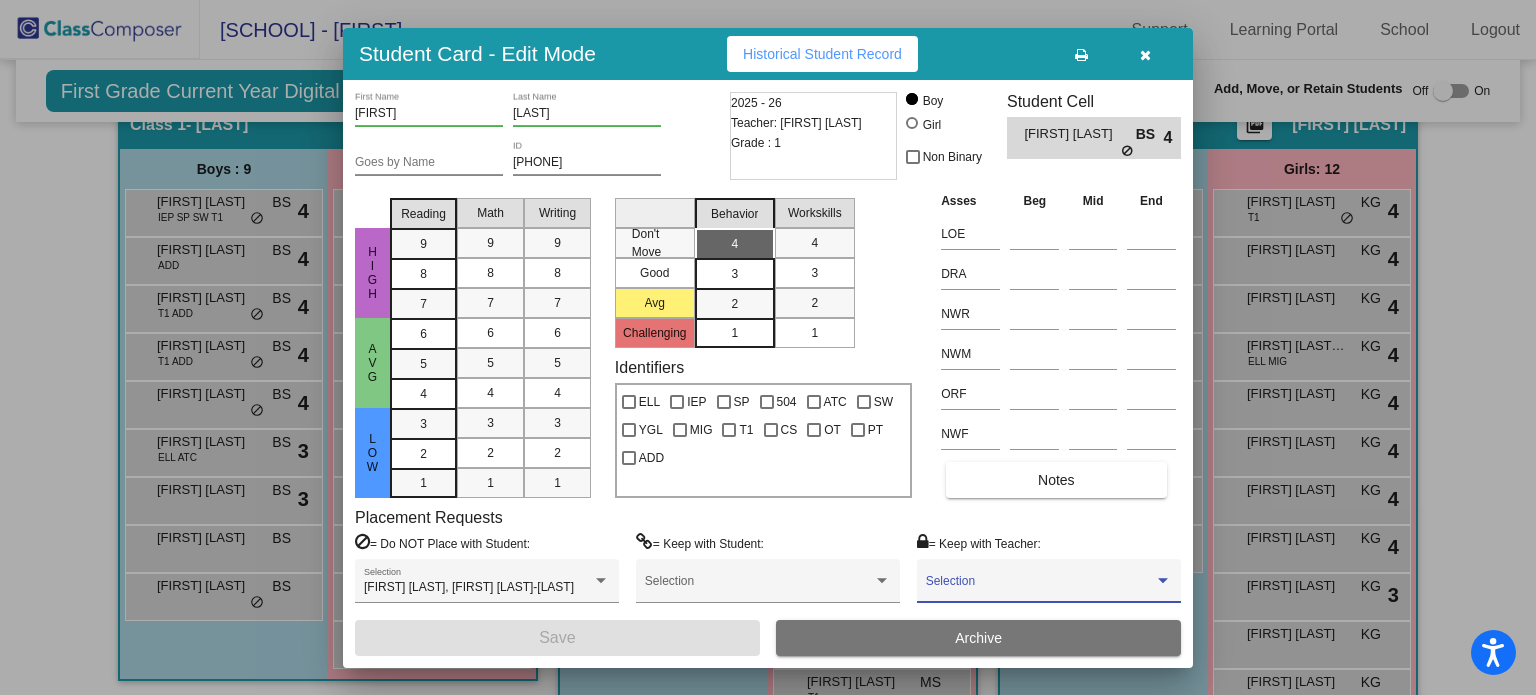 click at bounding box center [1040, 588] 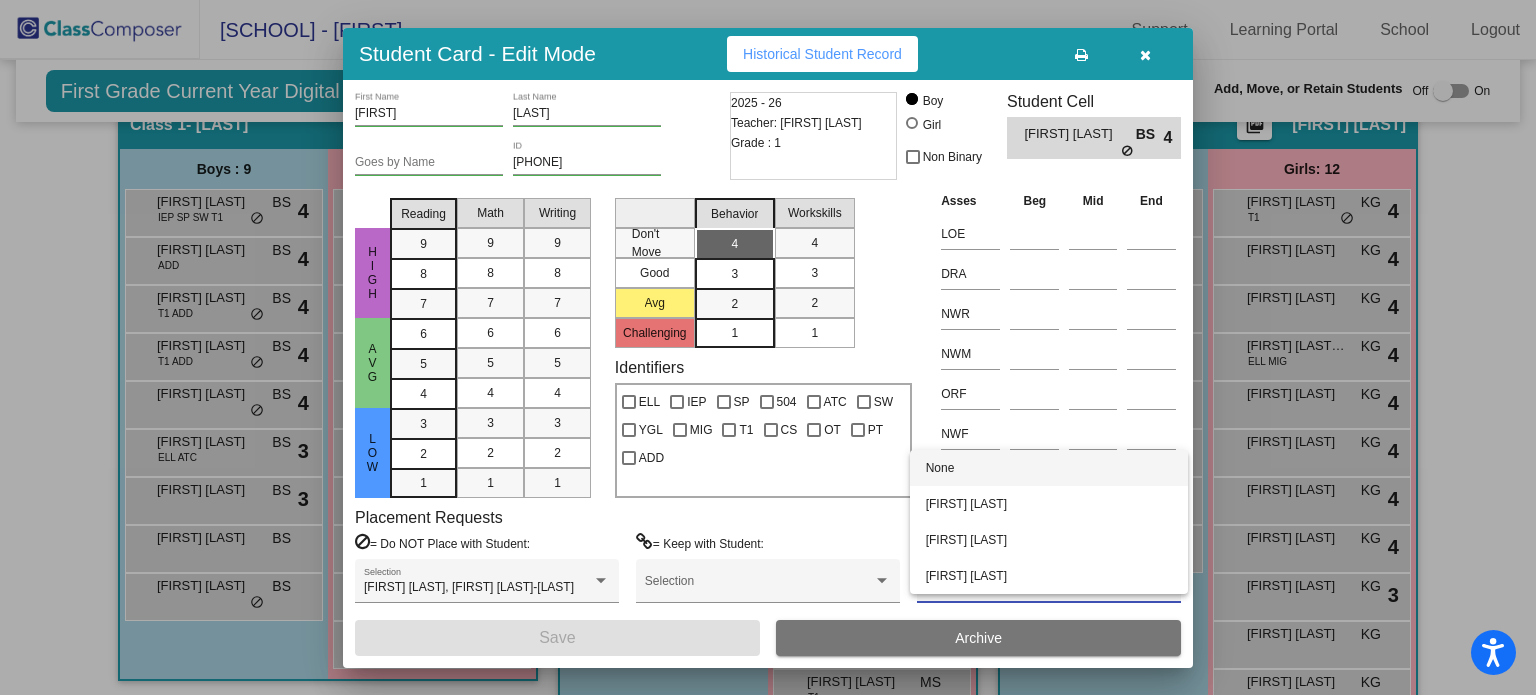 click at bounding box center (768, 347) 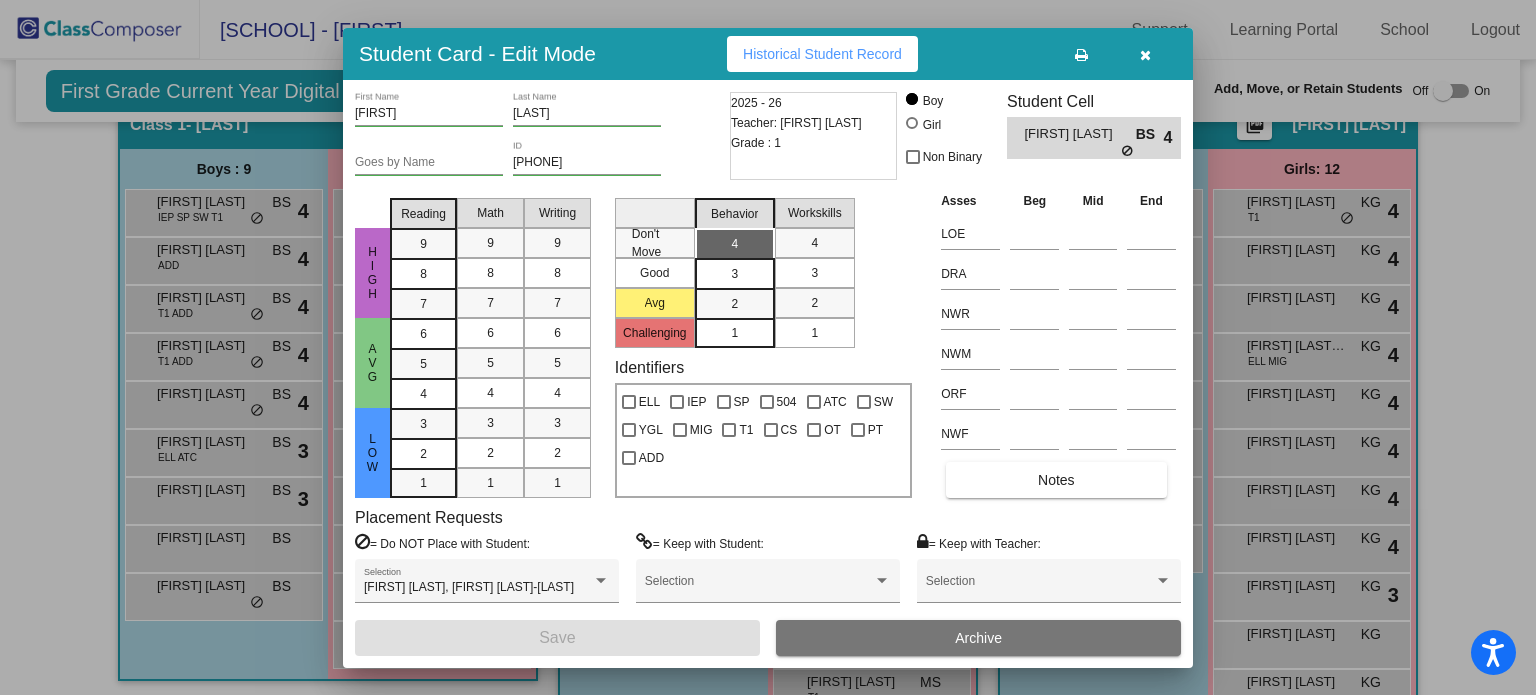 click at bounding box center (1145, 55) 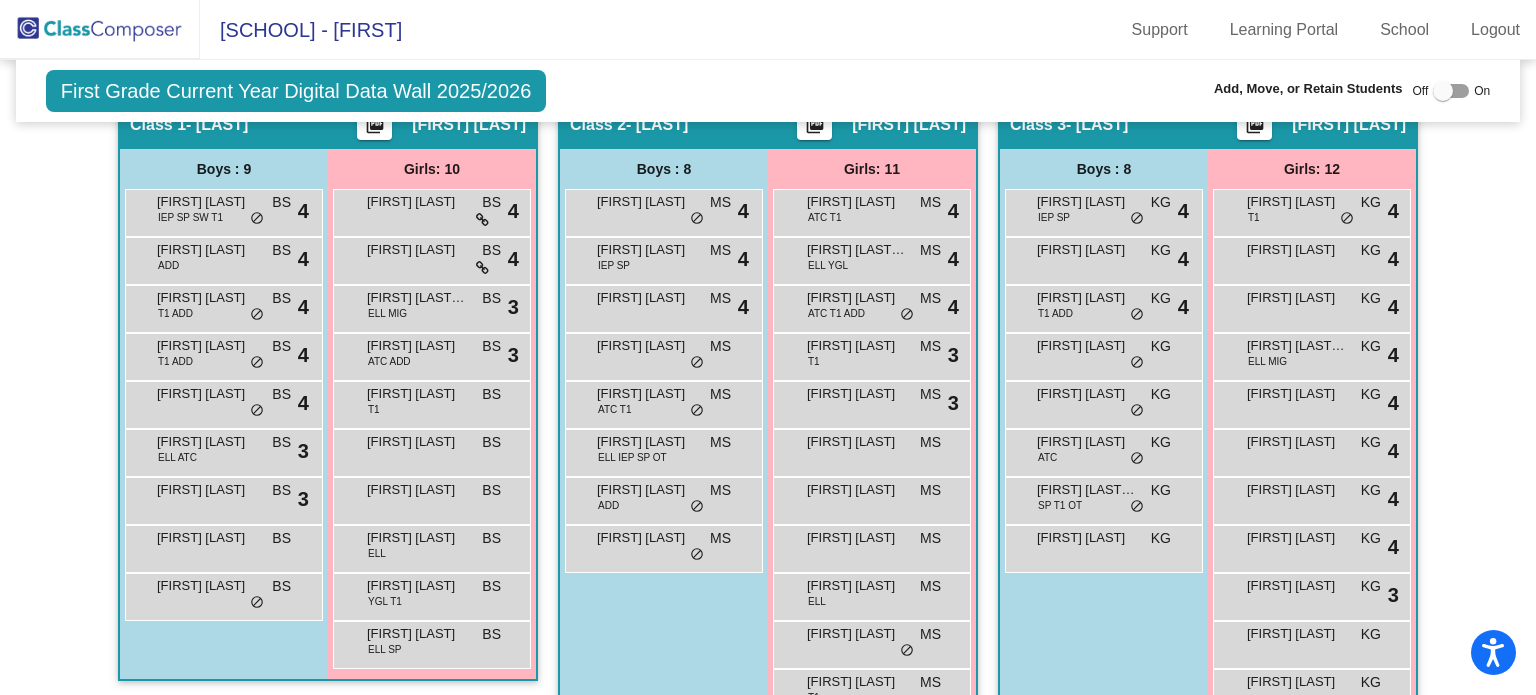 scroll, scrollTop: 0, scrollLeft: 0, axis: both 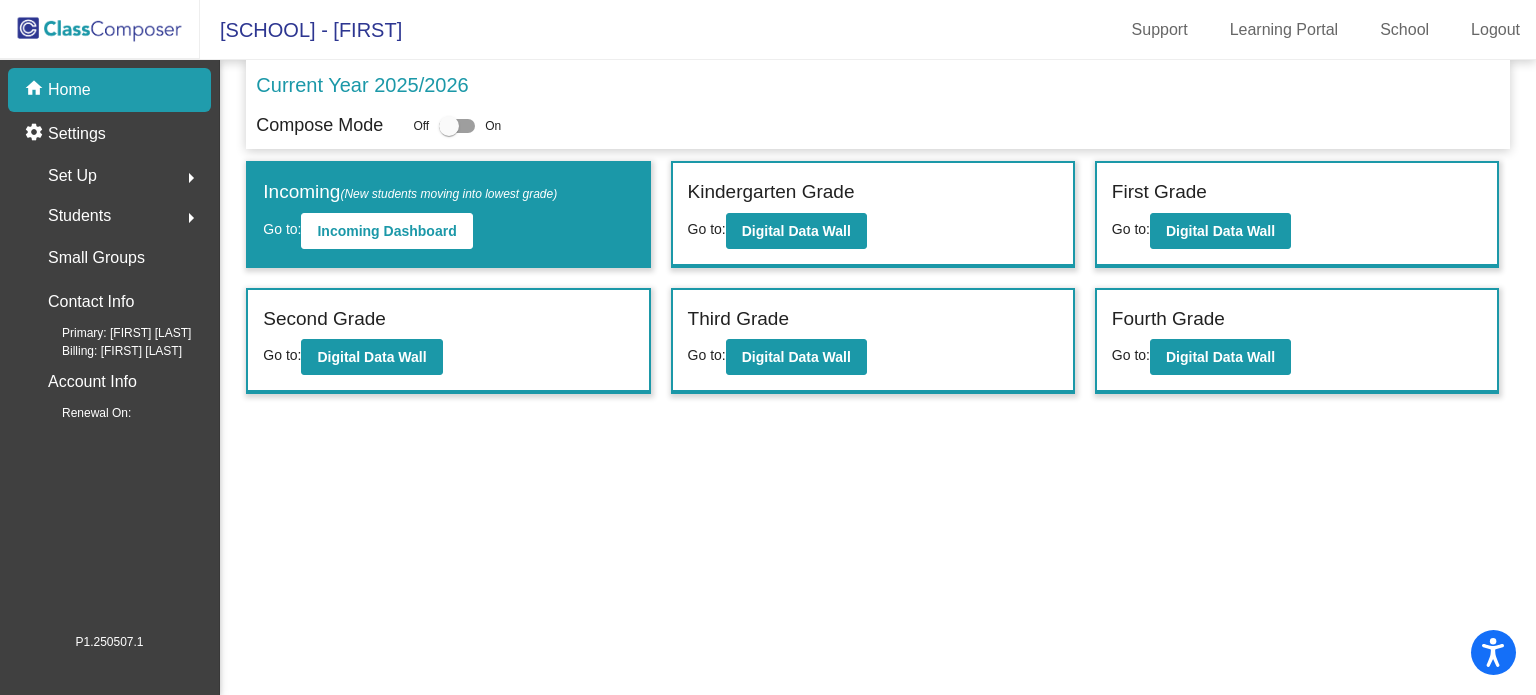 click on "Students  arrow_right" 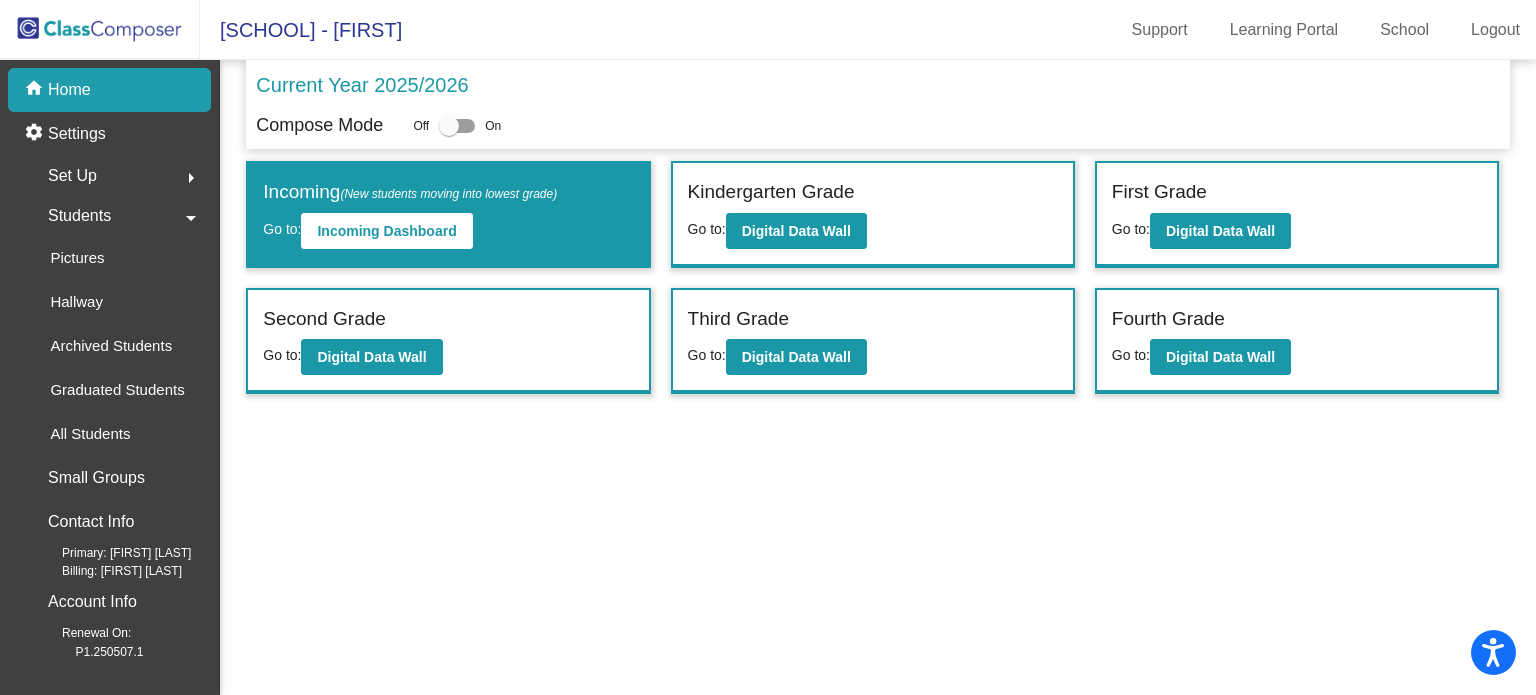 click on "Students" 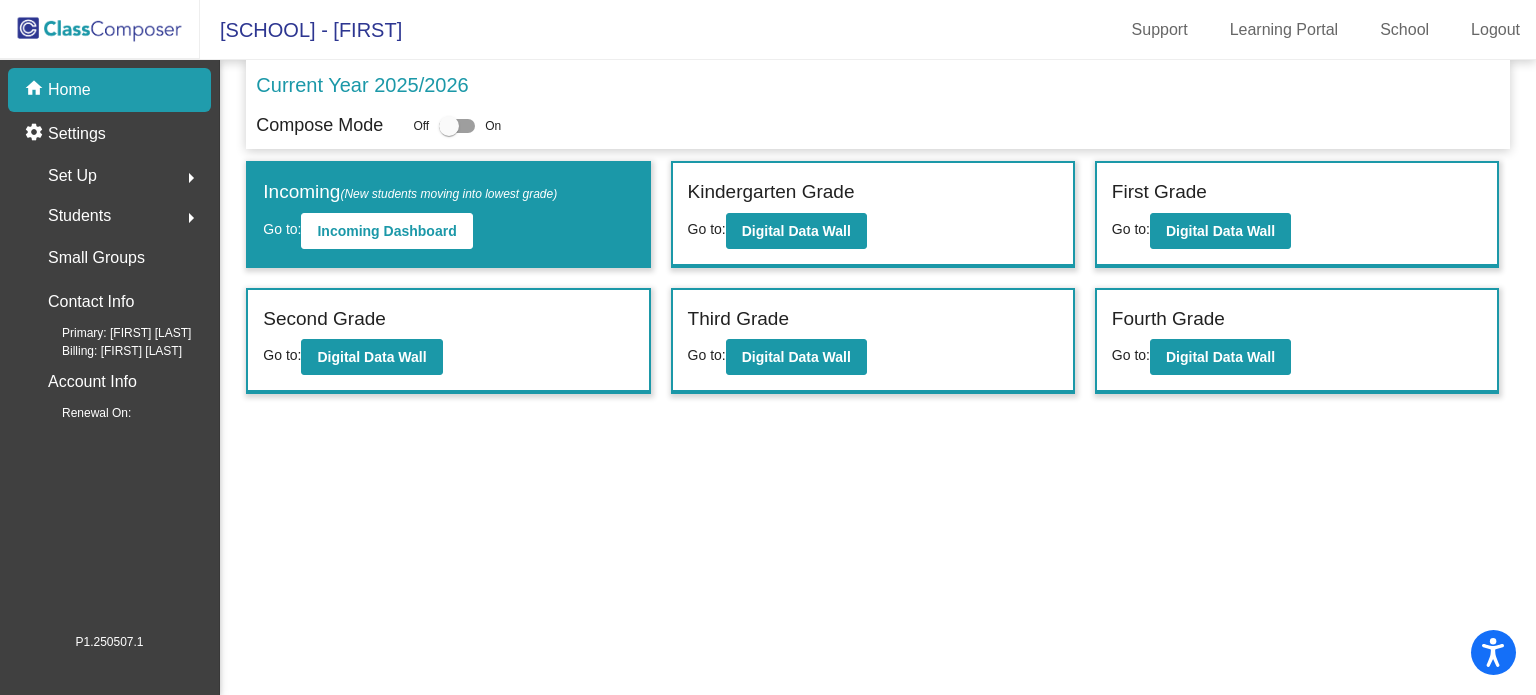 click on "Students" 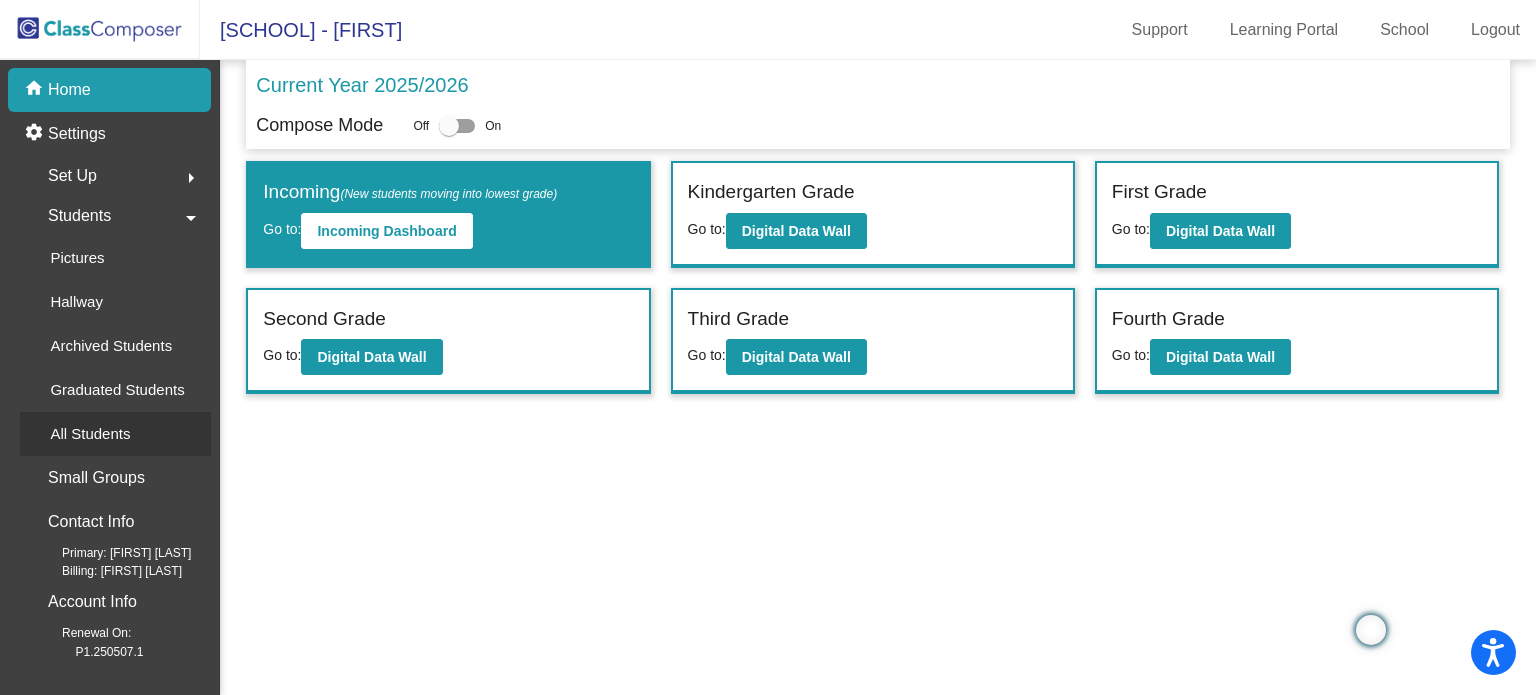 click on "All Students" 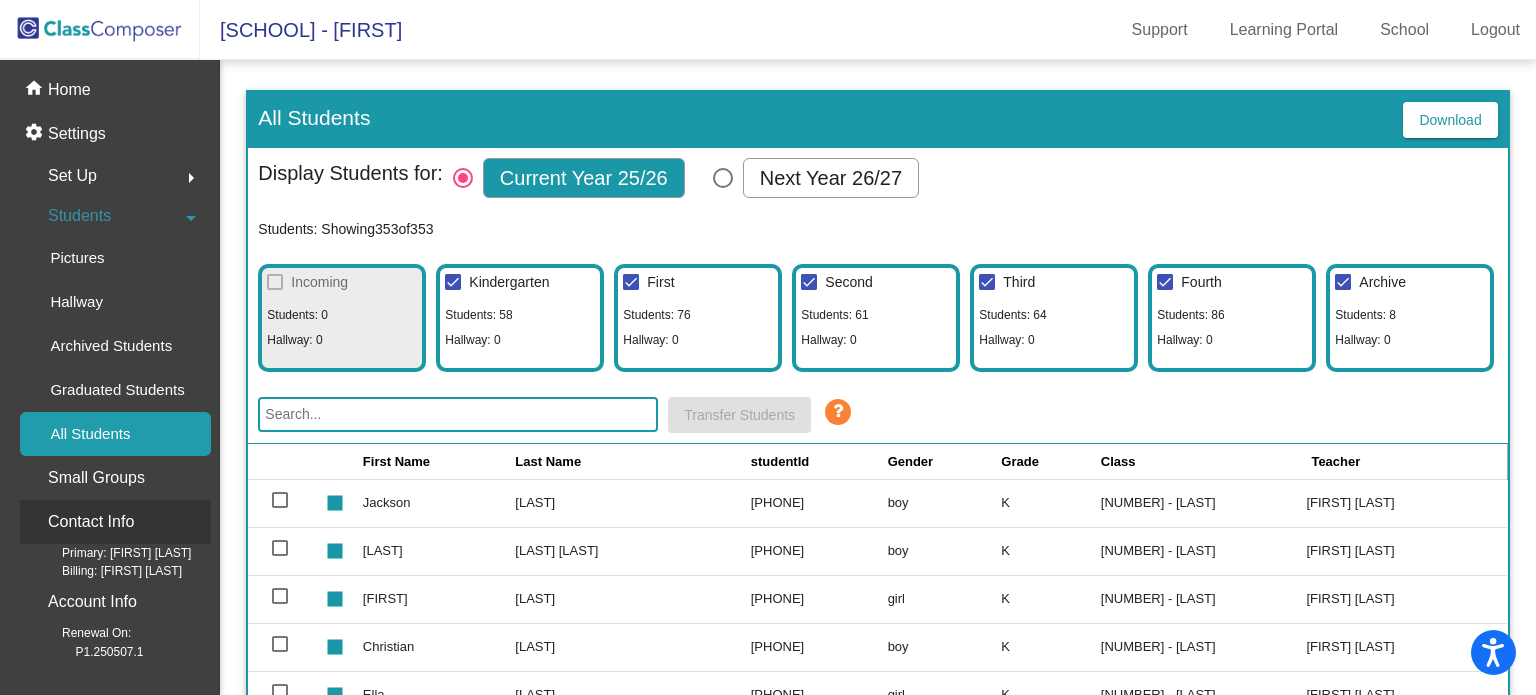 scroll, scrollTop: 2, scrollLeft: 0, axis: vertical 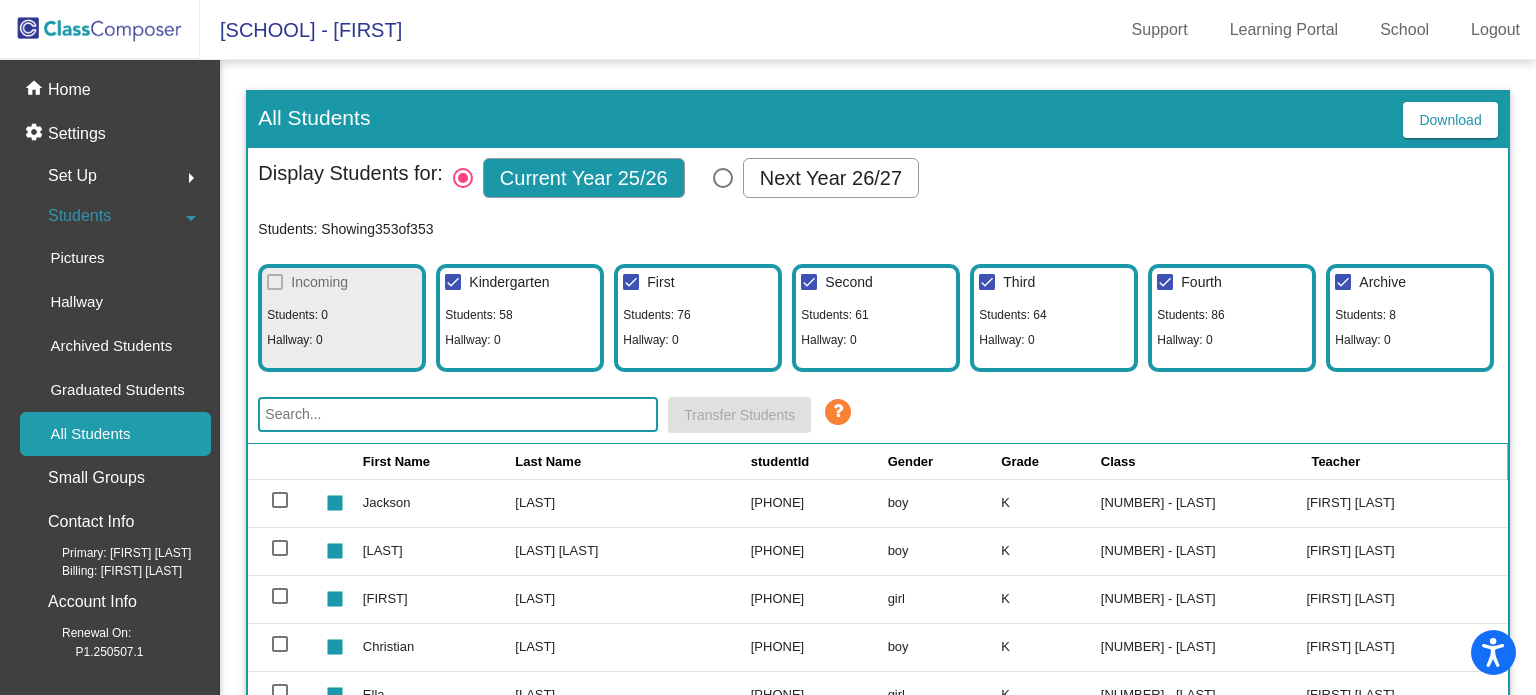 click 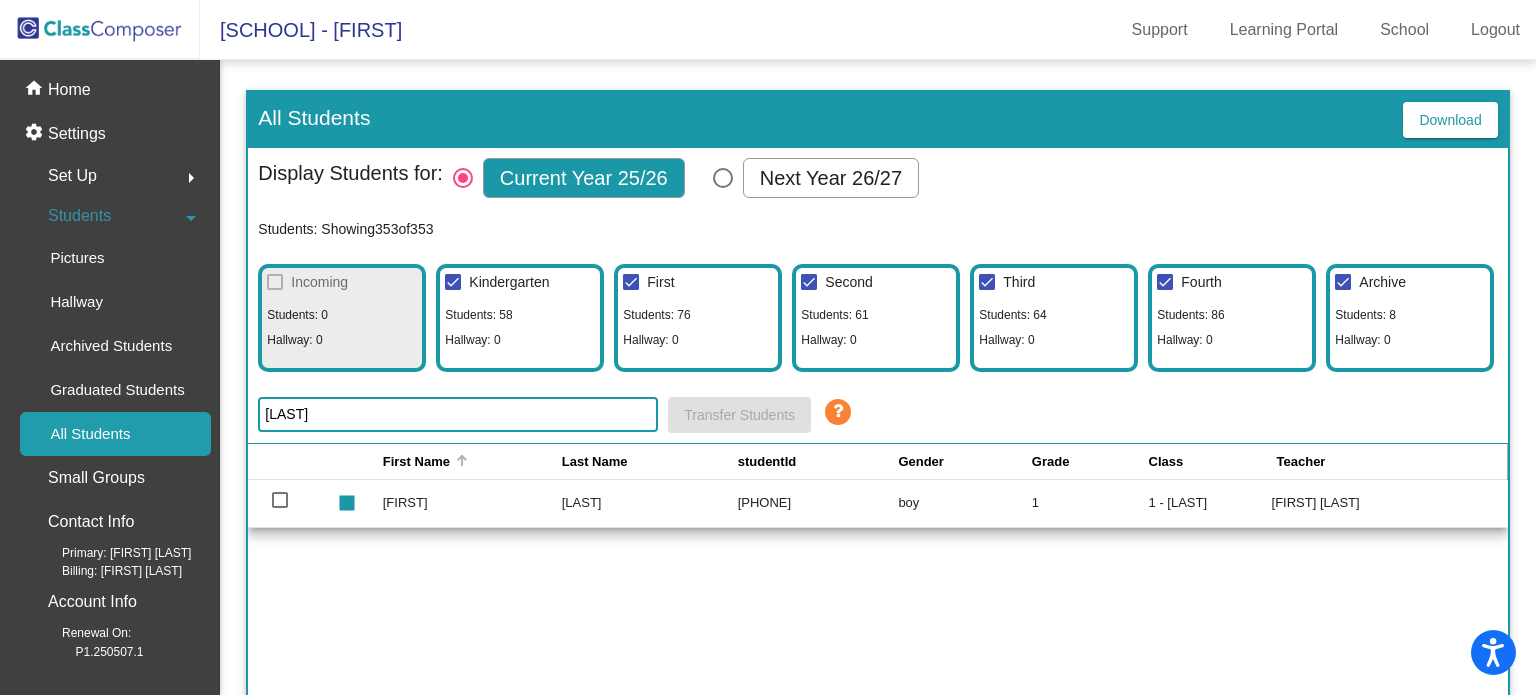 type on "[LAST]" 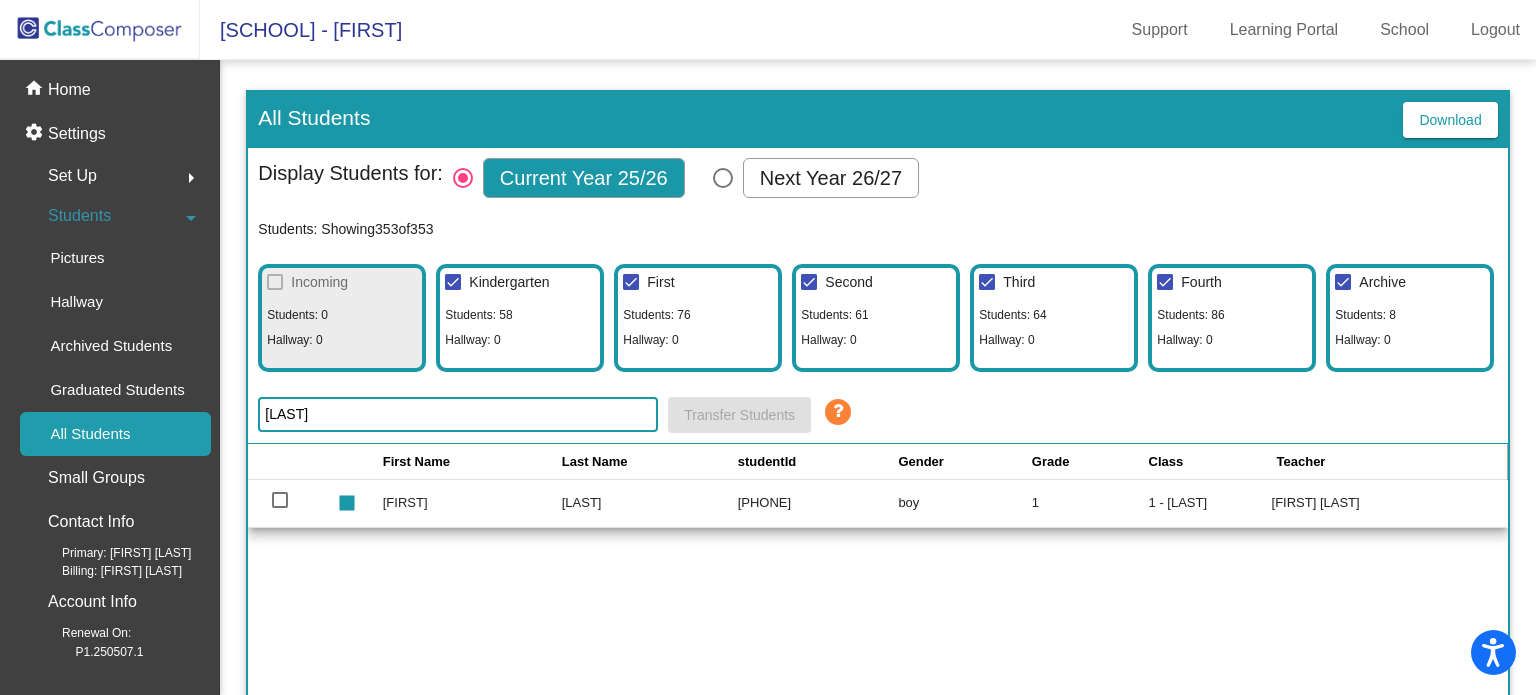 click on "[FIRST]" 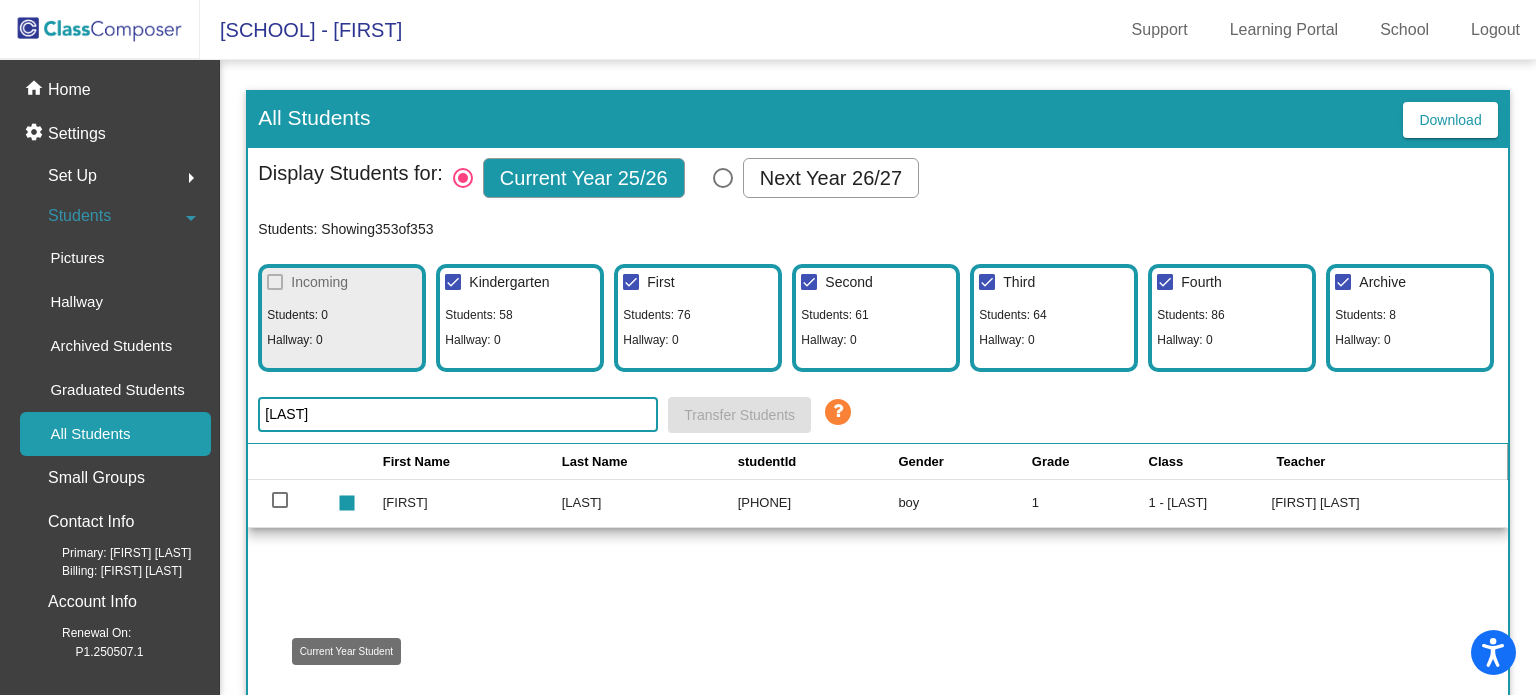 click on "stop" 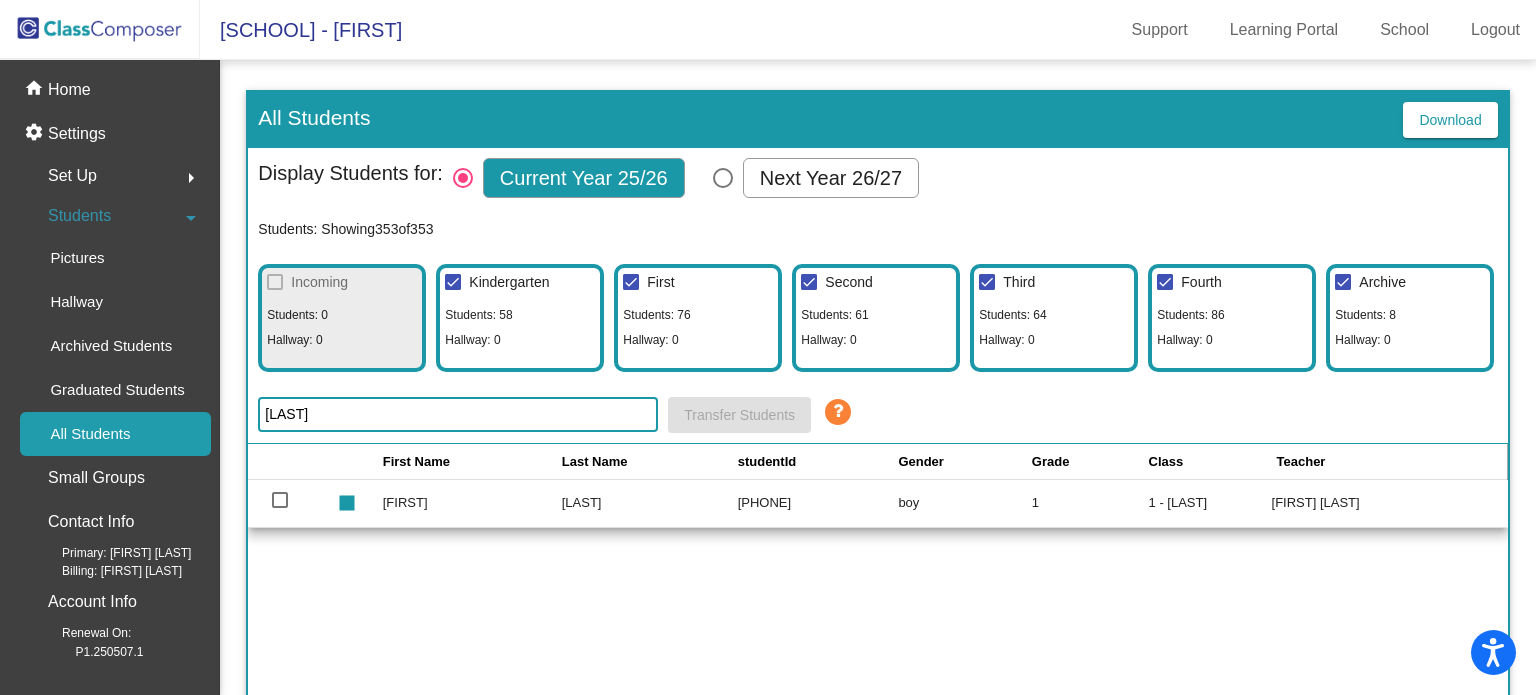 click on "[FIRST]" 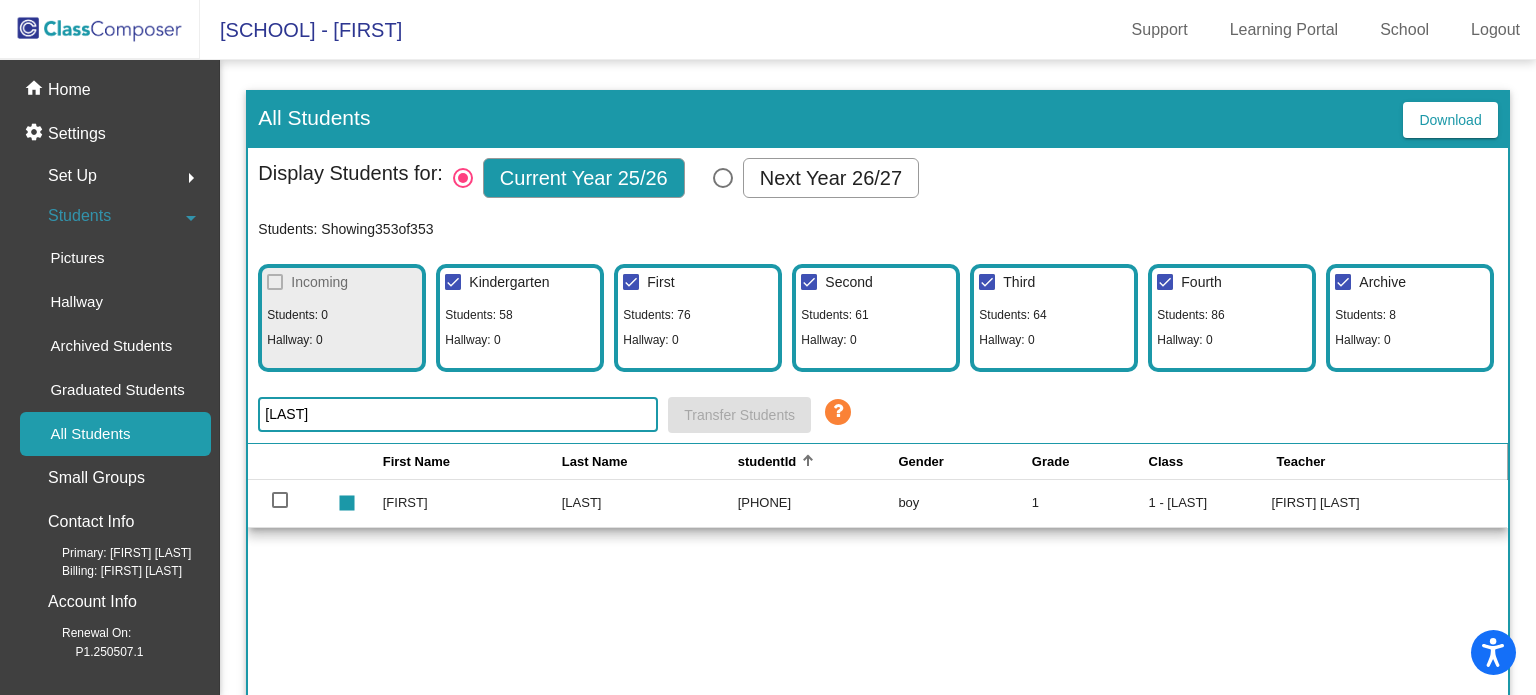 click on "studentId" 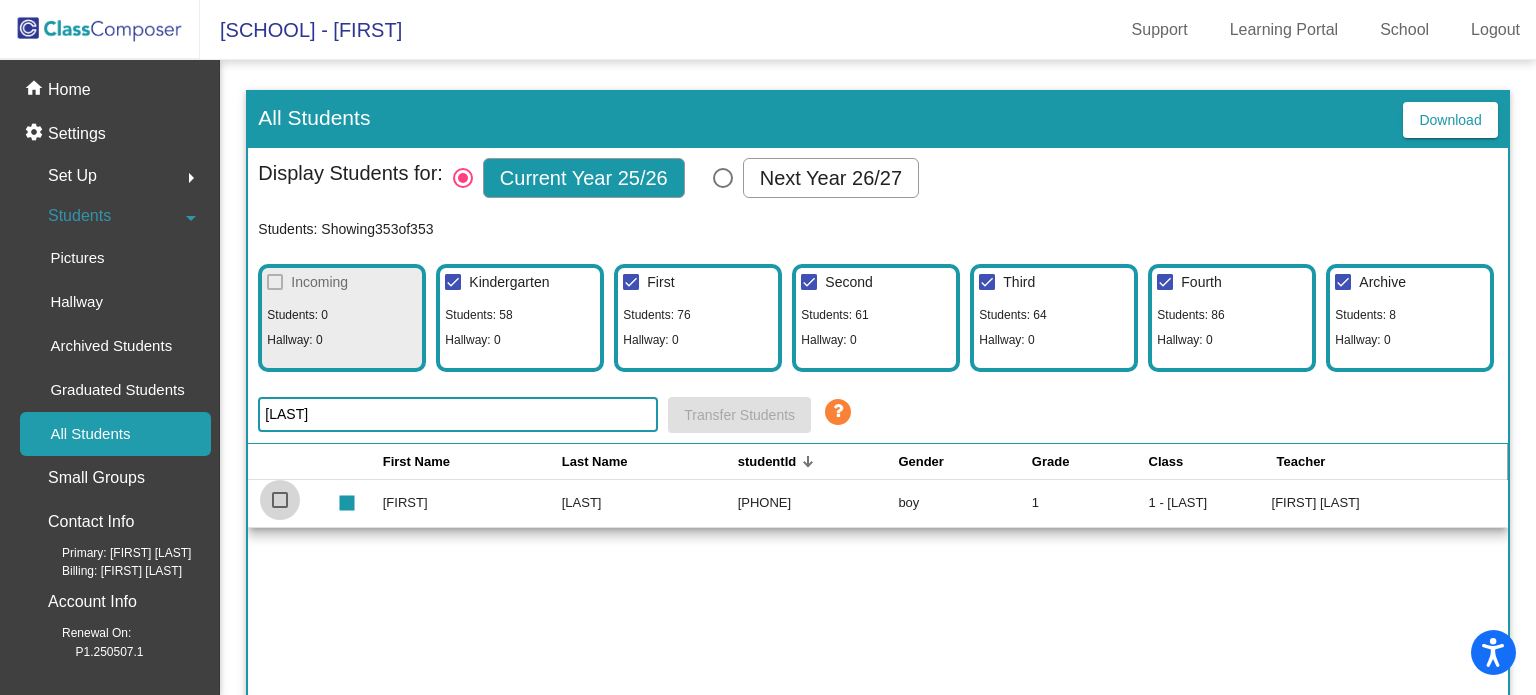 click at bounding box center [280, 500] 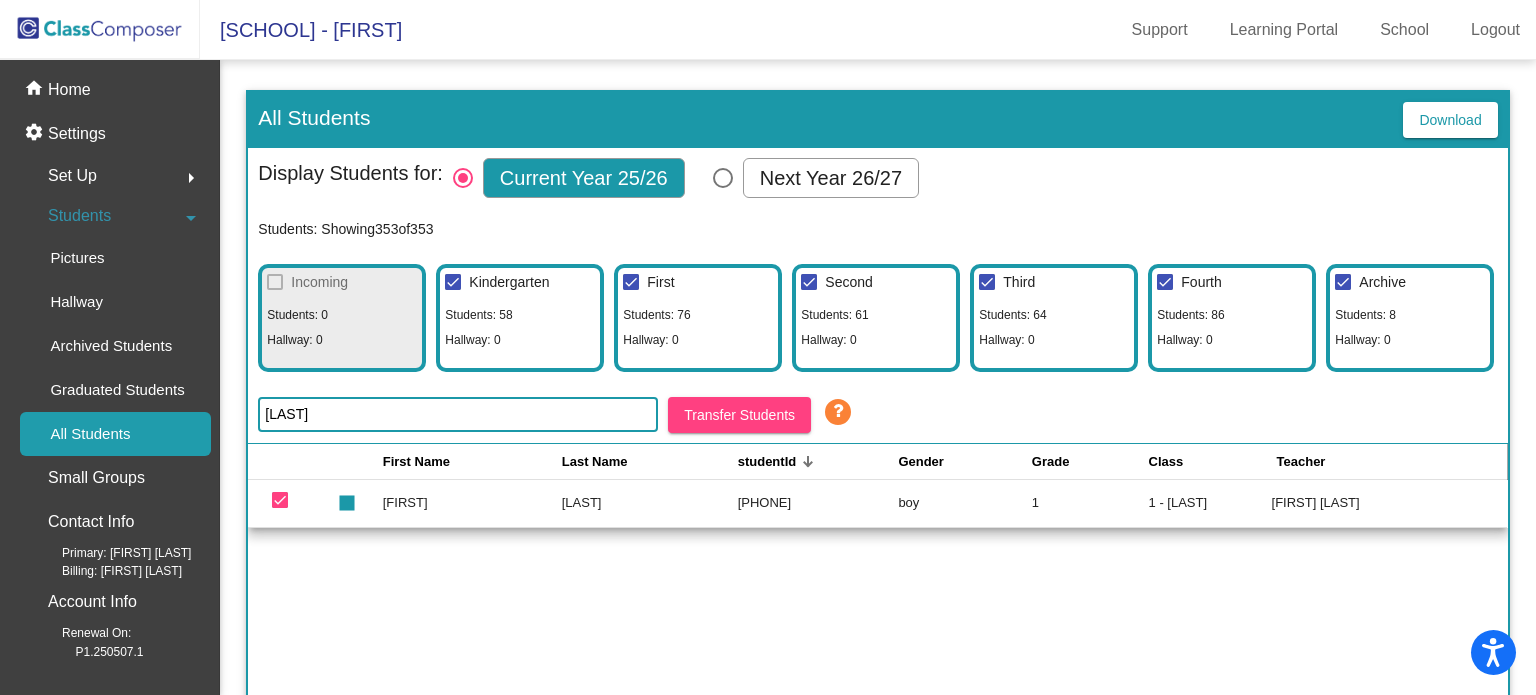 click 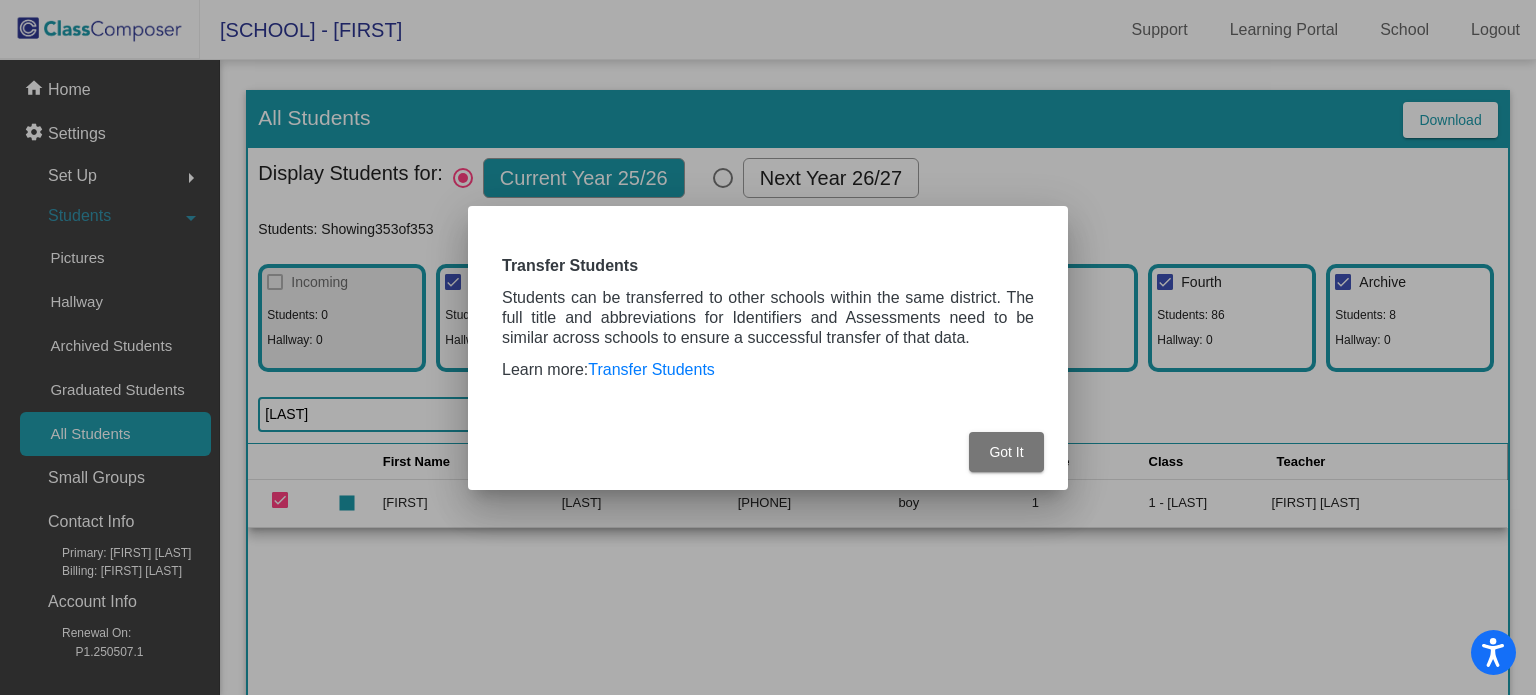 click on "Got It" at bounding box center [1006, 452] 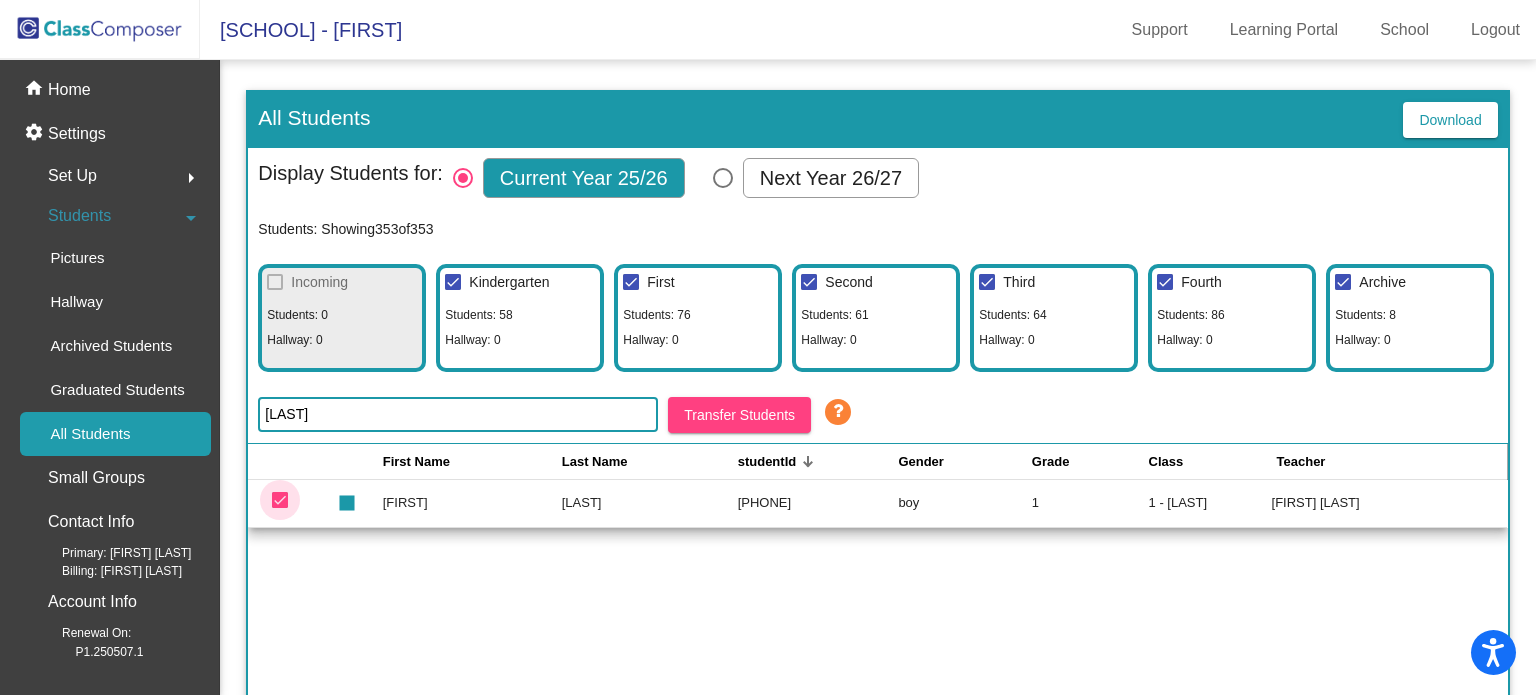 drag, startPoint x: 277, startPoint y: 617, endPoint x: 298, endPoint y: 625, distance: 22.472204 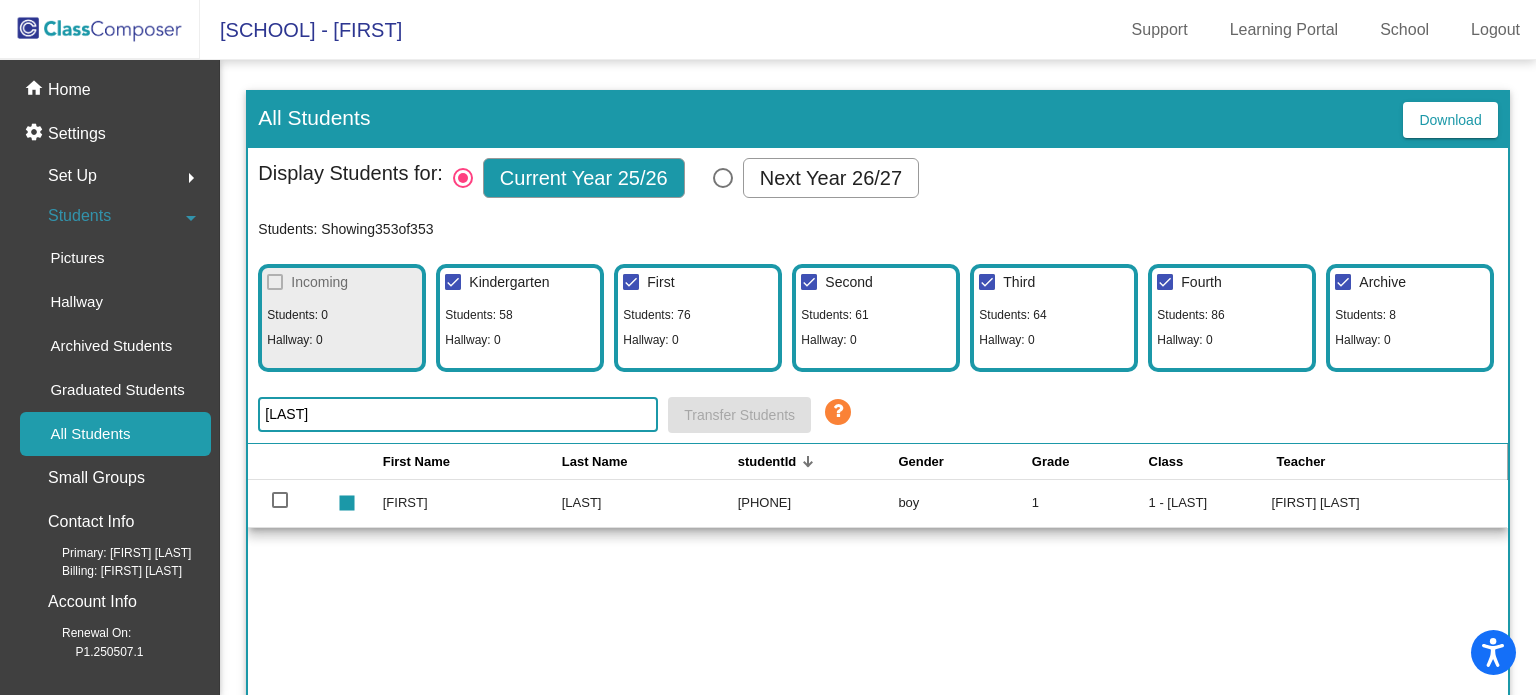 click on "All Students" 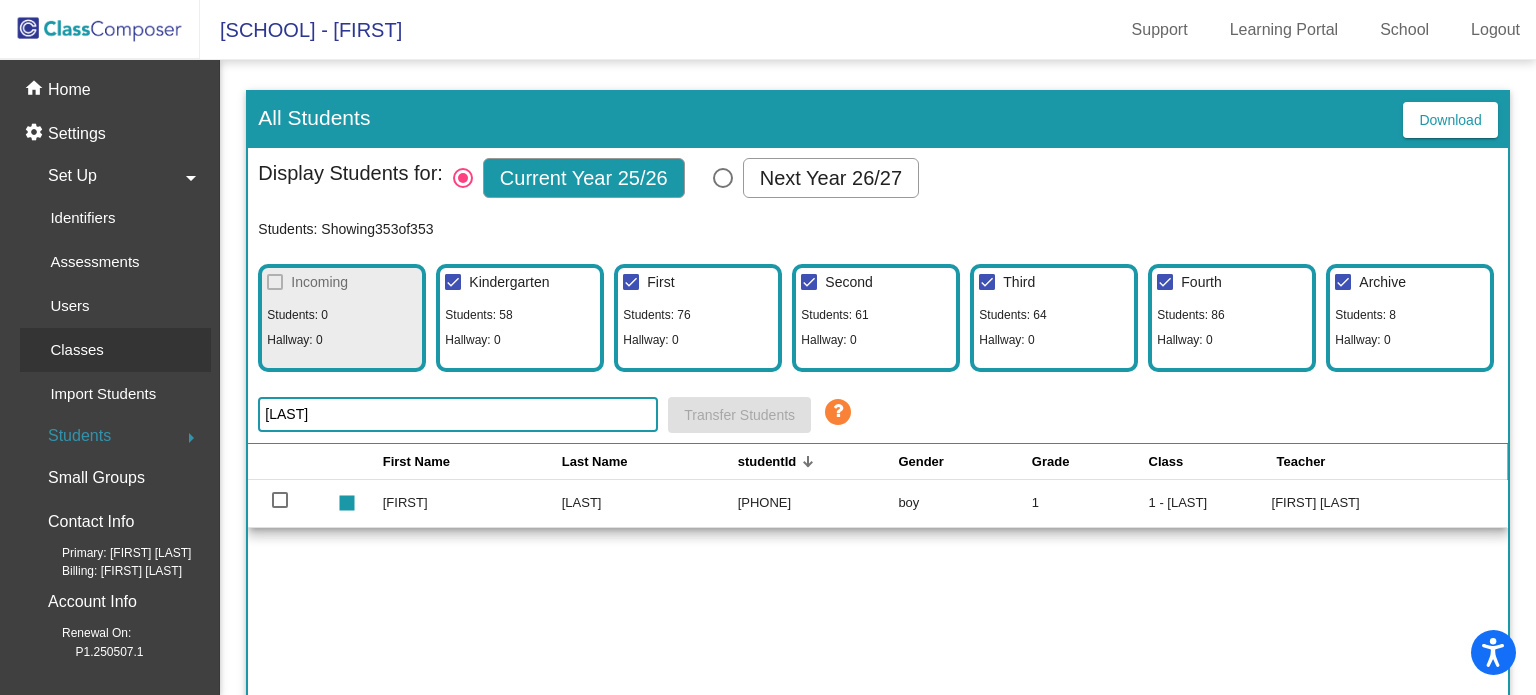 click on "Classes" 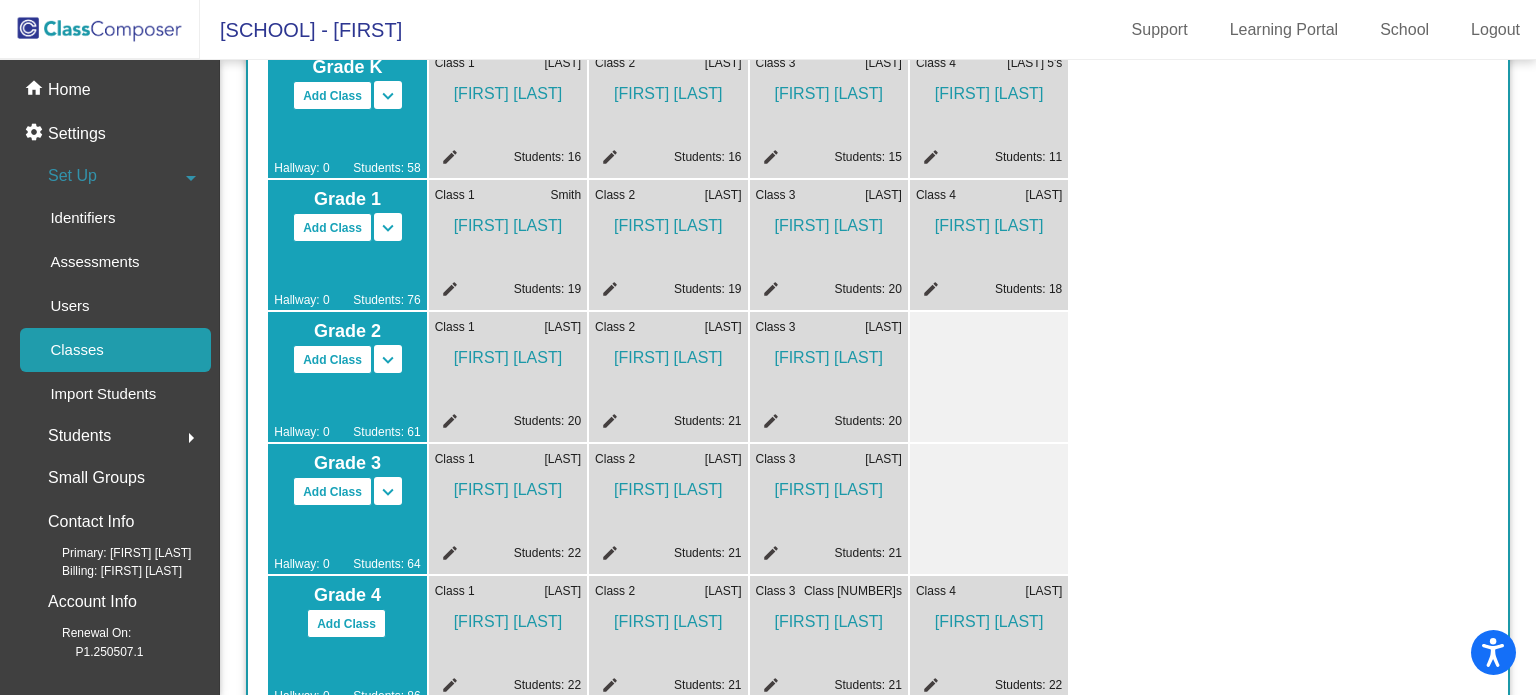 scroll, scrollTop: 0, scrollLeft: 0, axis: both 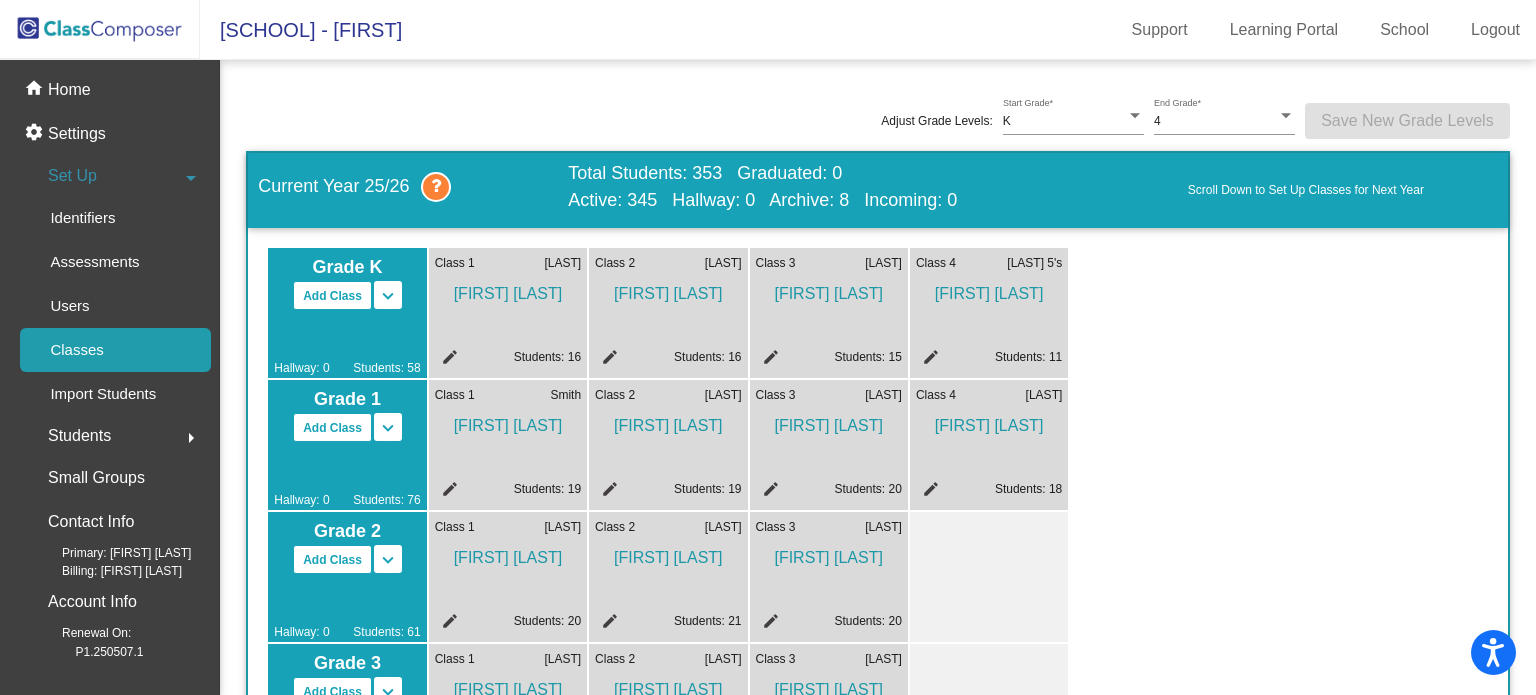 click on "[FIRST] [LAST]" 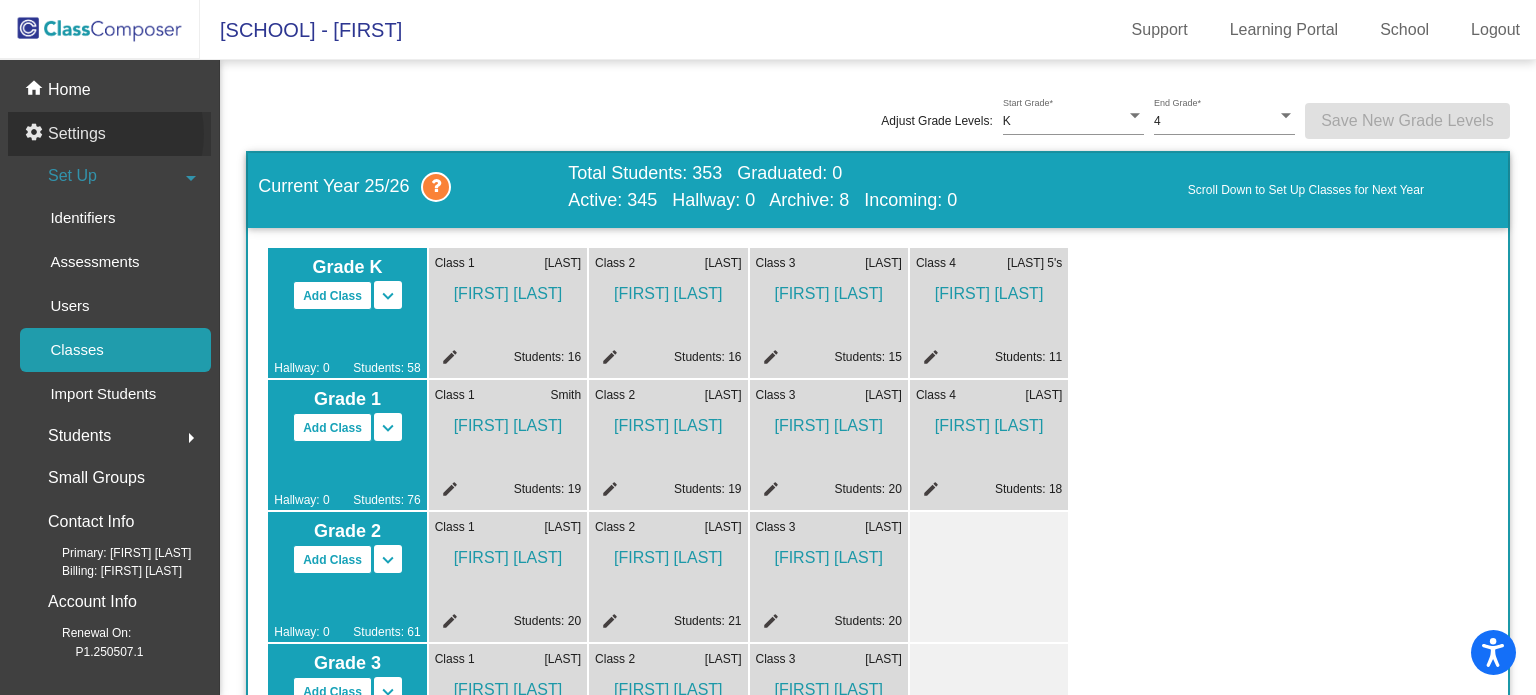 click on "Settings" 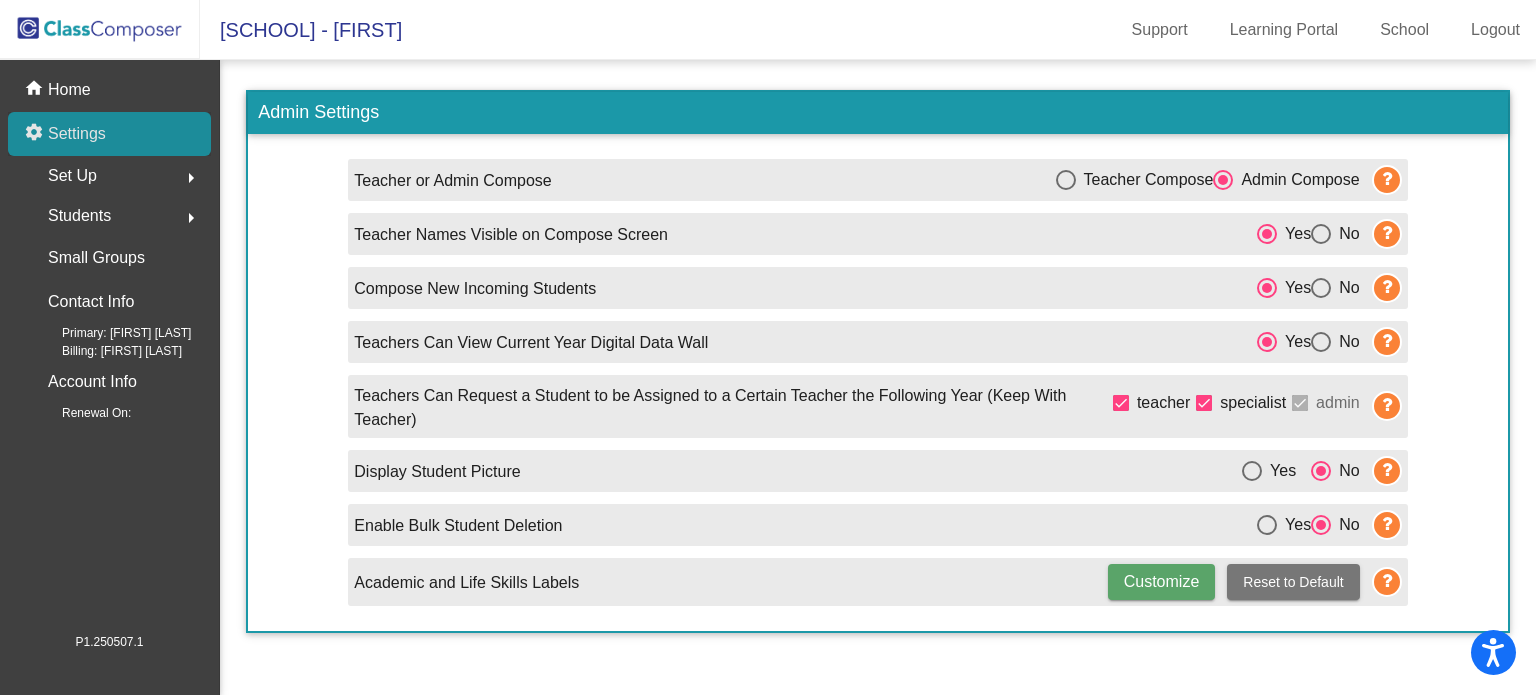 click on "Settings" 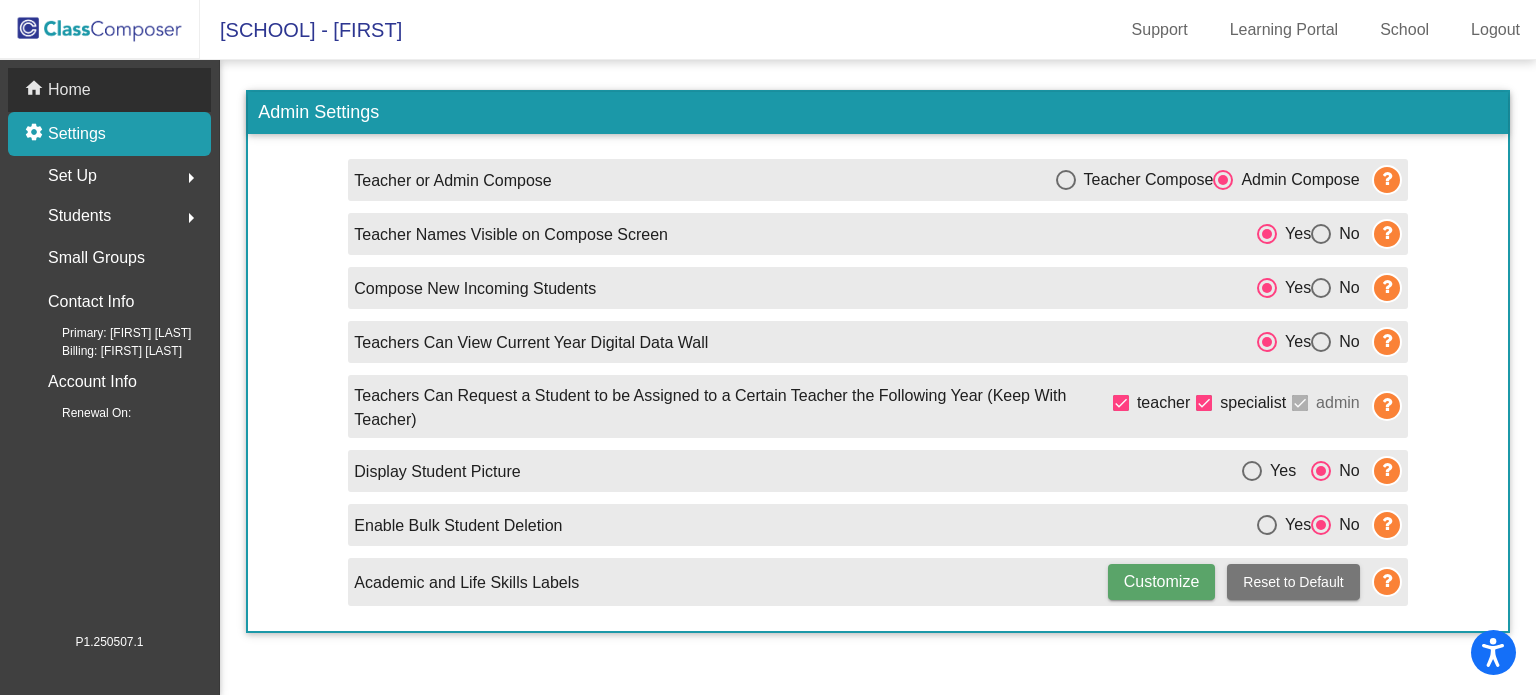 click on "home Home" 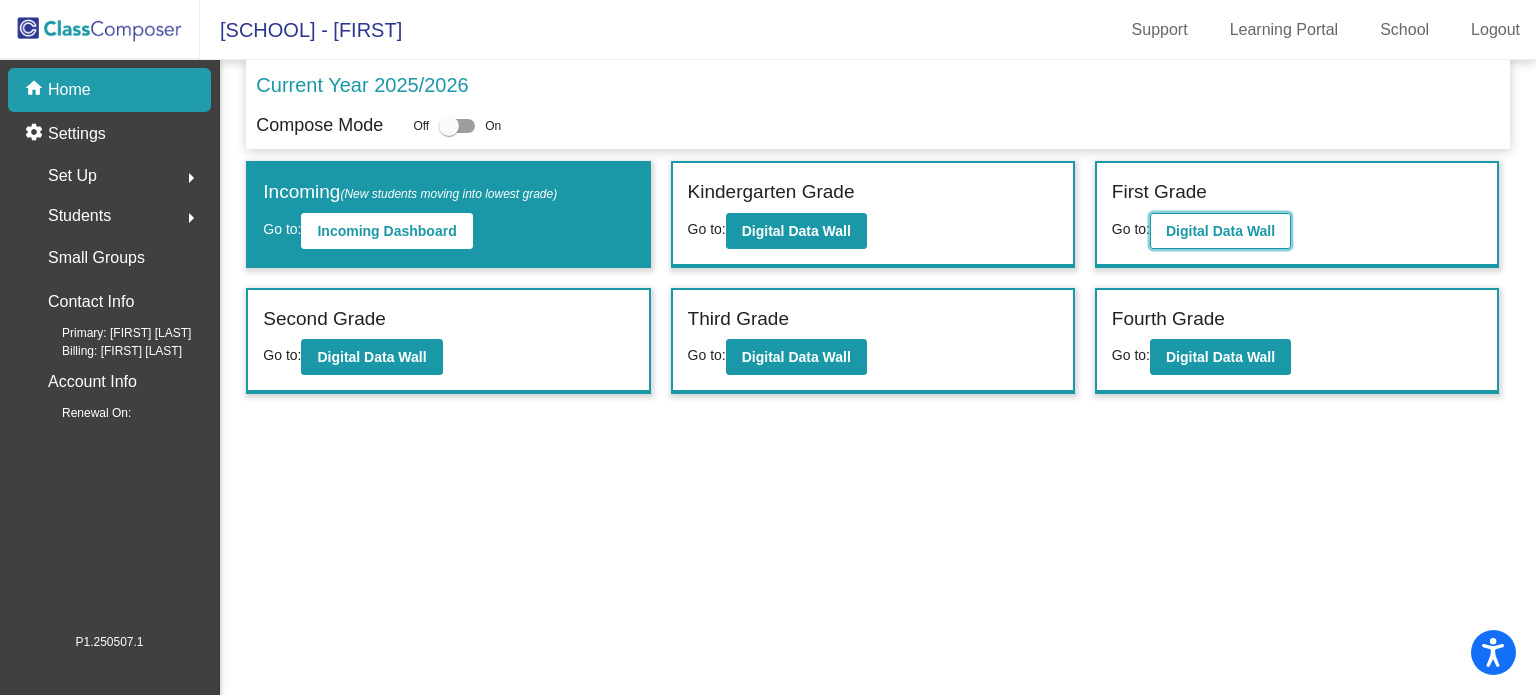 click on "Digital Data Wall" 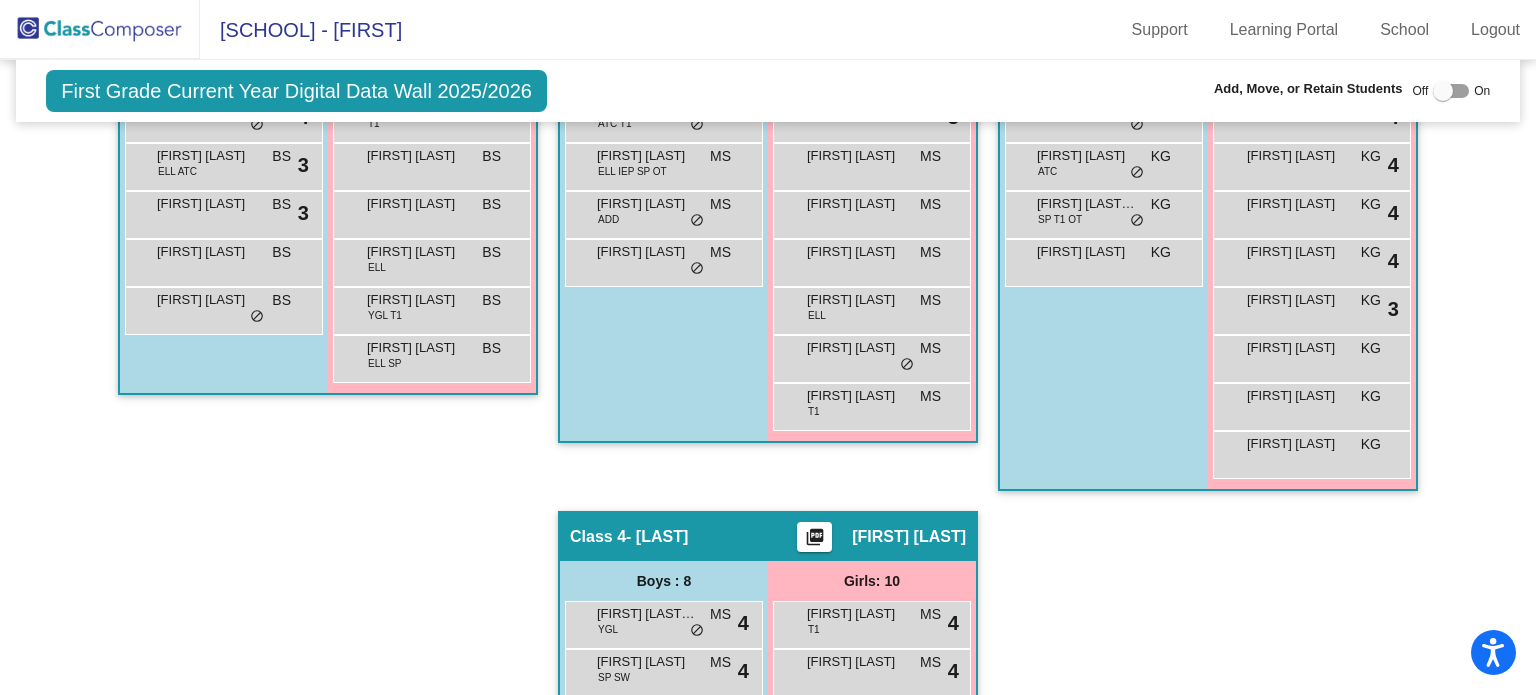 scroll, scrollTop: 400, scrollLeft: 0, axis: vertical 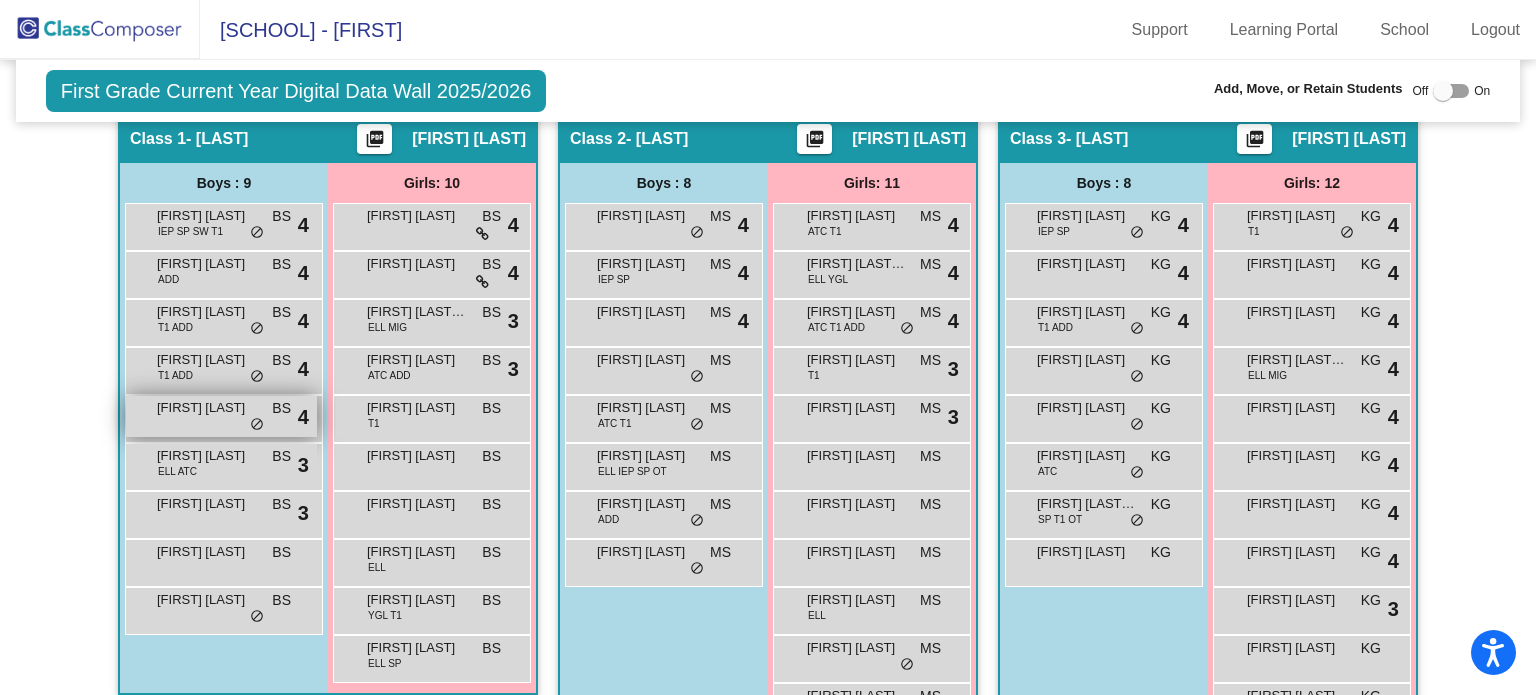 click on "[FIRST] [LAST] BS lock do_not_disturb_alt 4" at bounding box center [221, 416] 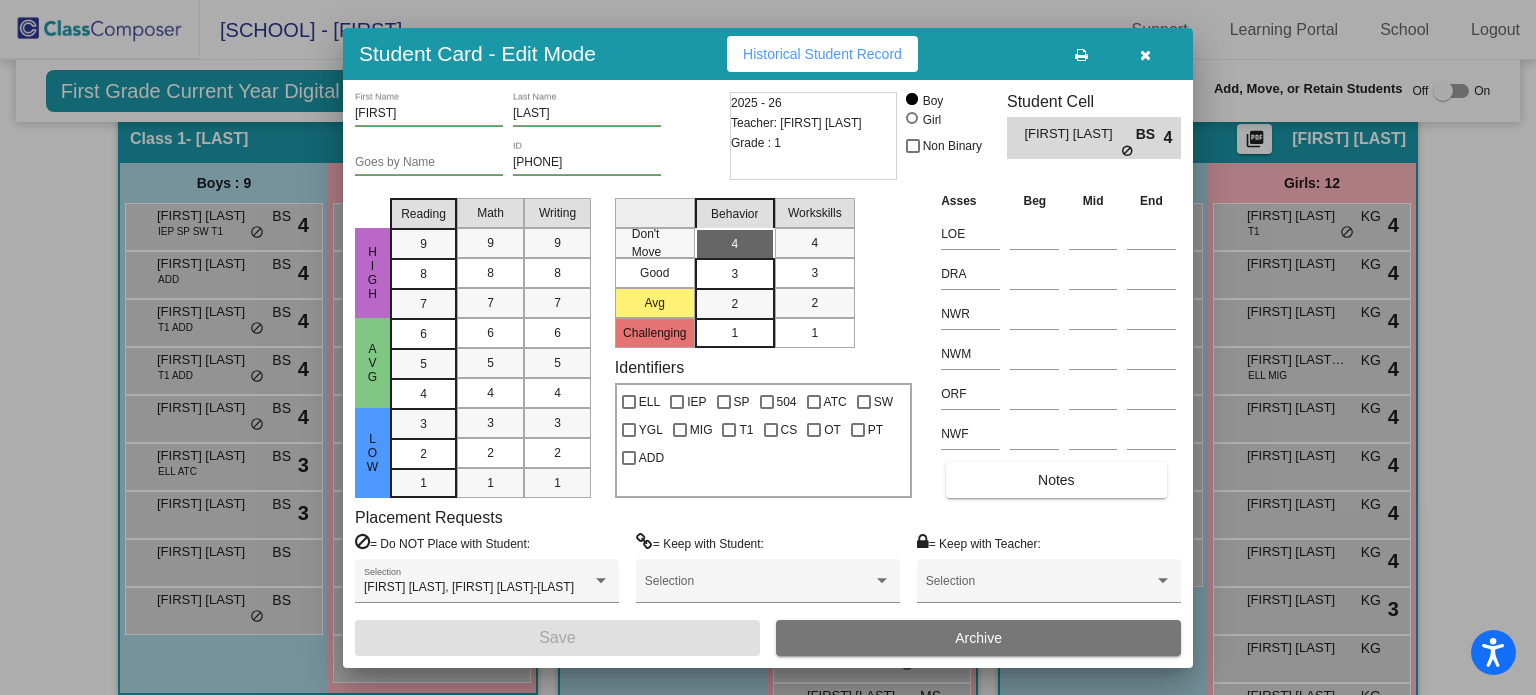 click on "Teacher: [FIRST] [LAST]" at bounding box center (796, 123) 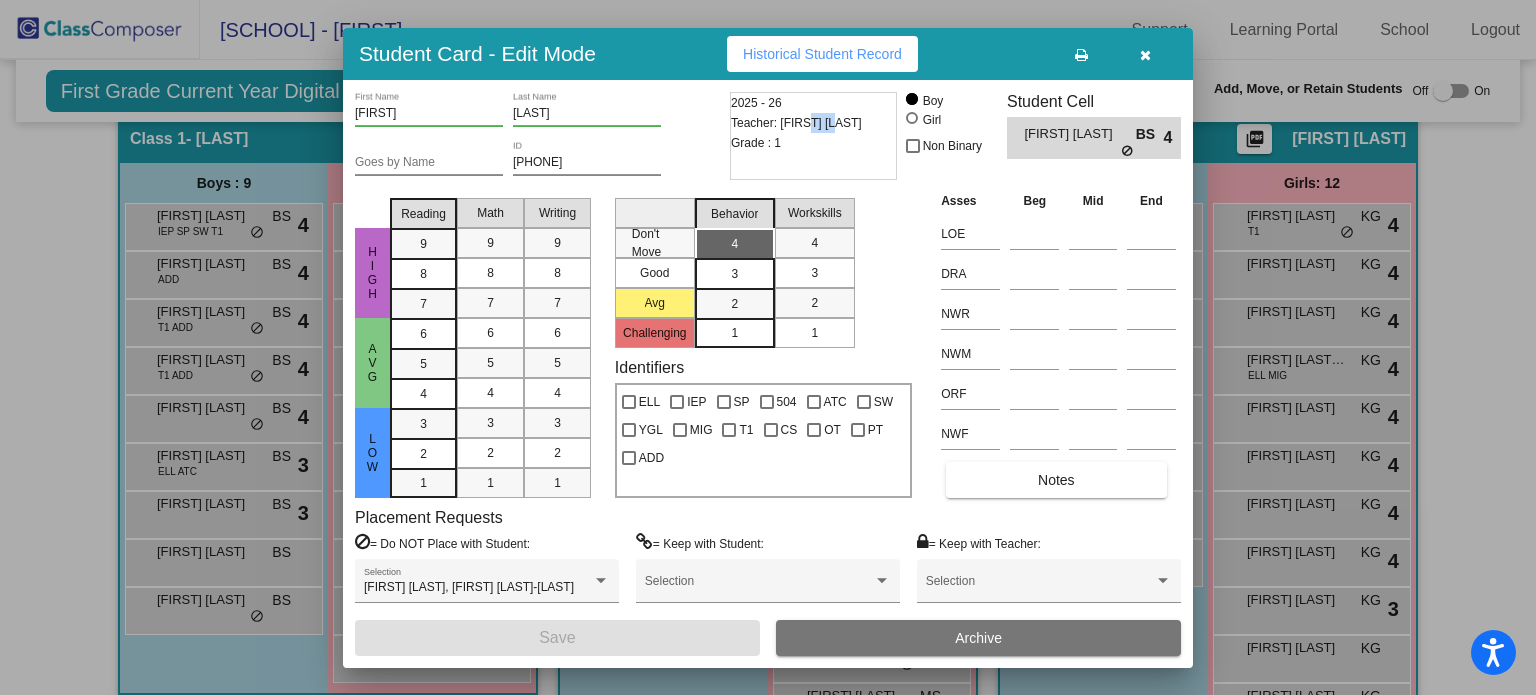 click on "Teacher: [FIRST] [LAST]" at bounding box center (796, 123) 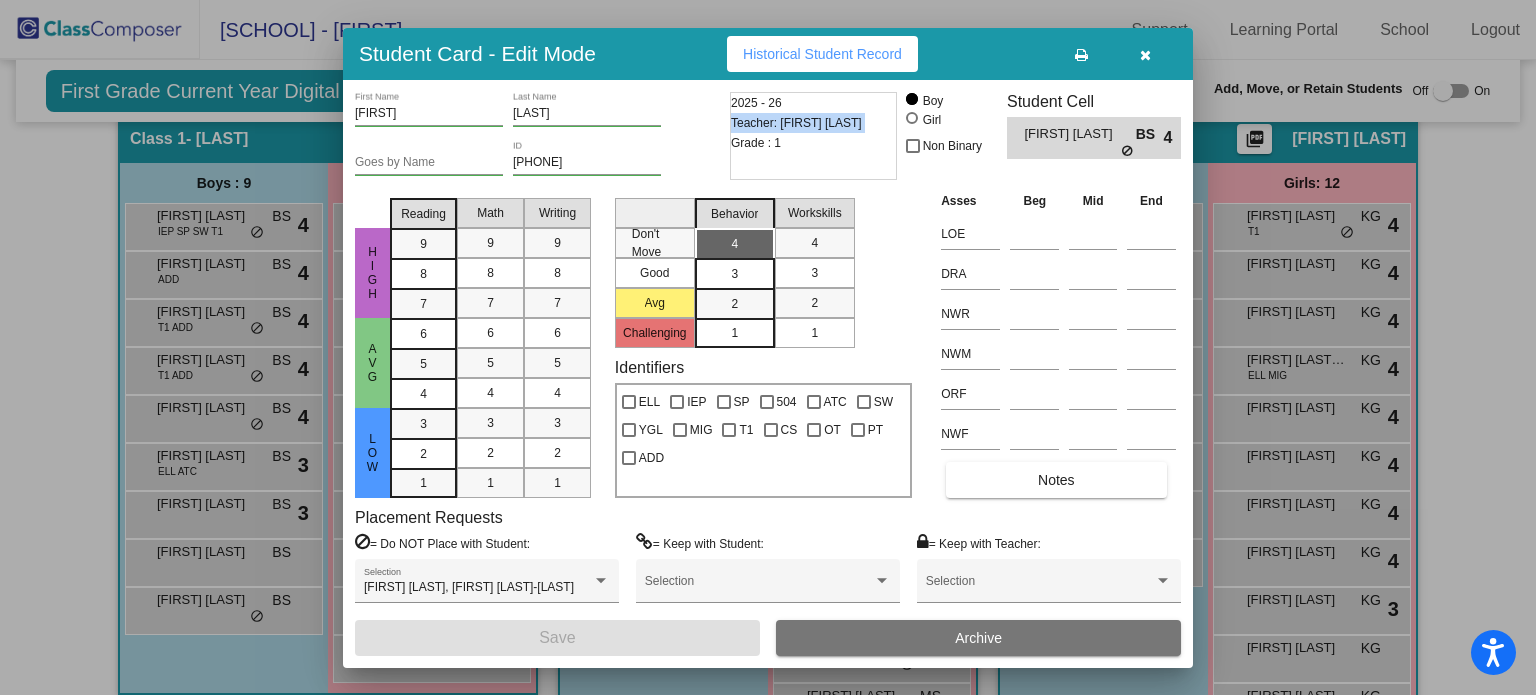 click on "Teacher: [FIRST] [LAST]" at bounding box center (796, 123) 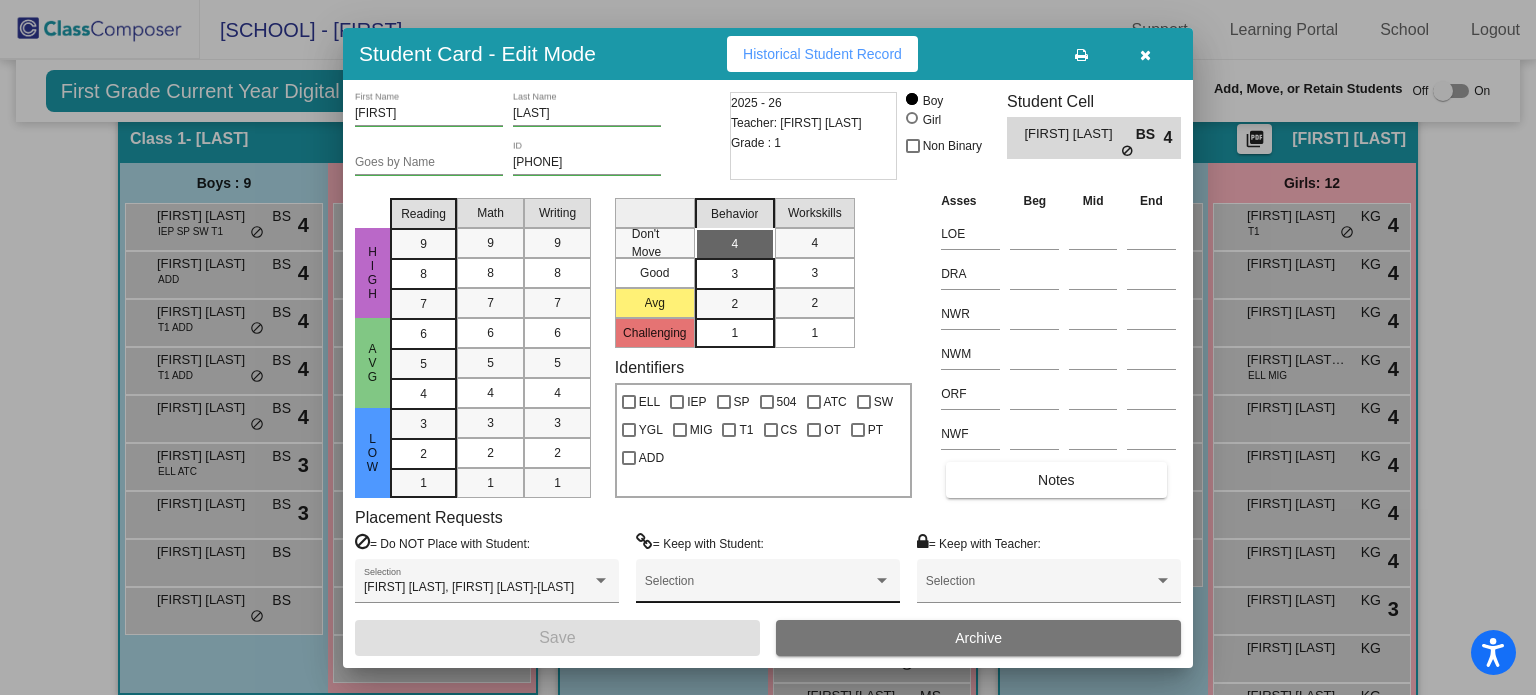 click on "Selection" at bounding box center (768, 586) 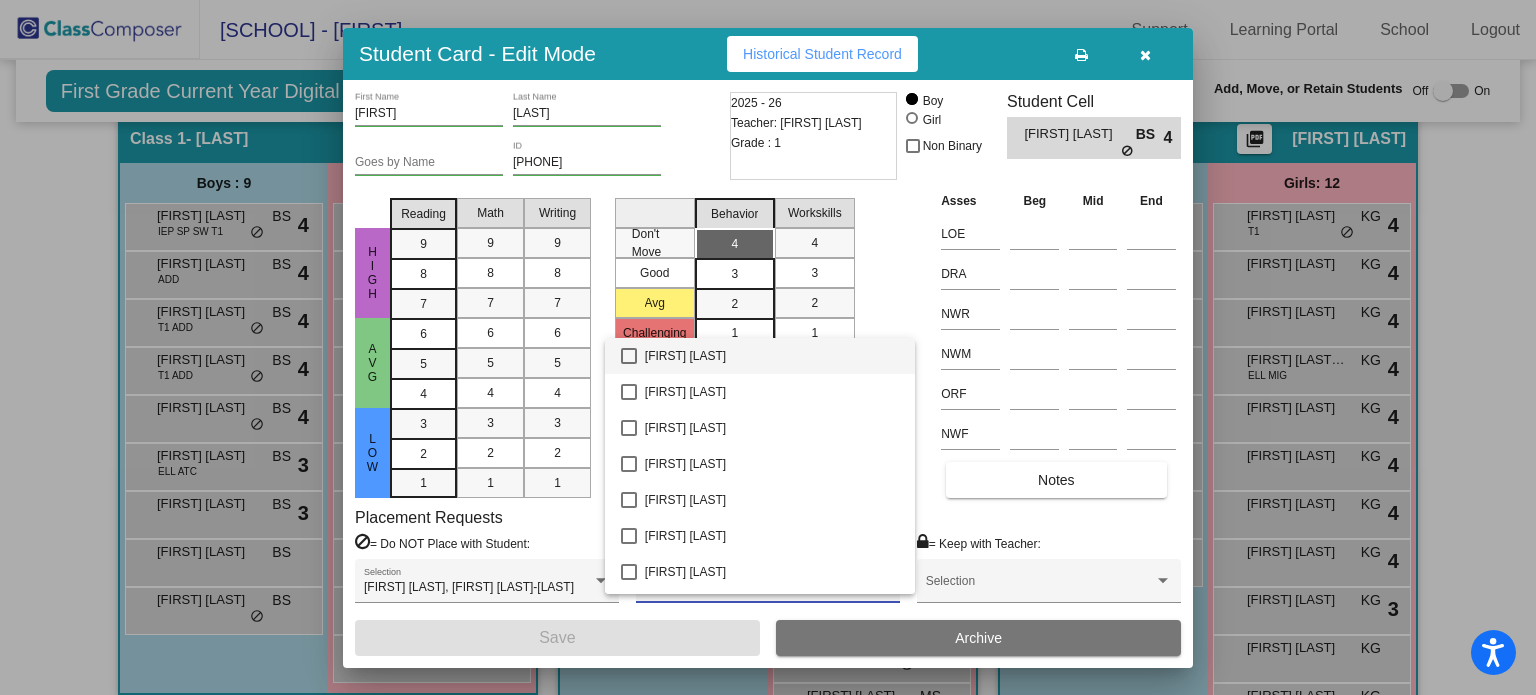 click at bounding box center [768, 347] 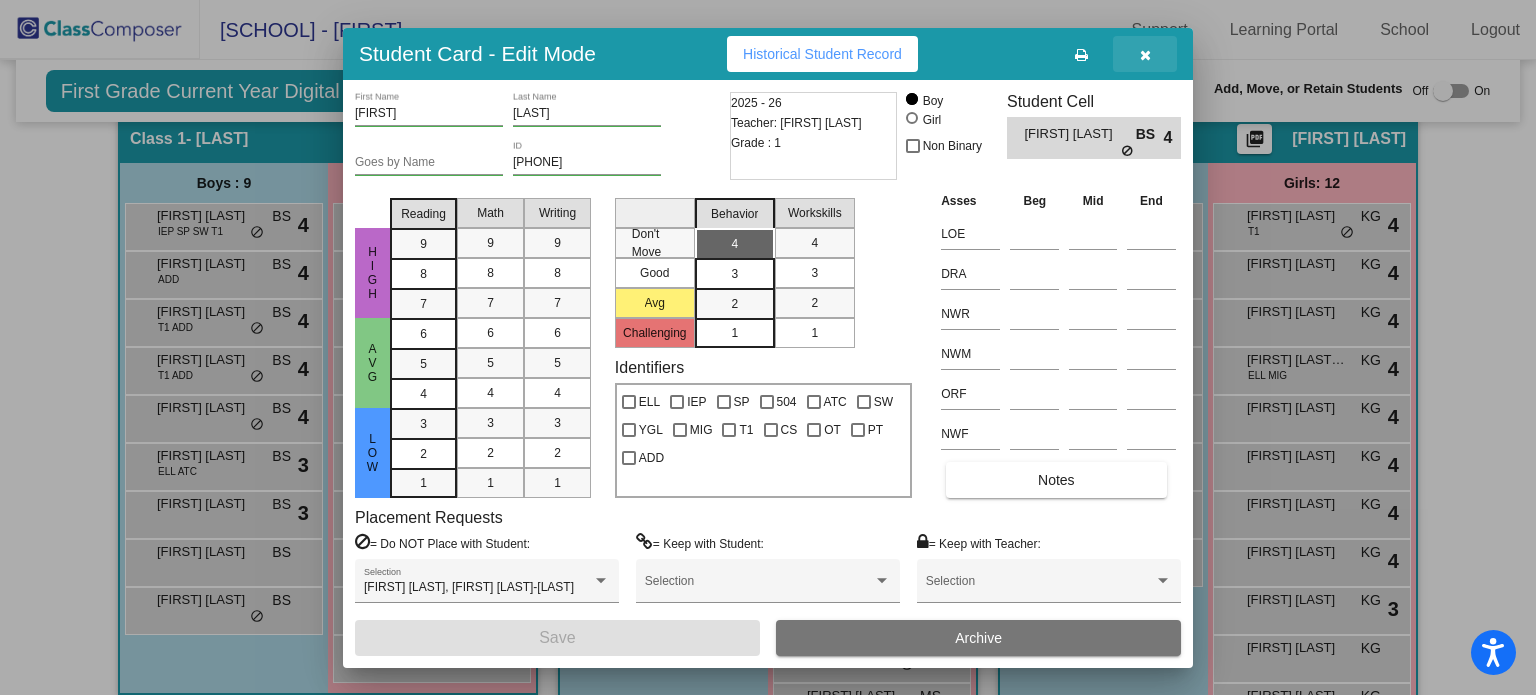 click at bounding box center (1145, 54) 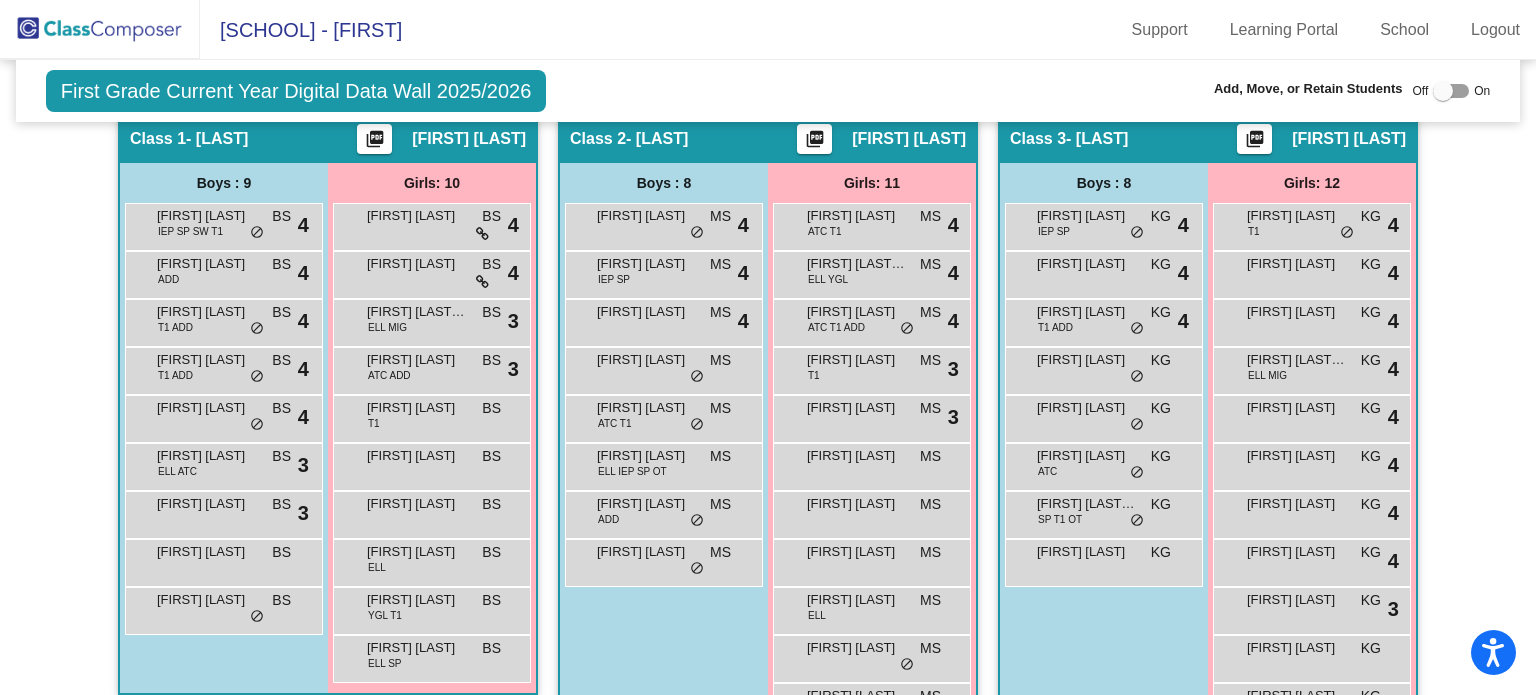 click on "First Grade Current Year Digital Data Wall 2025/2026" 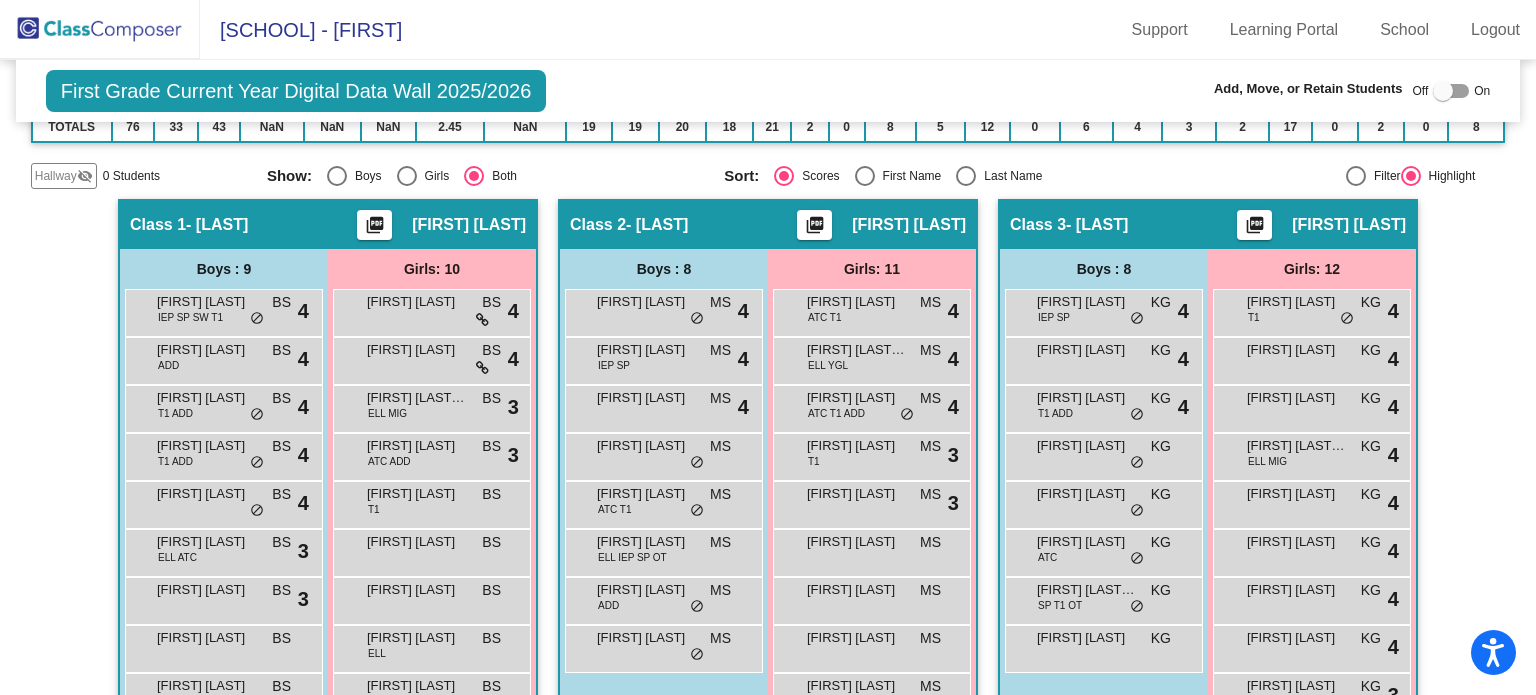scroll, scrollTop: 0, scrollLeft: 0, axis: both 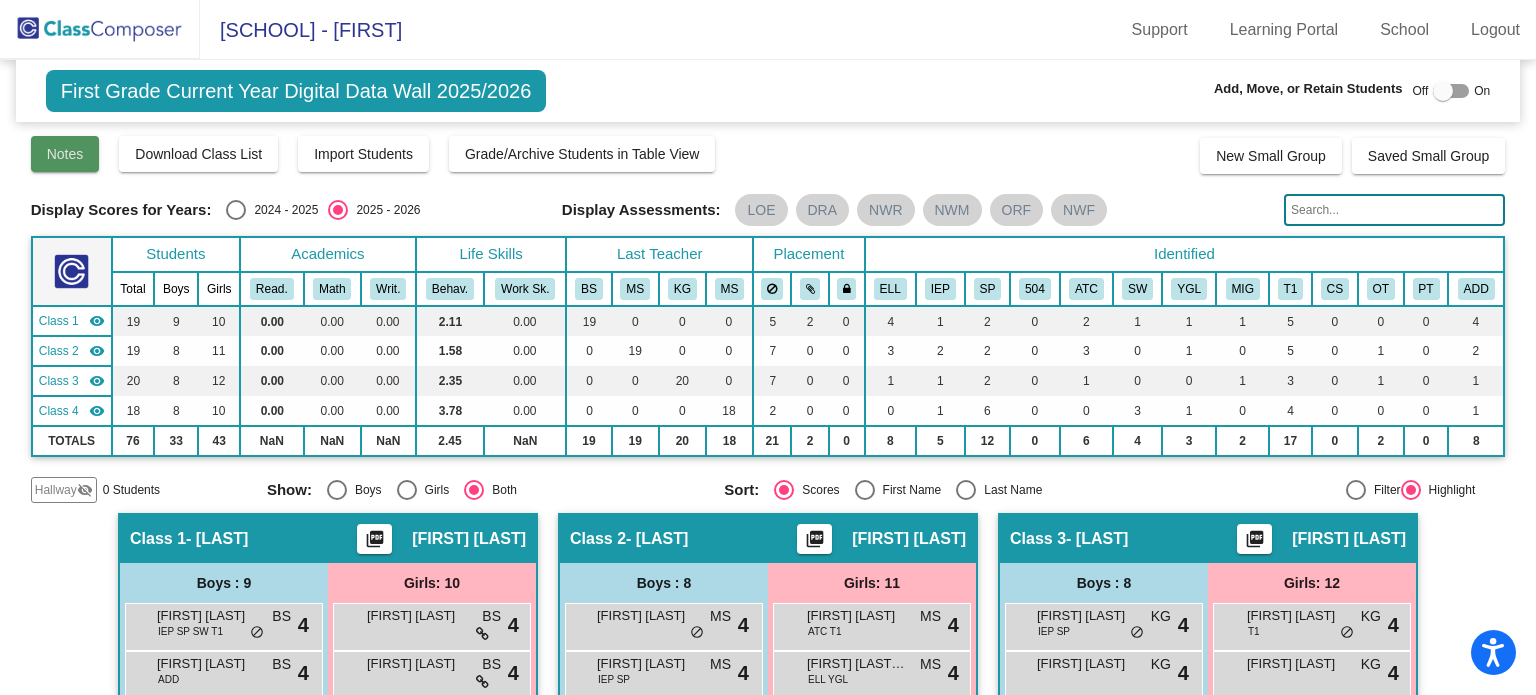 click on "Notes" 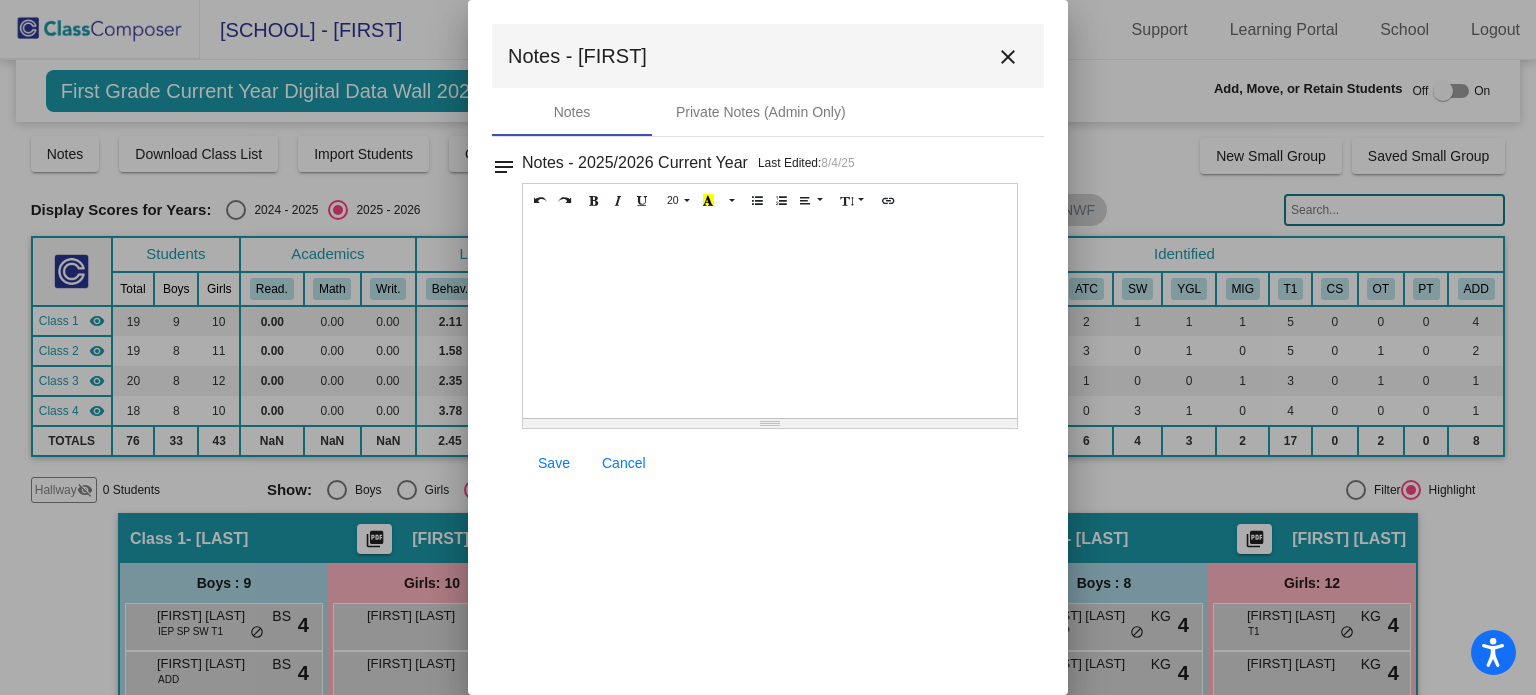 click on "close" at bounding box center (1008, 57) 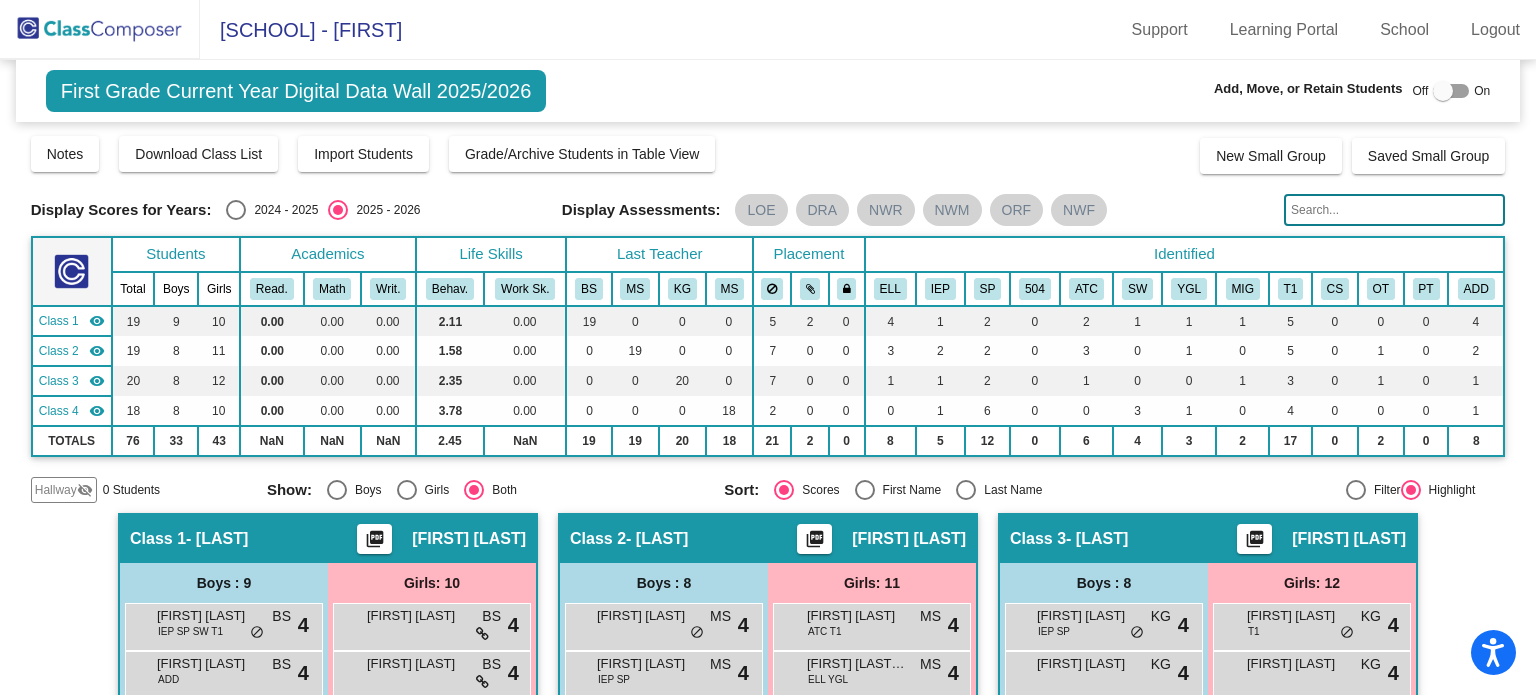click 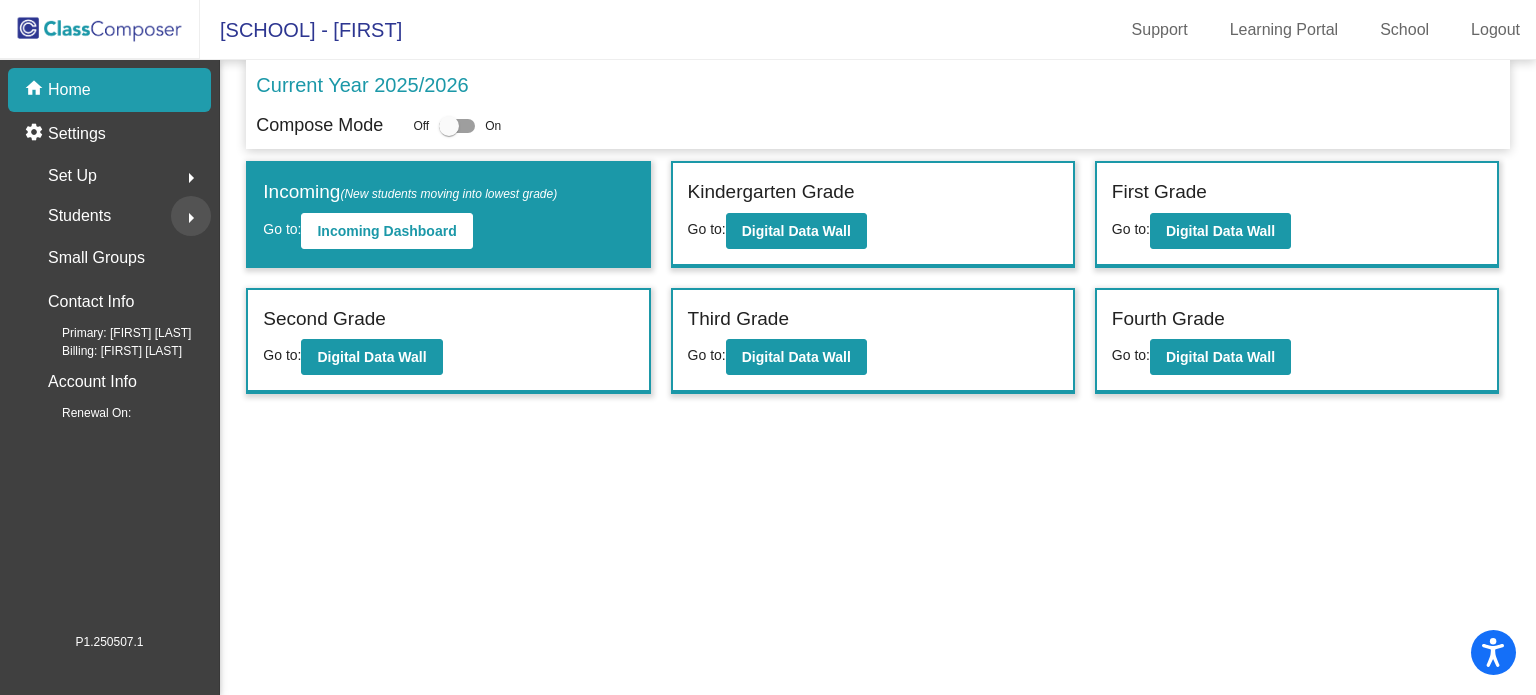 click on "arrow_right" 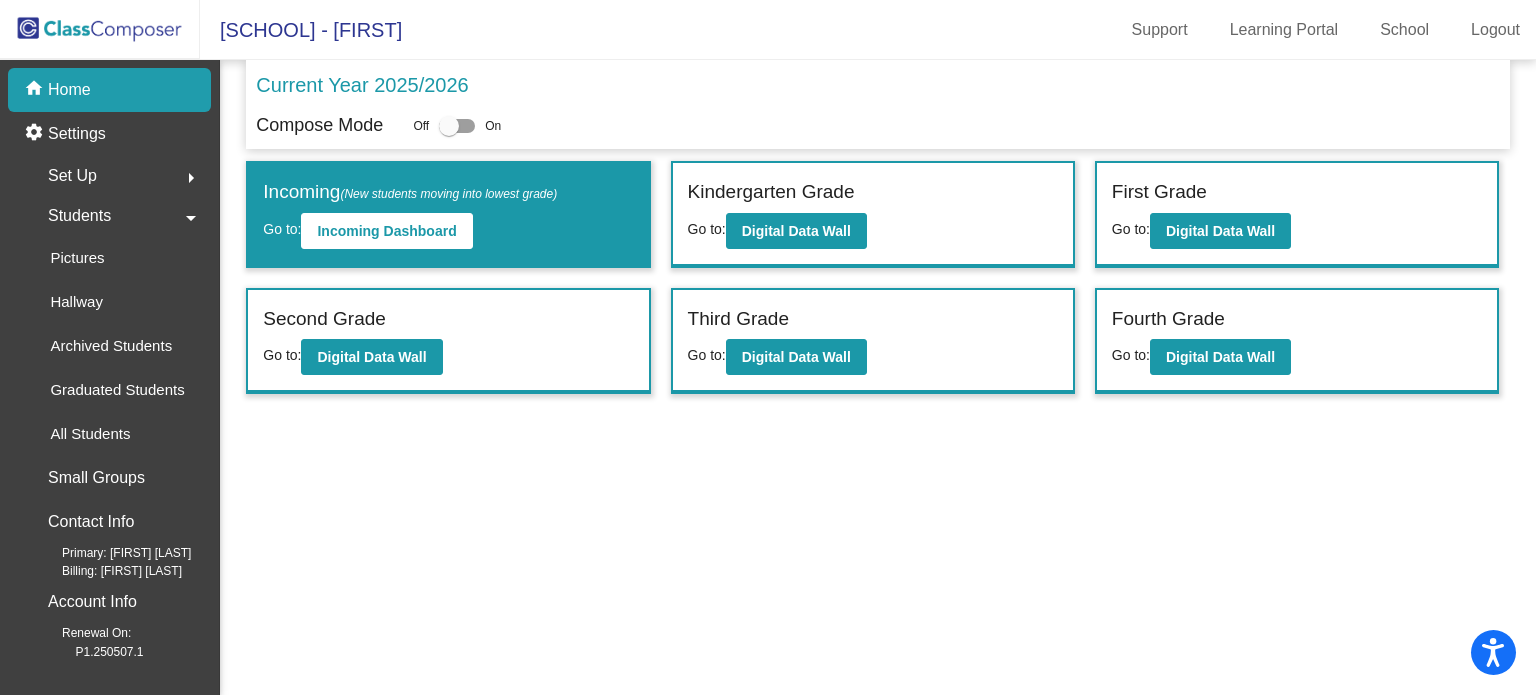 click on "Students" 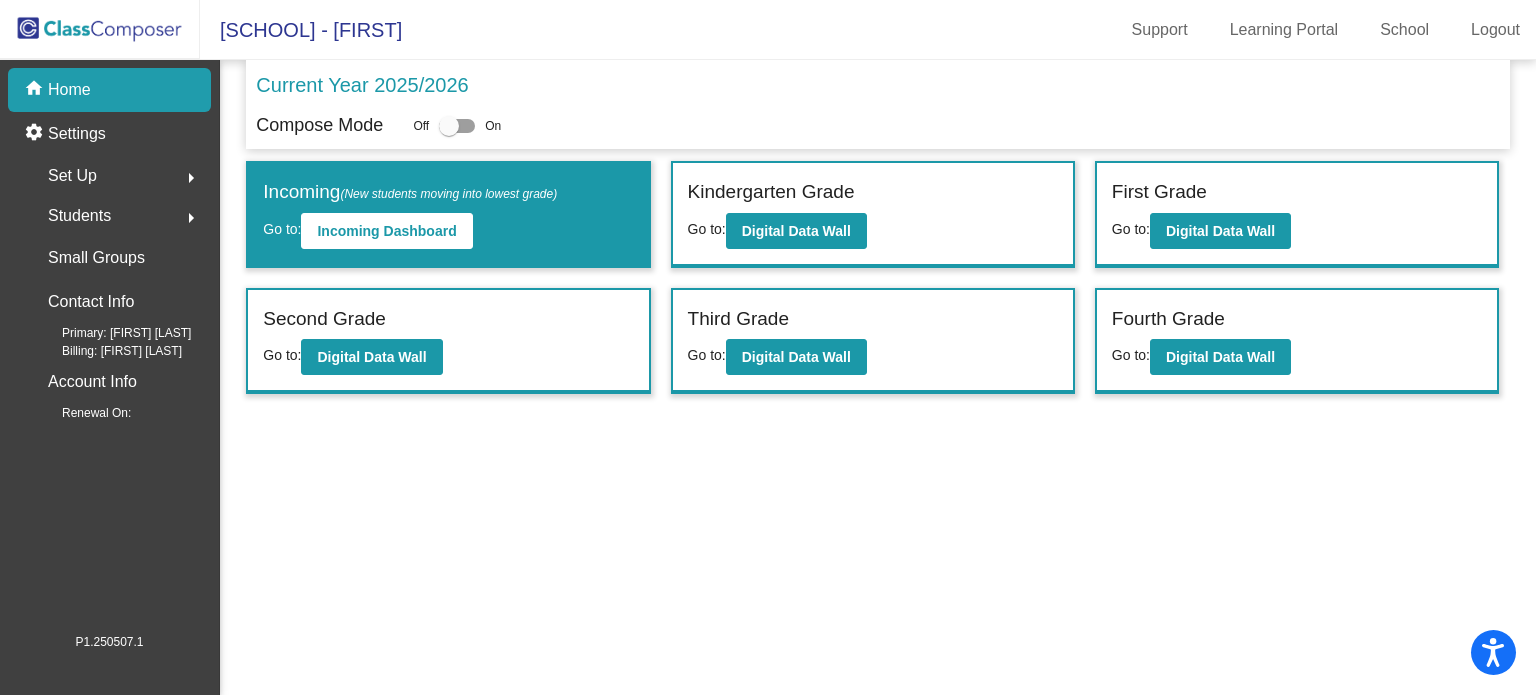click on "Students" 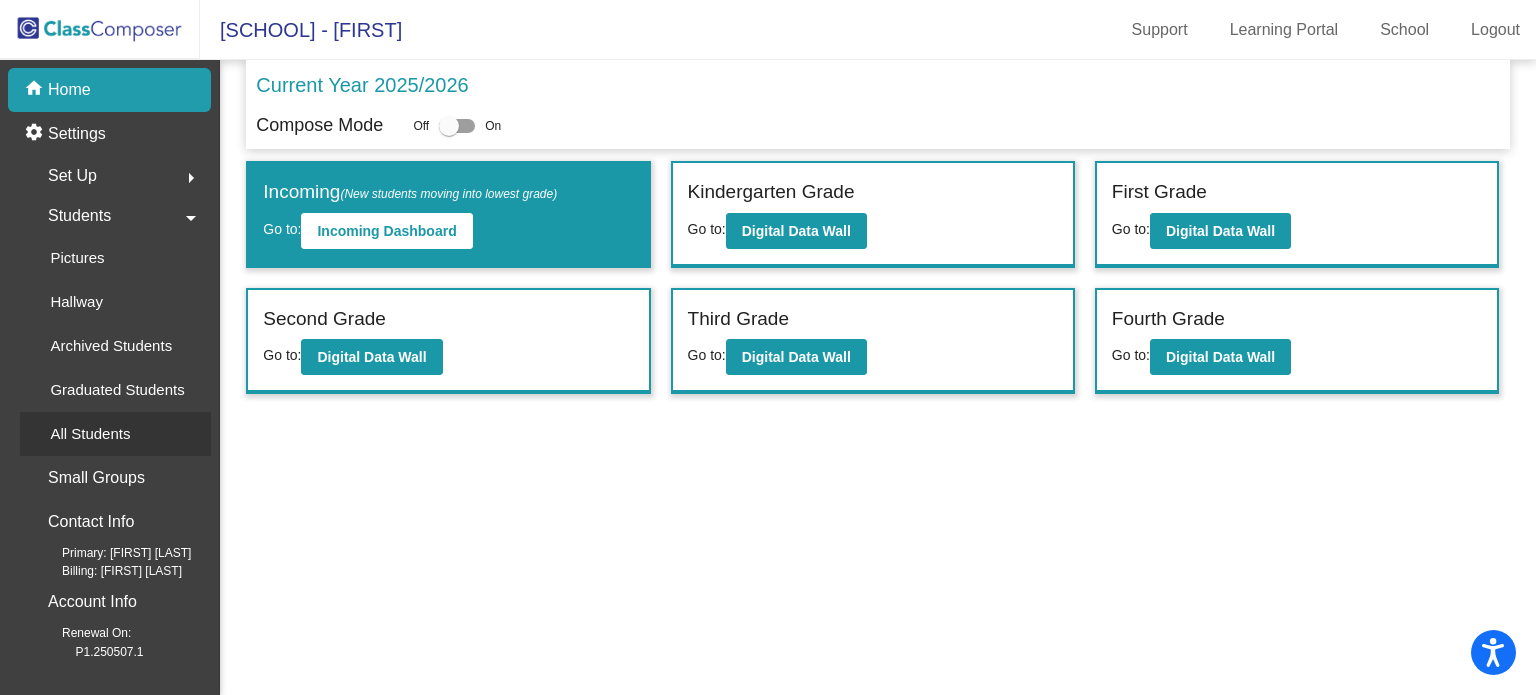 click on "All Students" 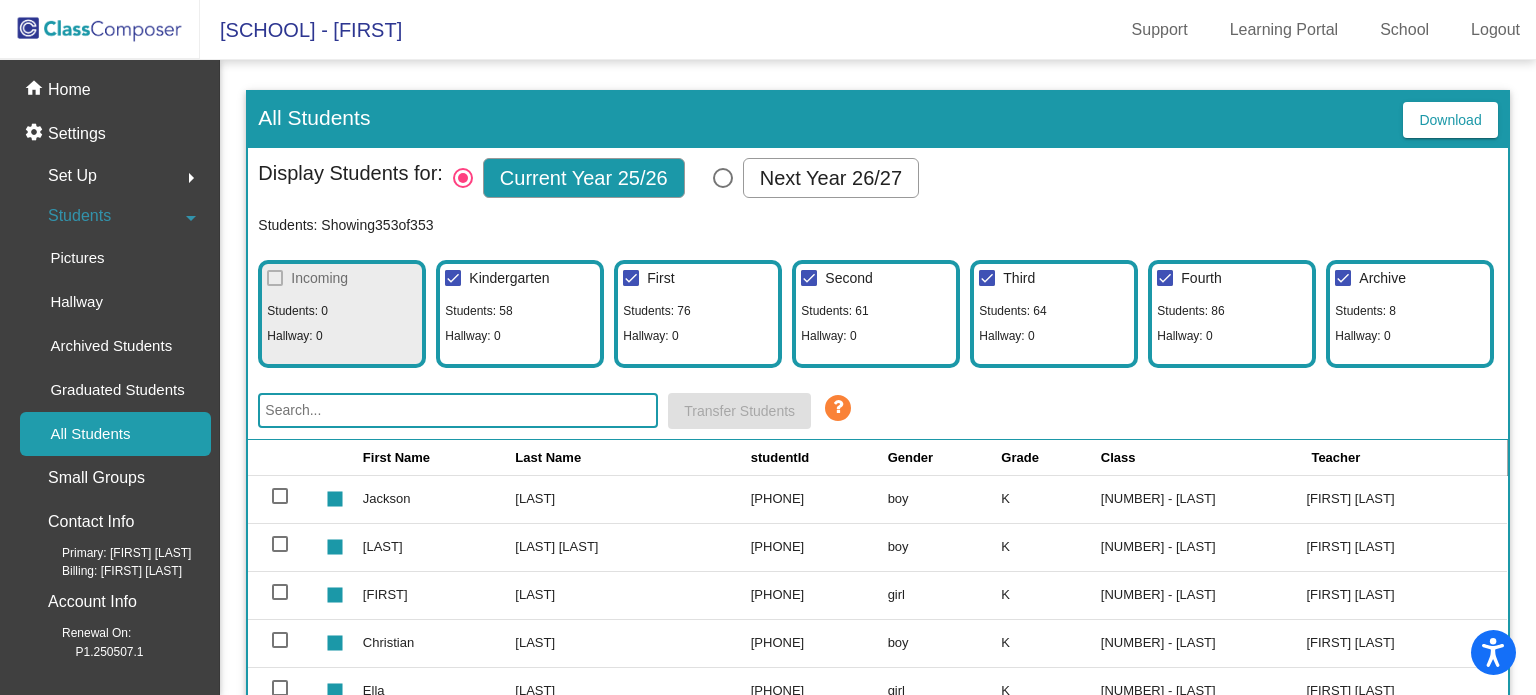 scroll, scrollTop: 2, scrollLeft: 0, axis: vertical 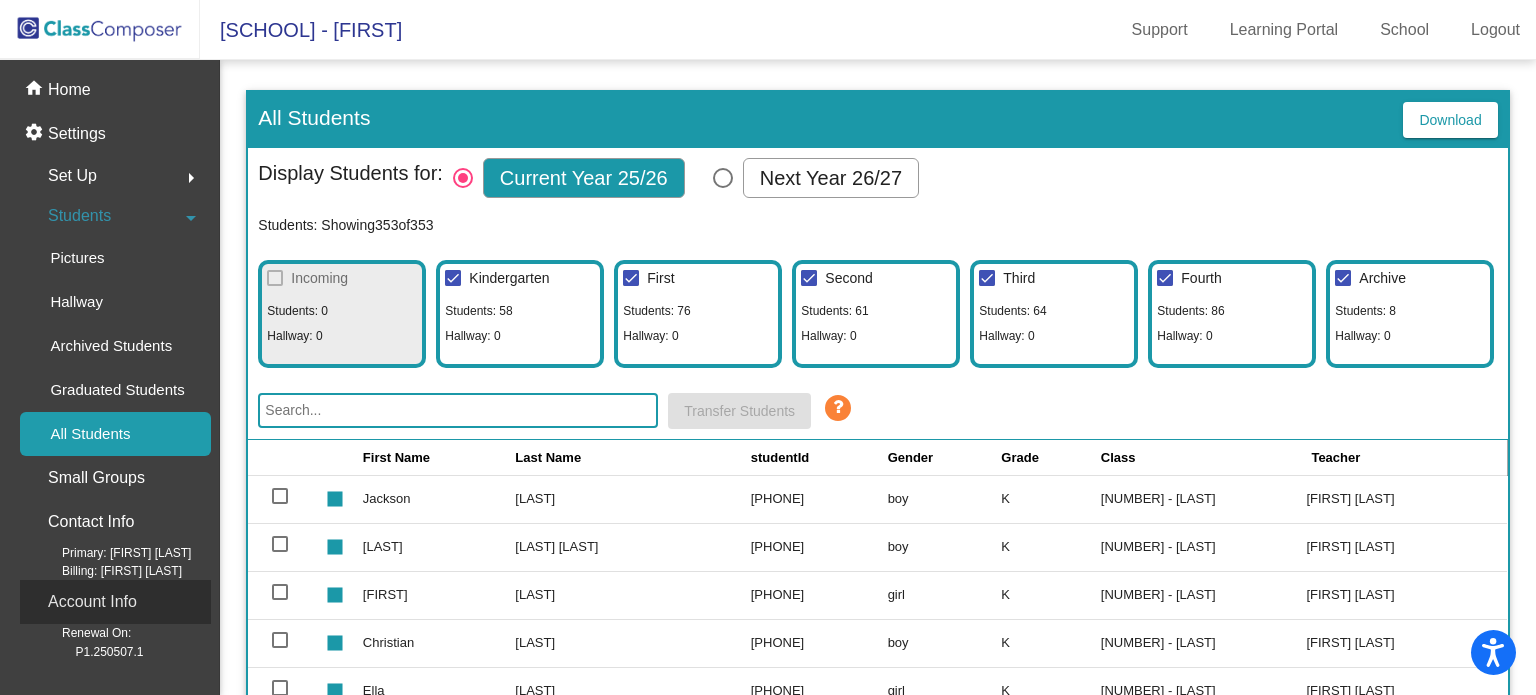 click on "Account Info" 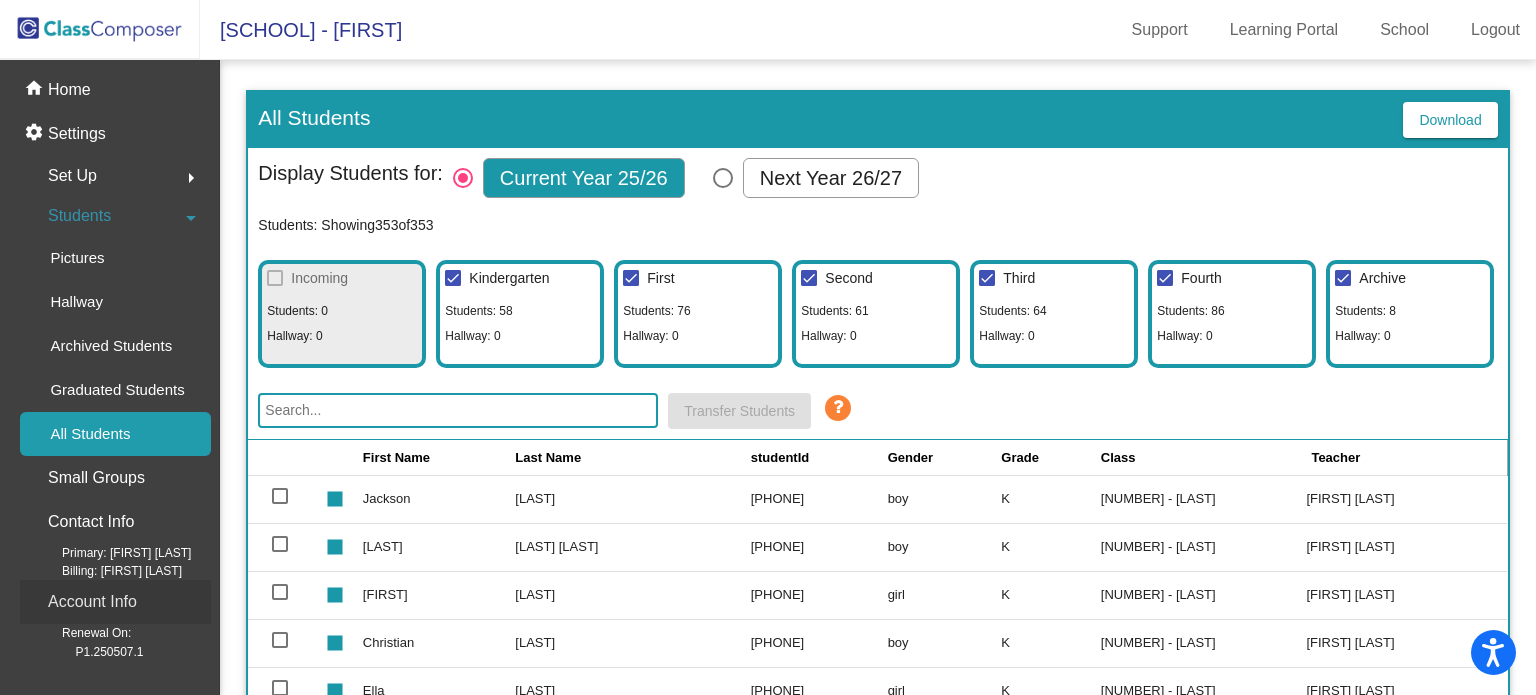 scroll, scrollTop: 0, scrollLeft: 0, axis: both 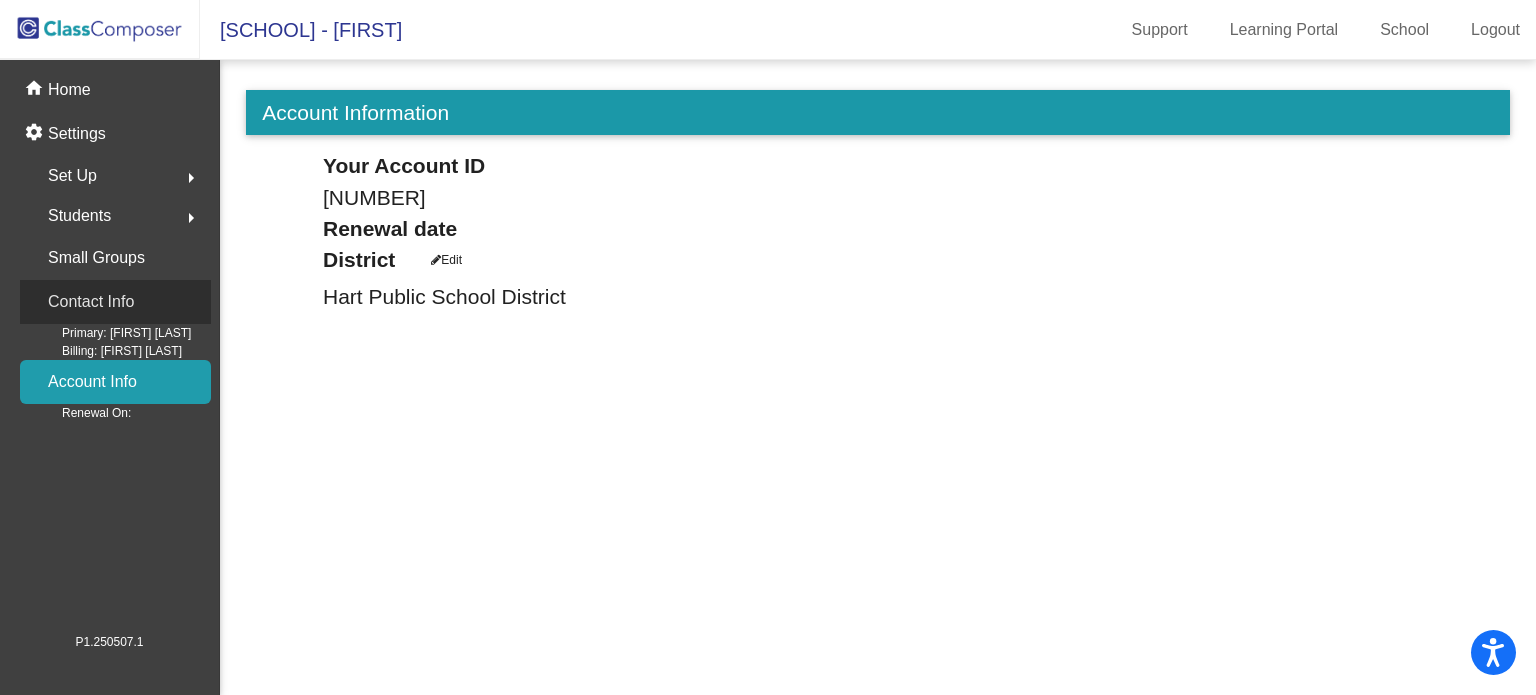 click on "Contact Info" 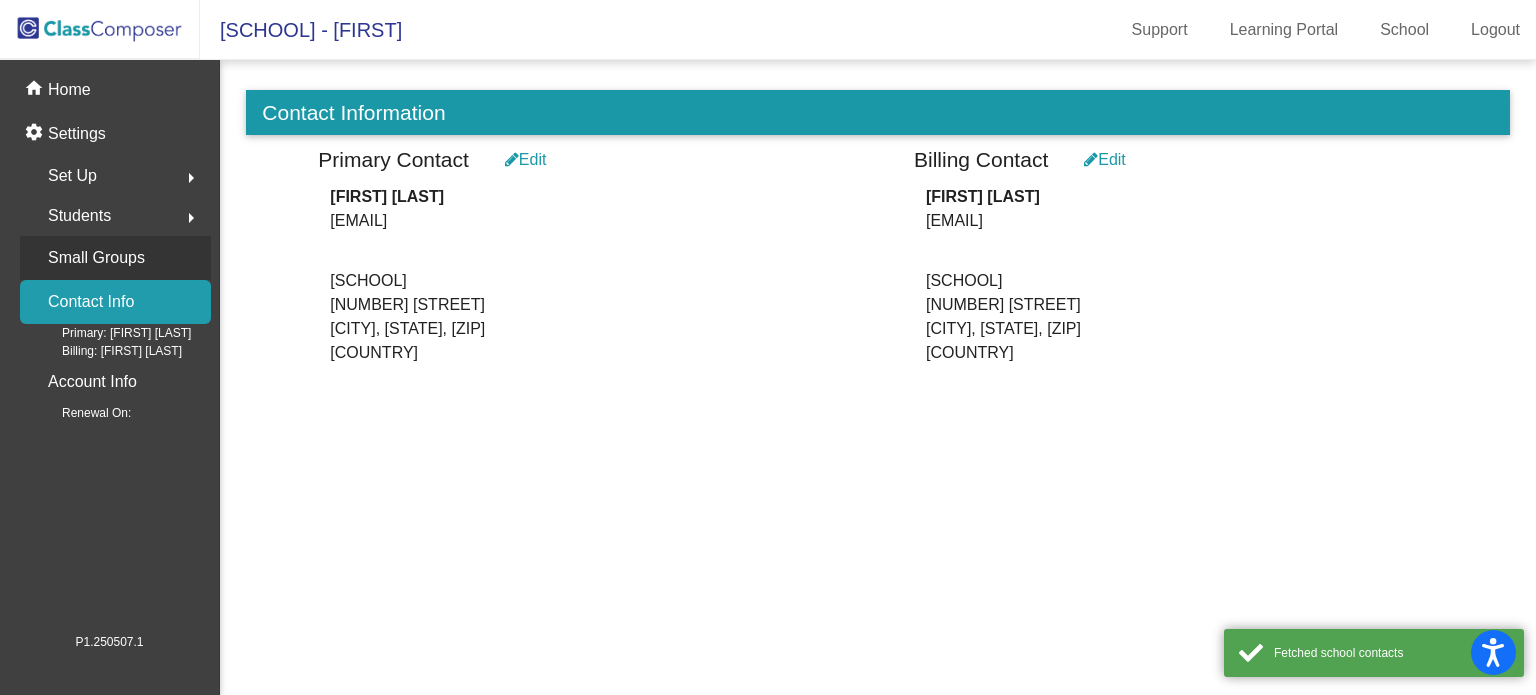 click on "Small Groups" 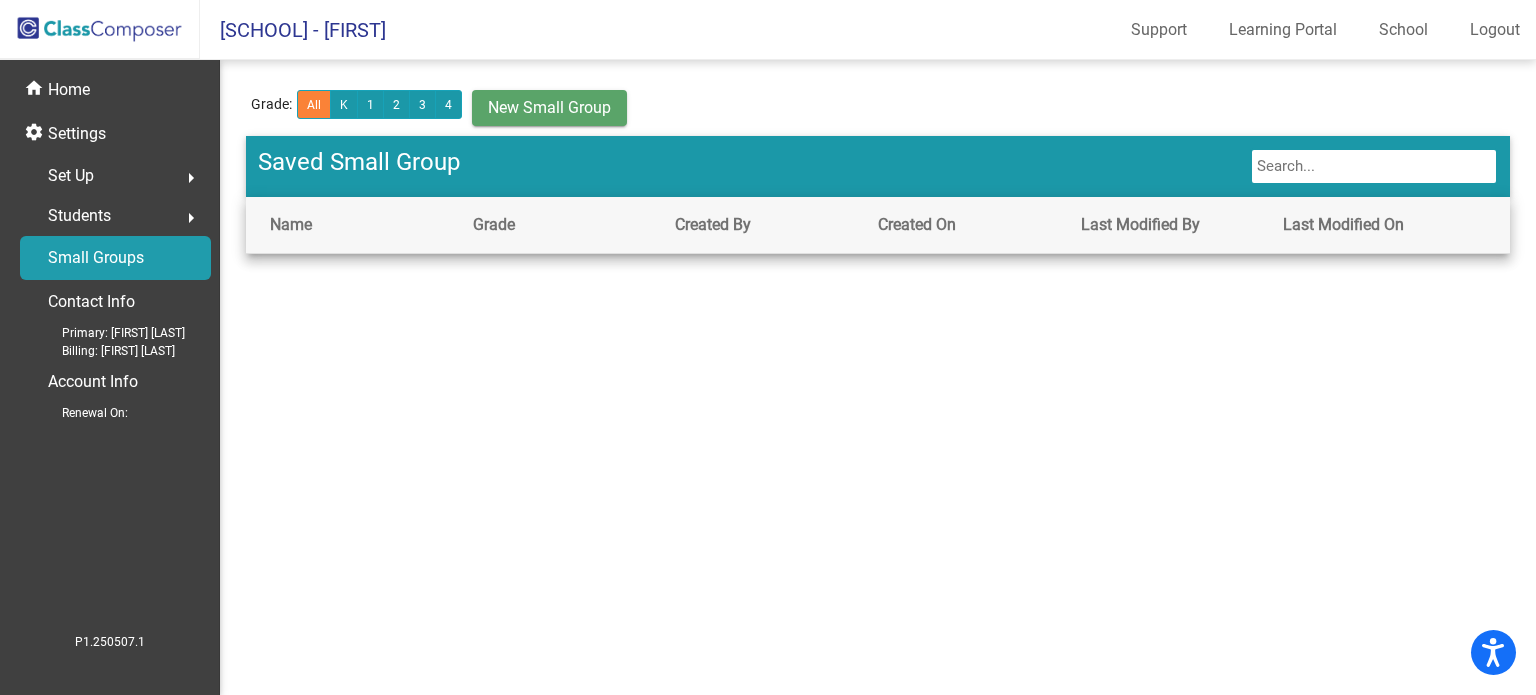 click on "Students  arrow_right" 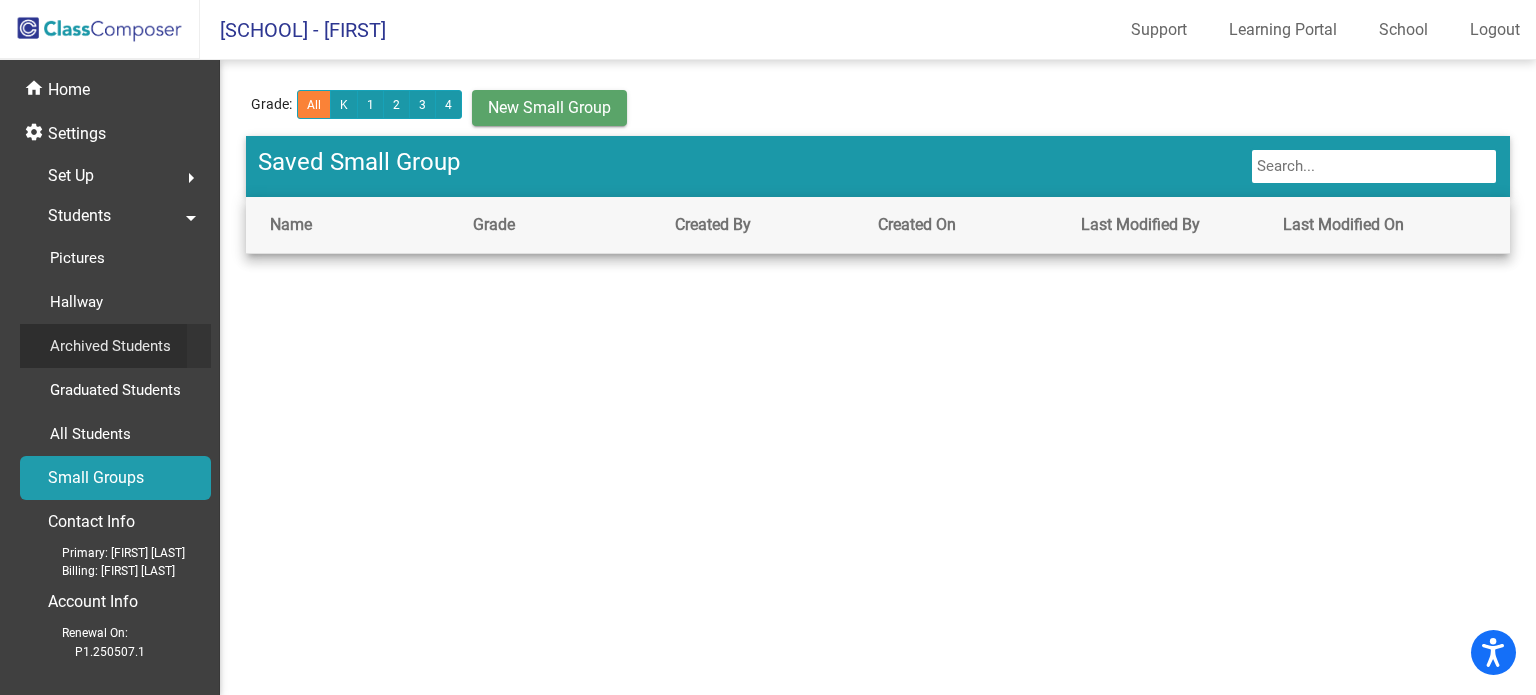 click on "Archived Students" 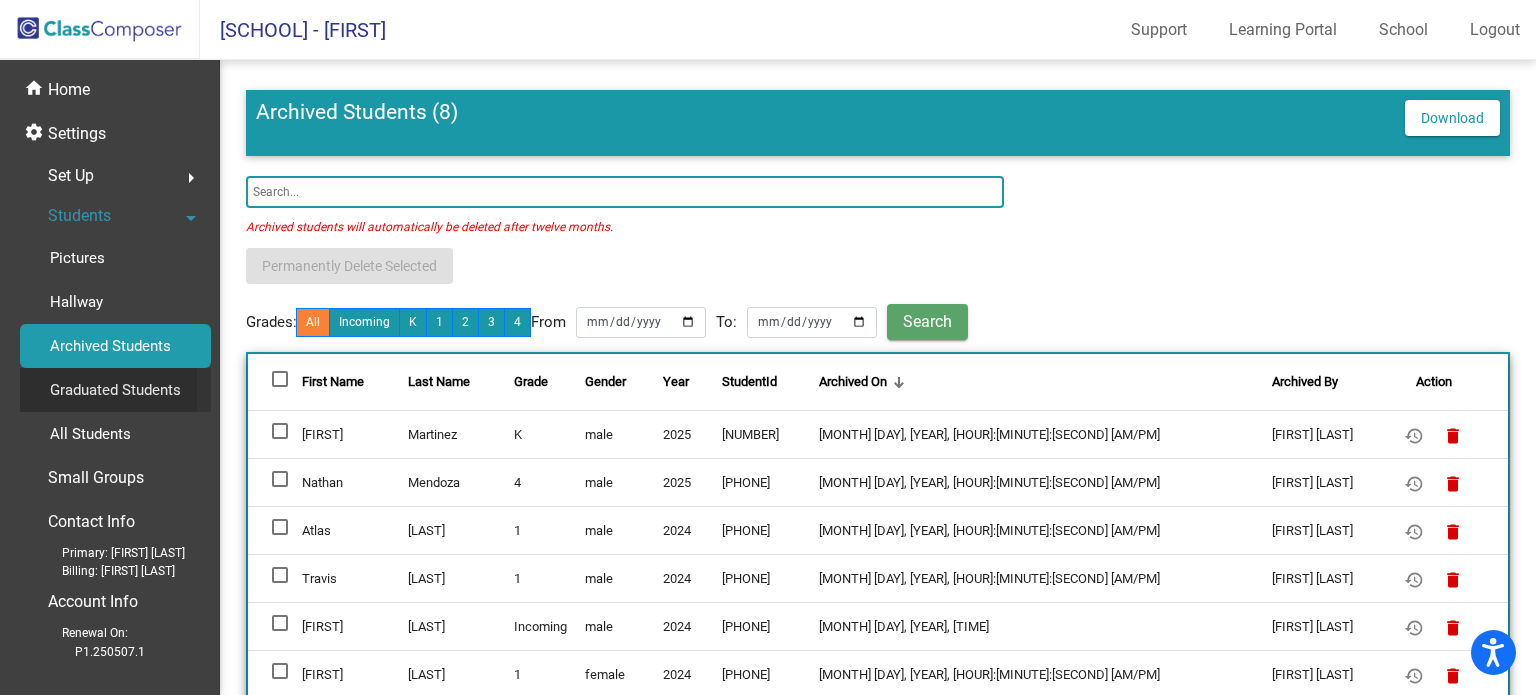 click on "Graduated Students" 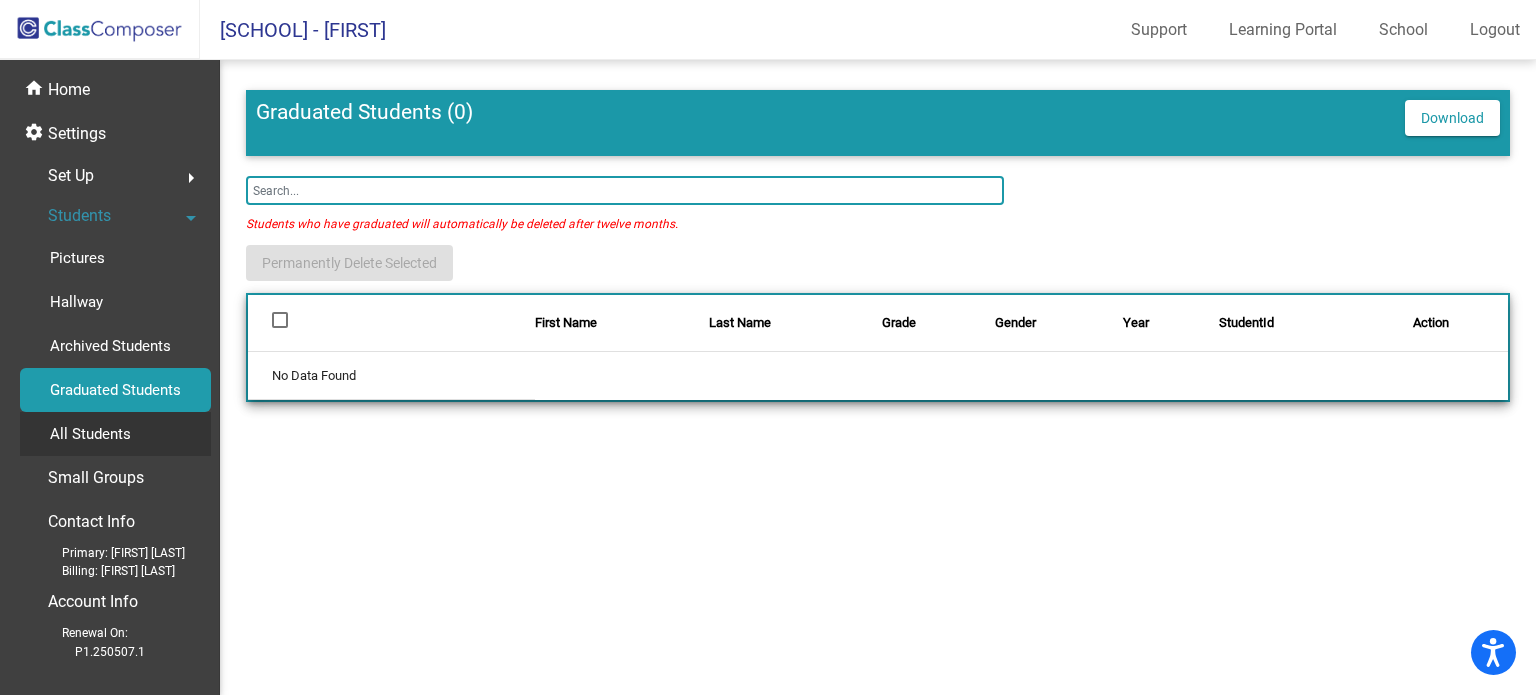 click on "All Students" 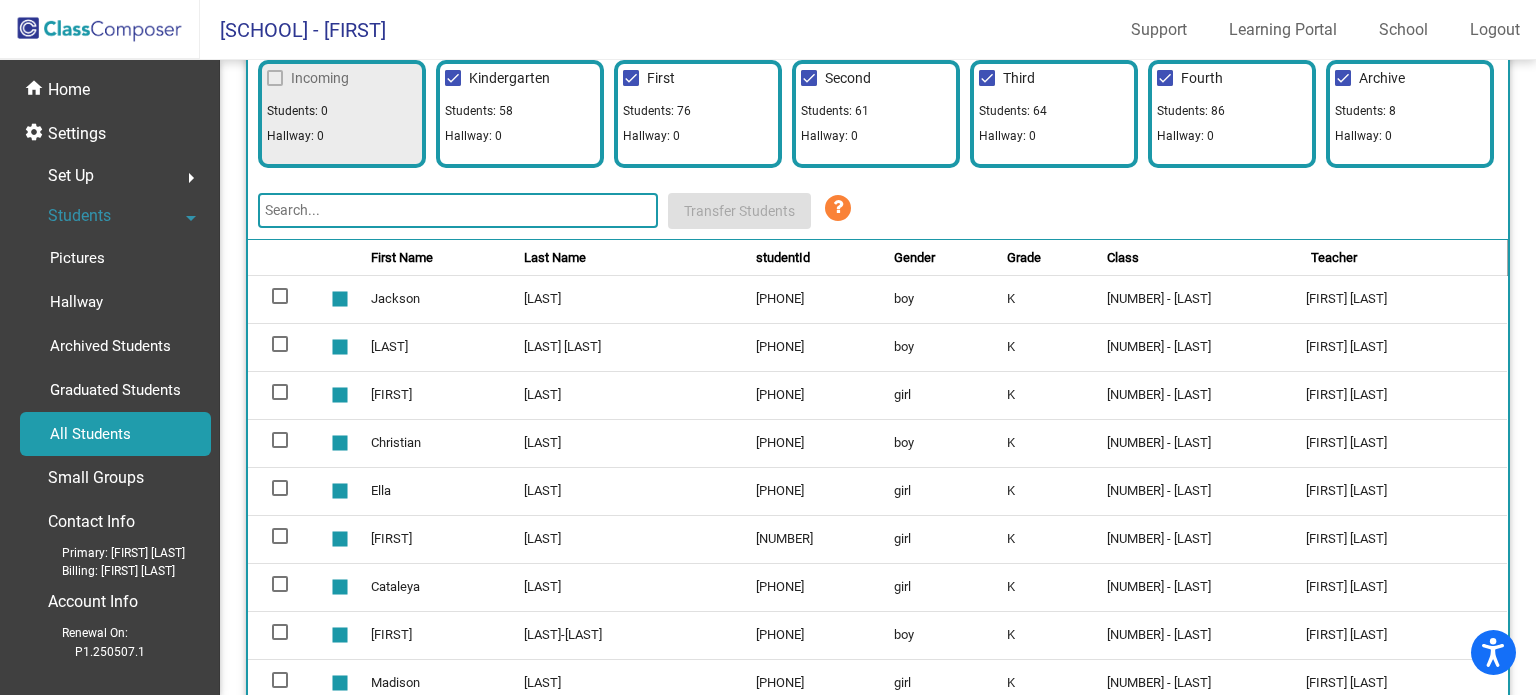 scroll, scrollTop: 0, scrollLeft: 0, axis: both 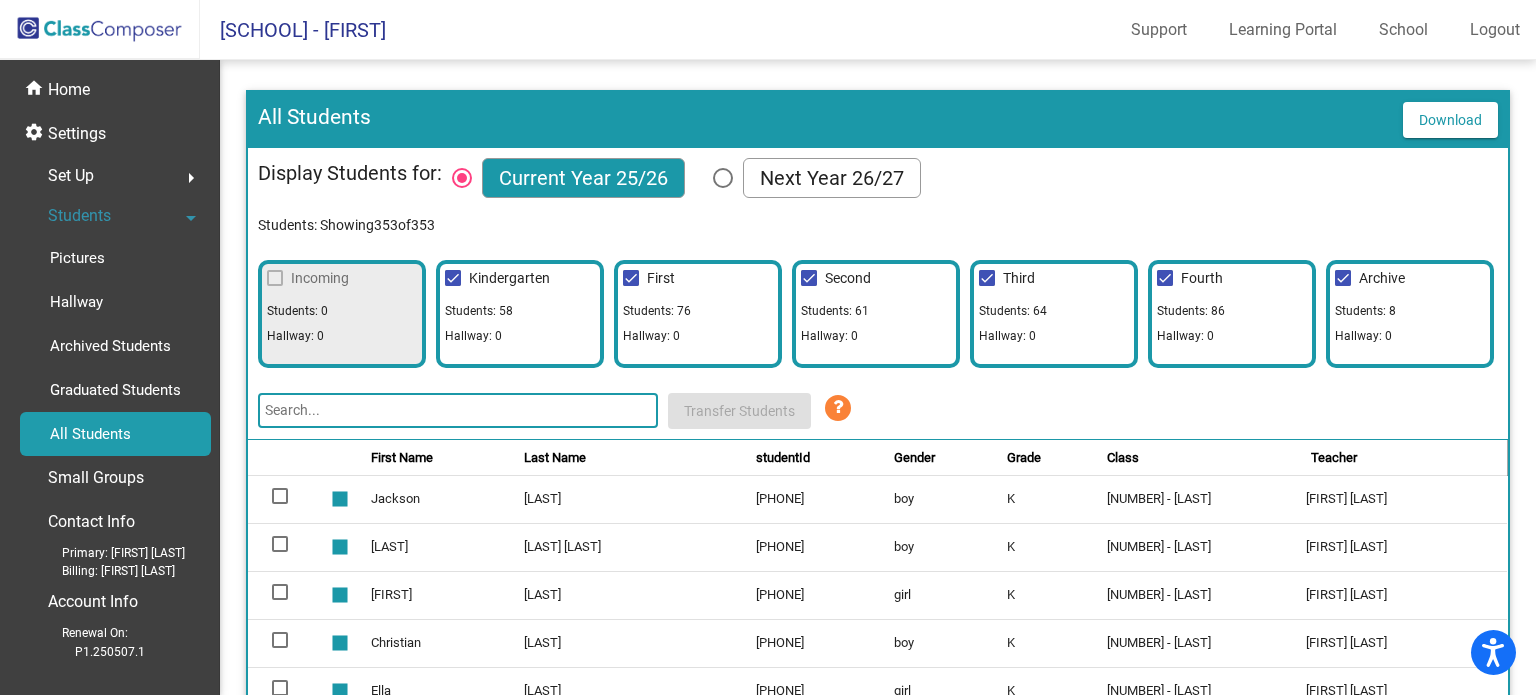 click at bounding box center (1343, 278) 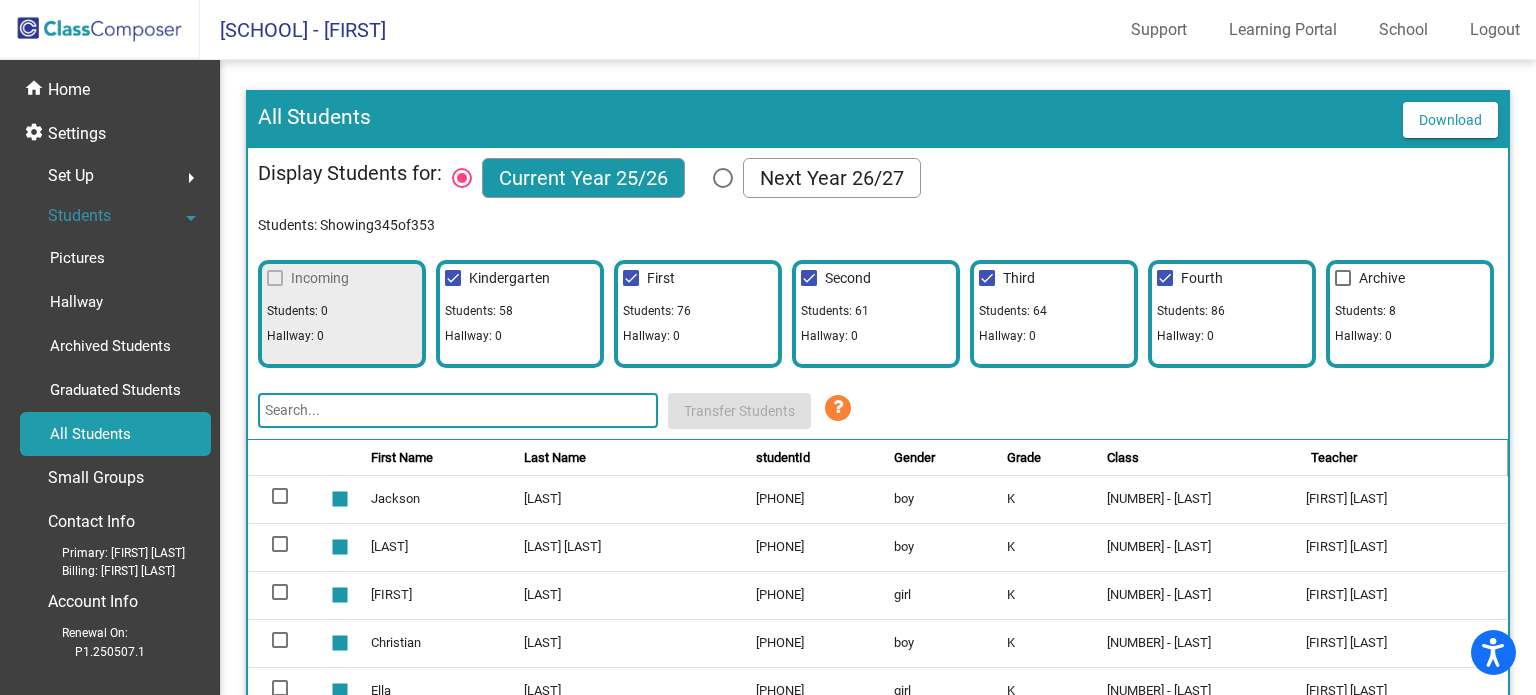 click at bounding box center (453, 278) 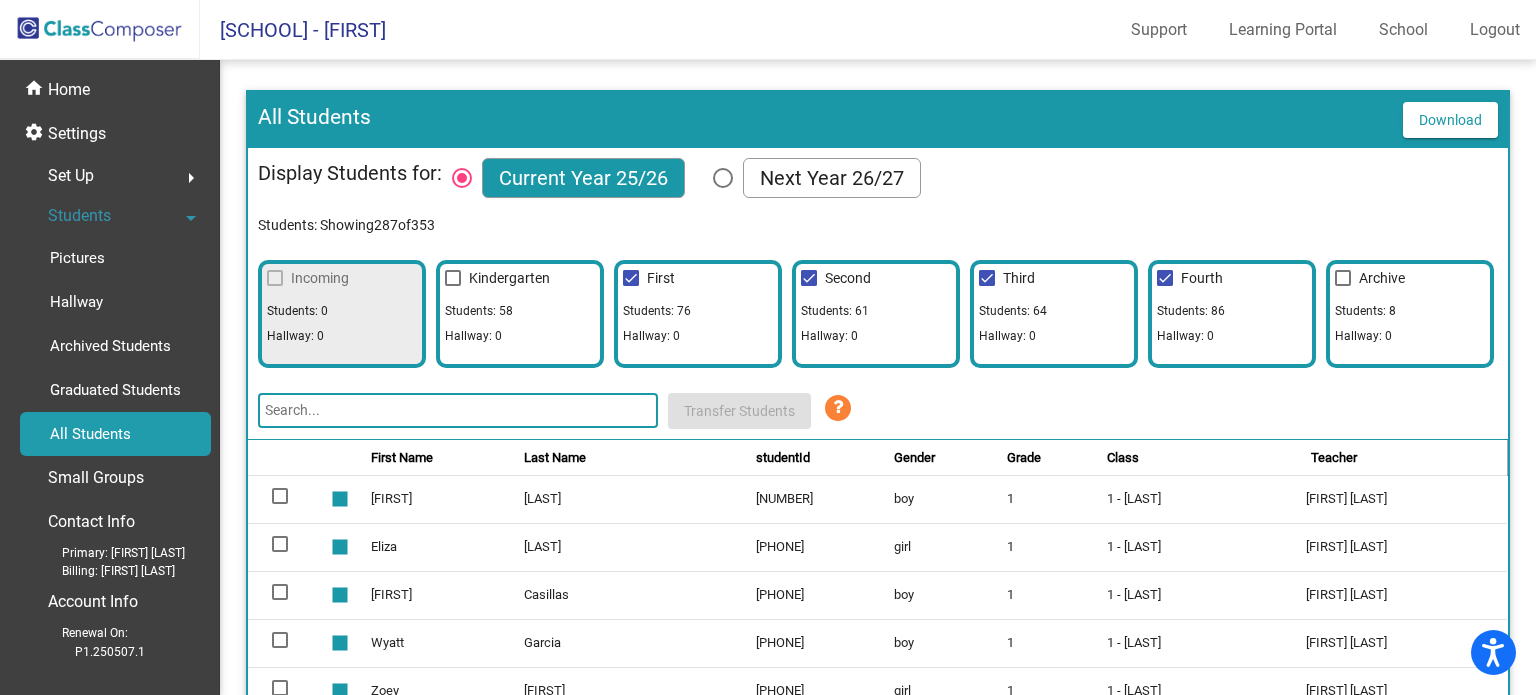 click at bounding box center [809, 278] 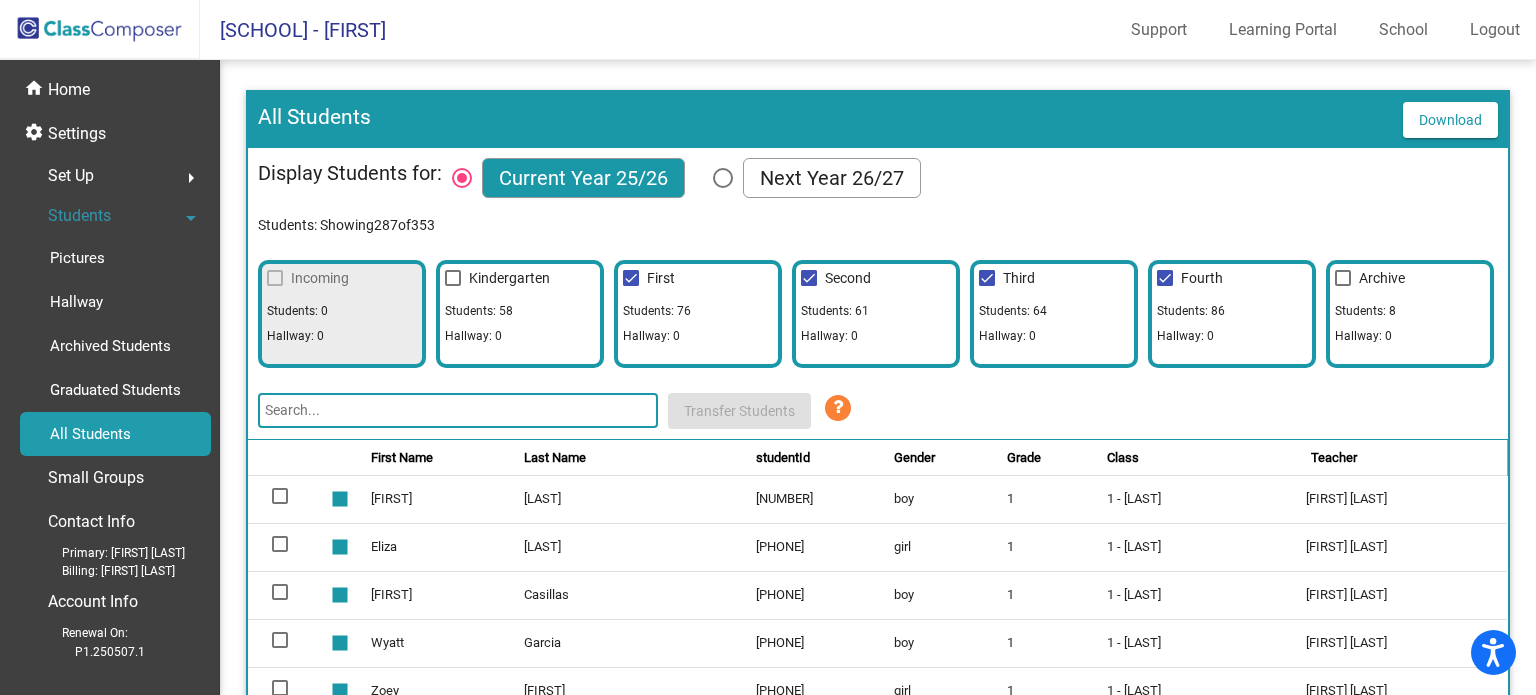 click on "Second" at bounding box center (808, 286) 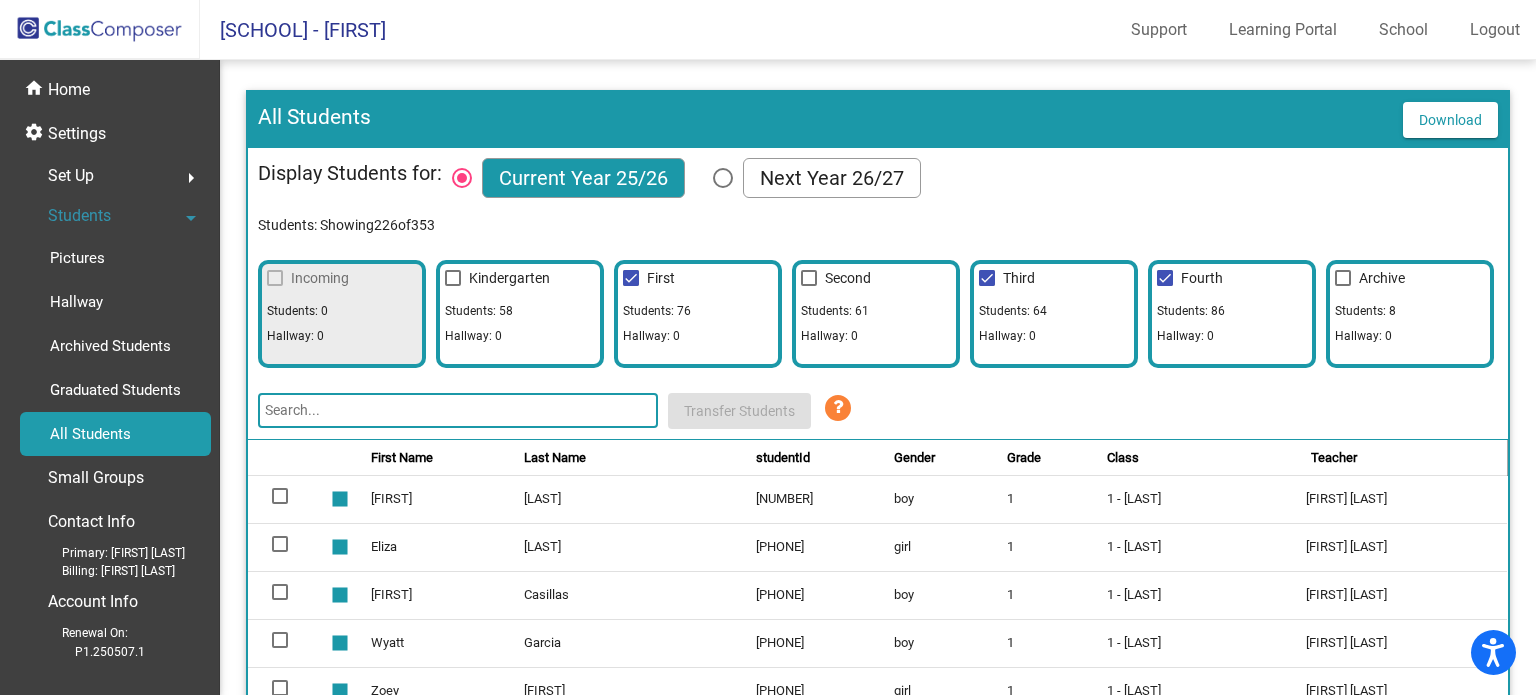 click at bounding box center [987, 278] 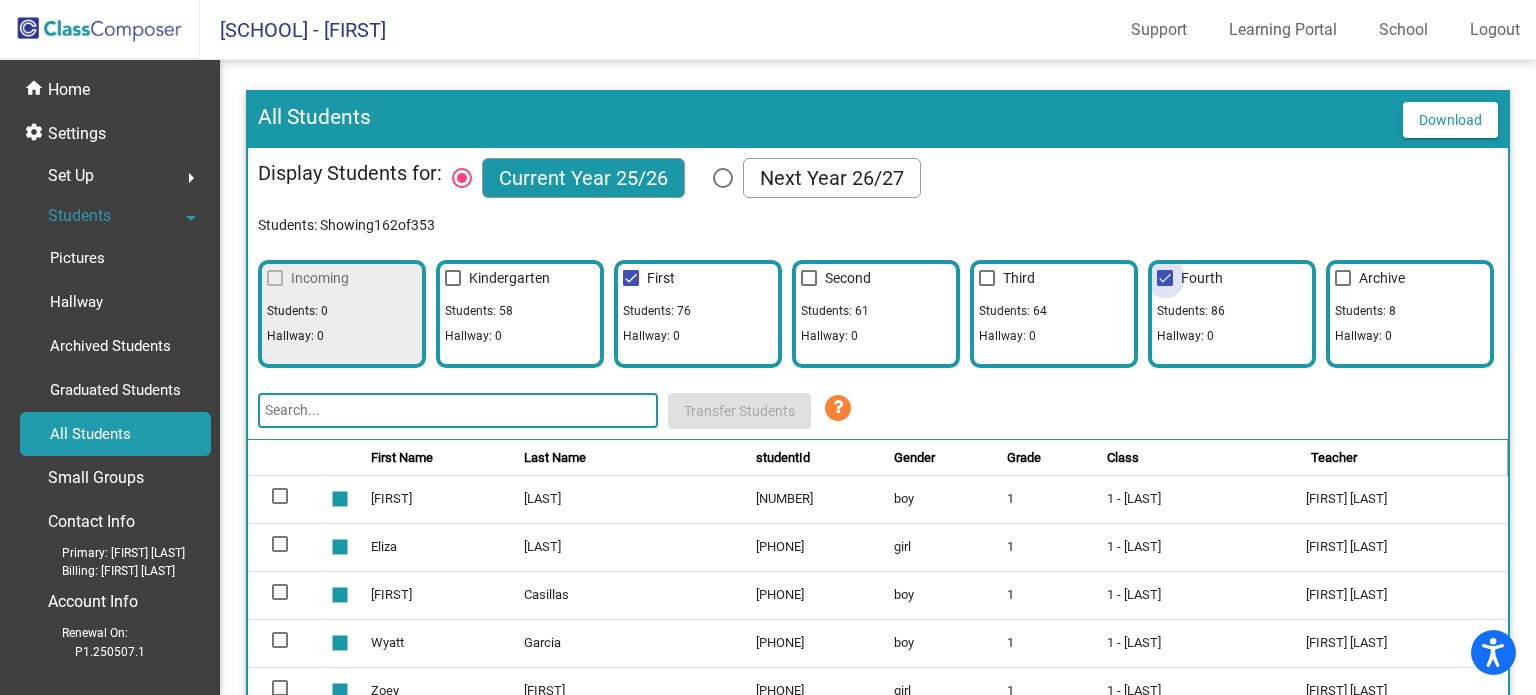click at bounding box center (1165, 278) 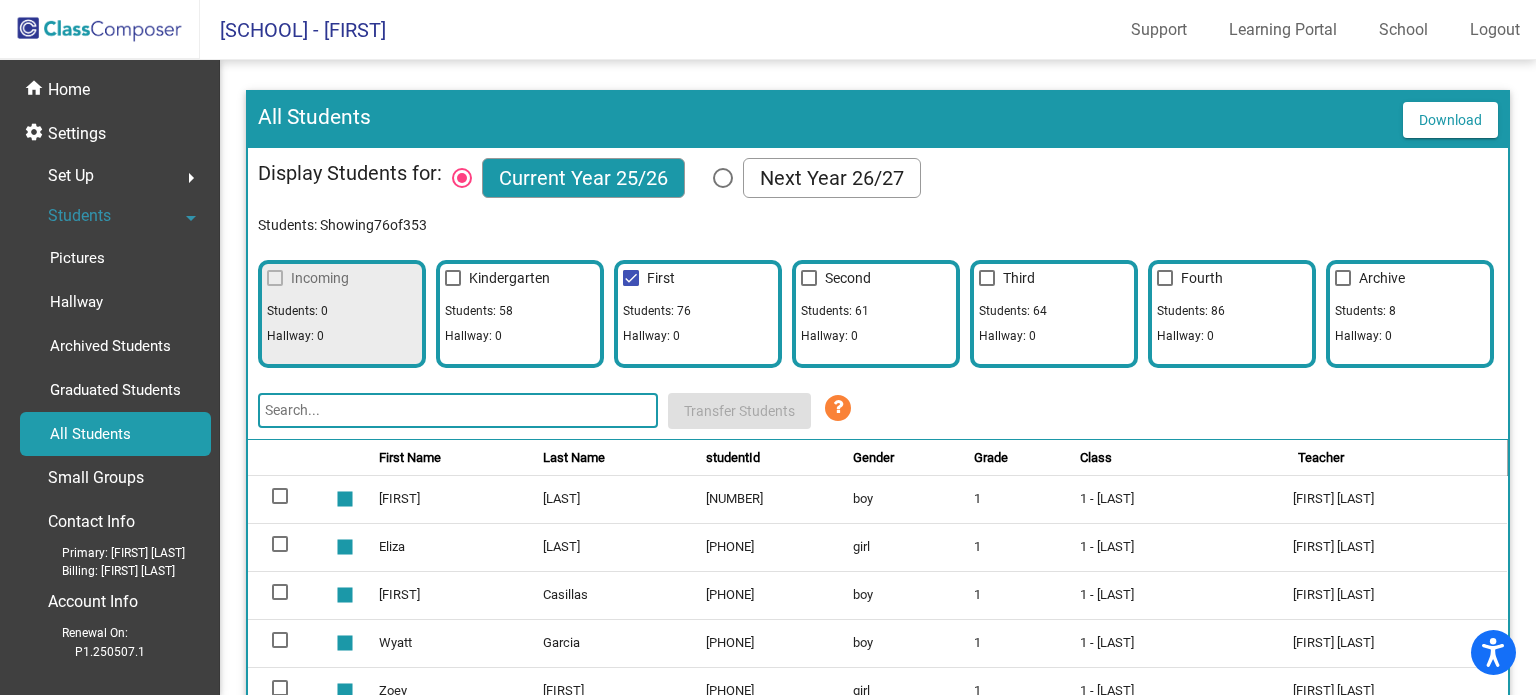 scroll, scrollTop: 300, scrollLeft: 0, axis: vertical 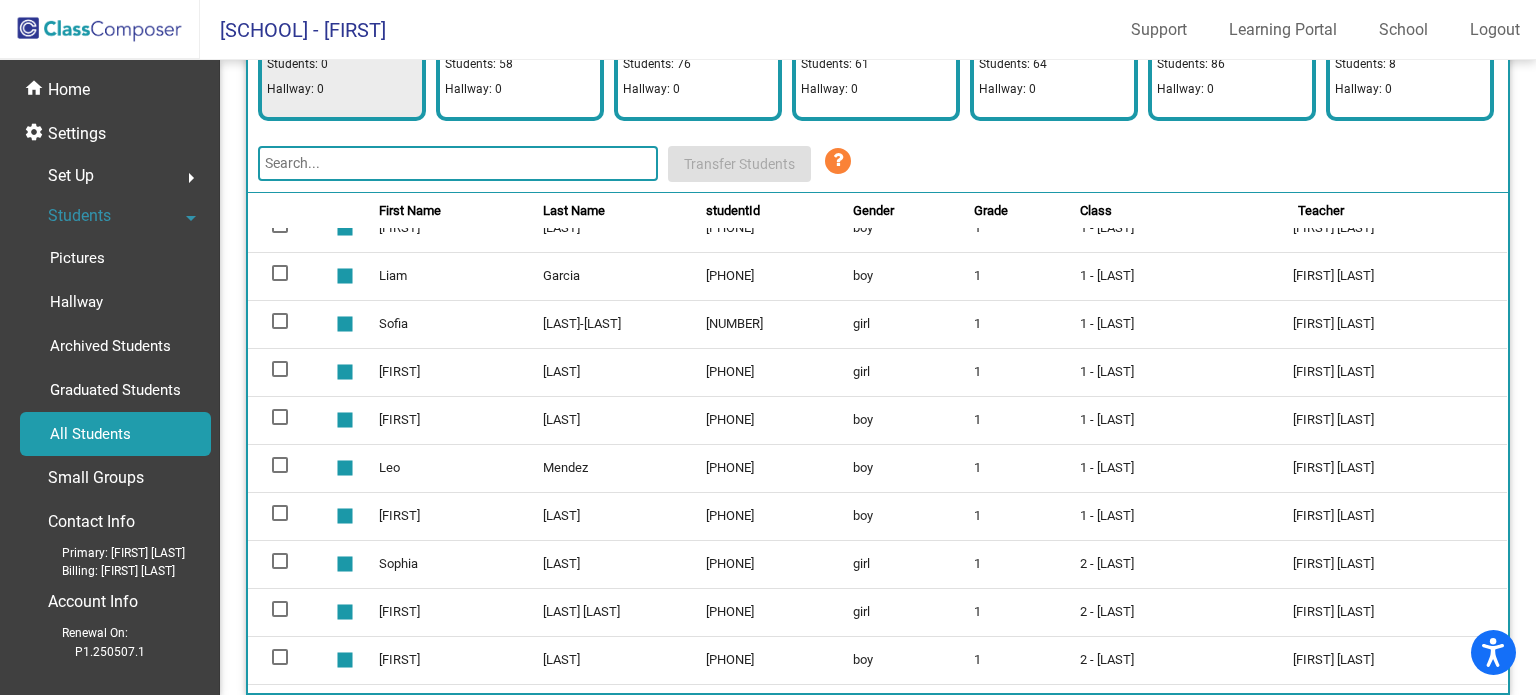 click on "[LAST]" 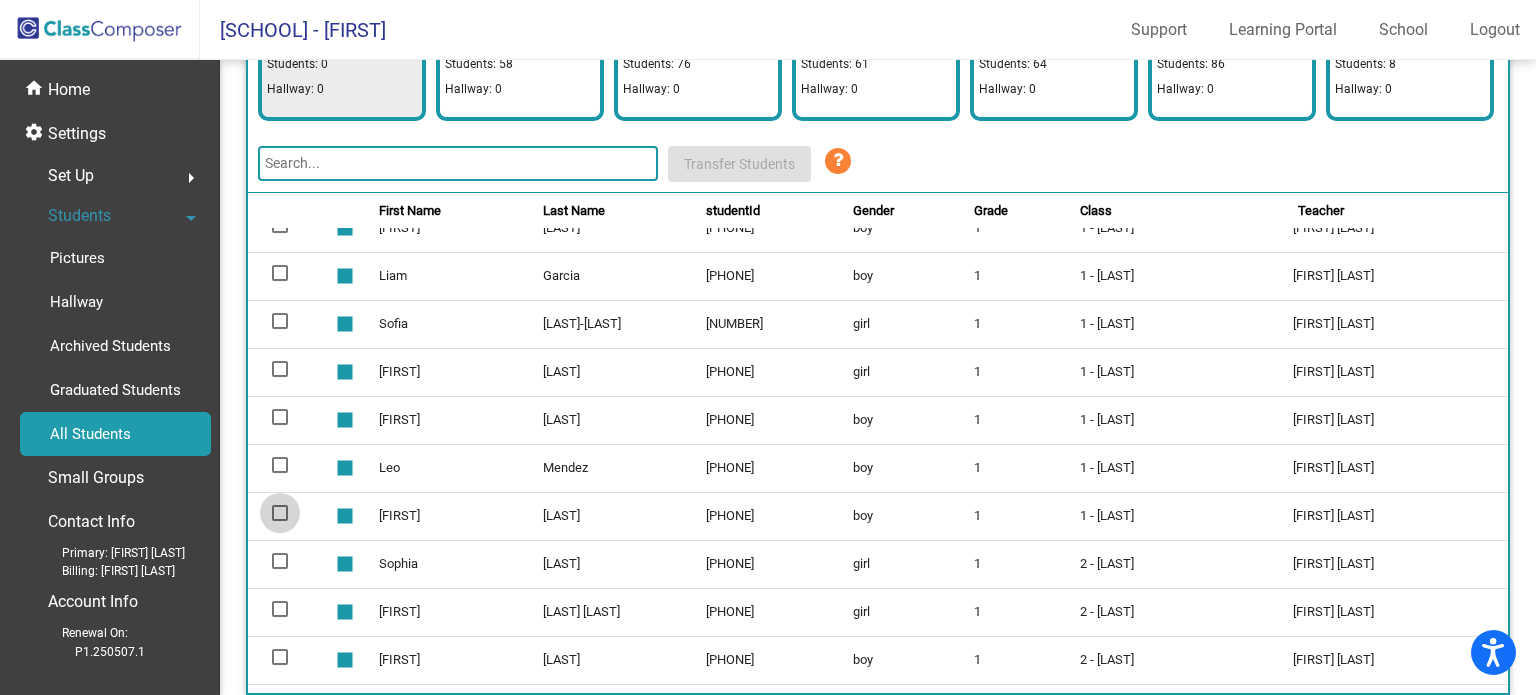click at bounding box center (280, 513) 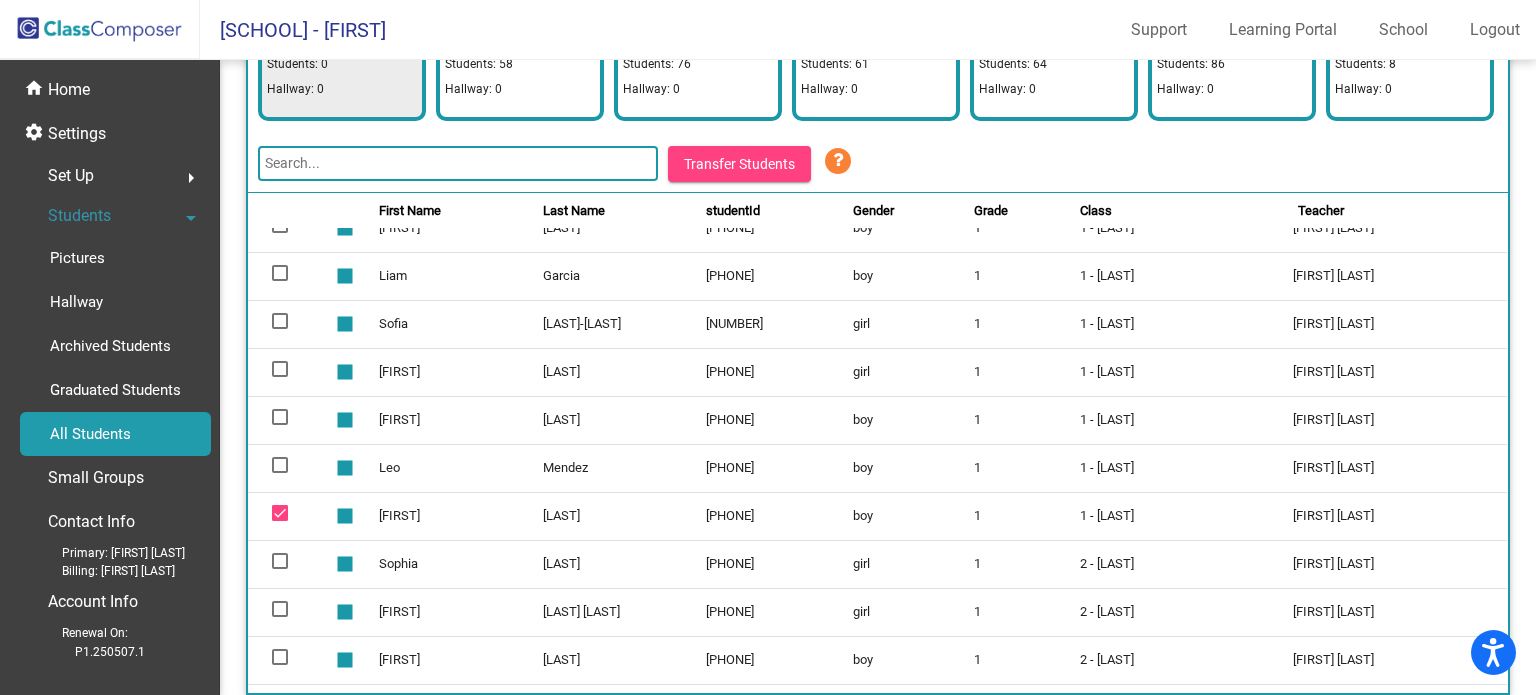 scroll, scrollTop: 0, scrollLeft: 0, axis: both 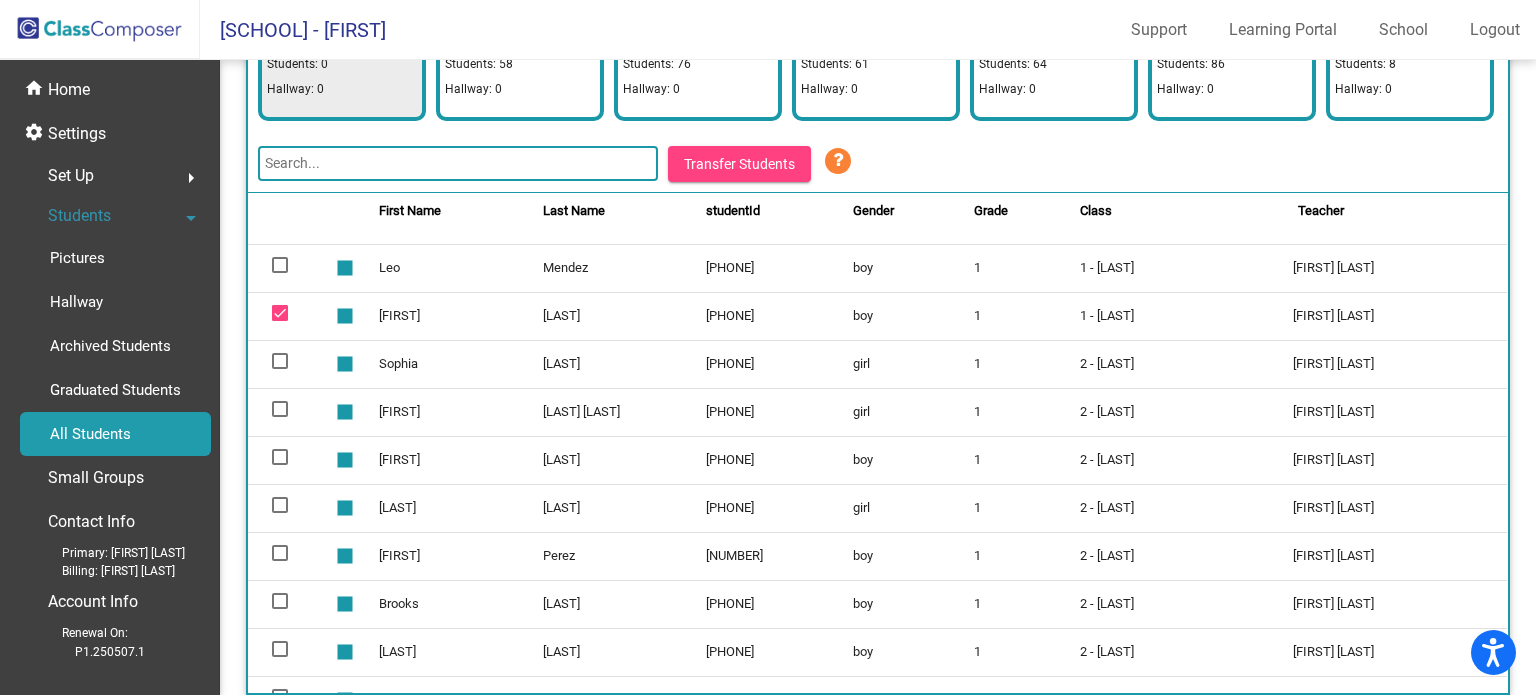 click 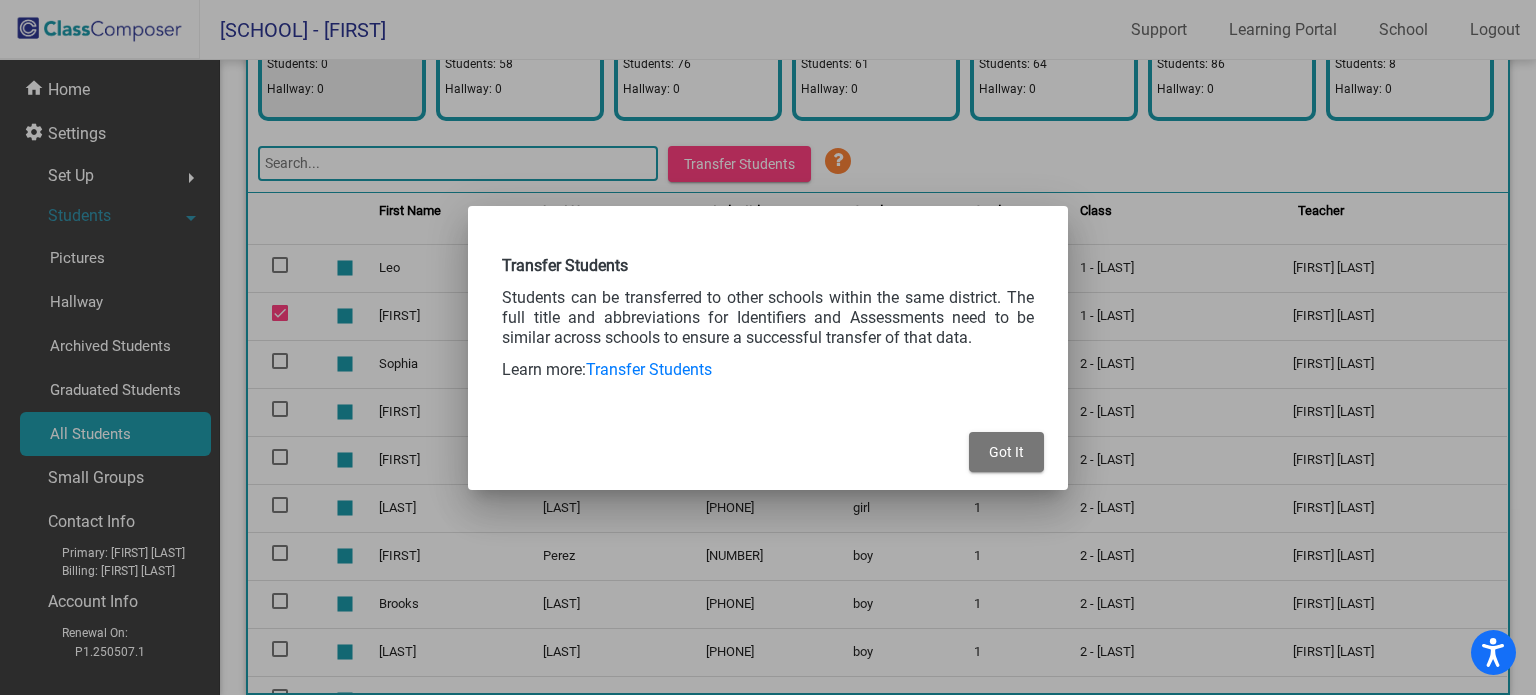 drag, startPoint x: 620, startPoint y: 298, endPoint x: 1023, endPoint y: 332, distance: 404.4317 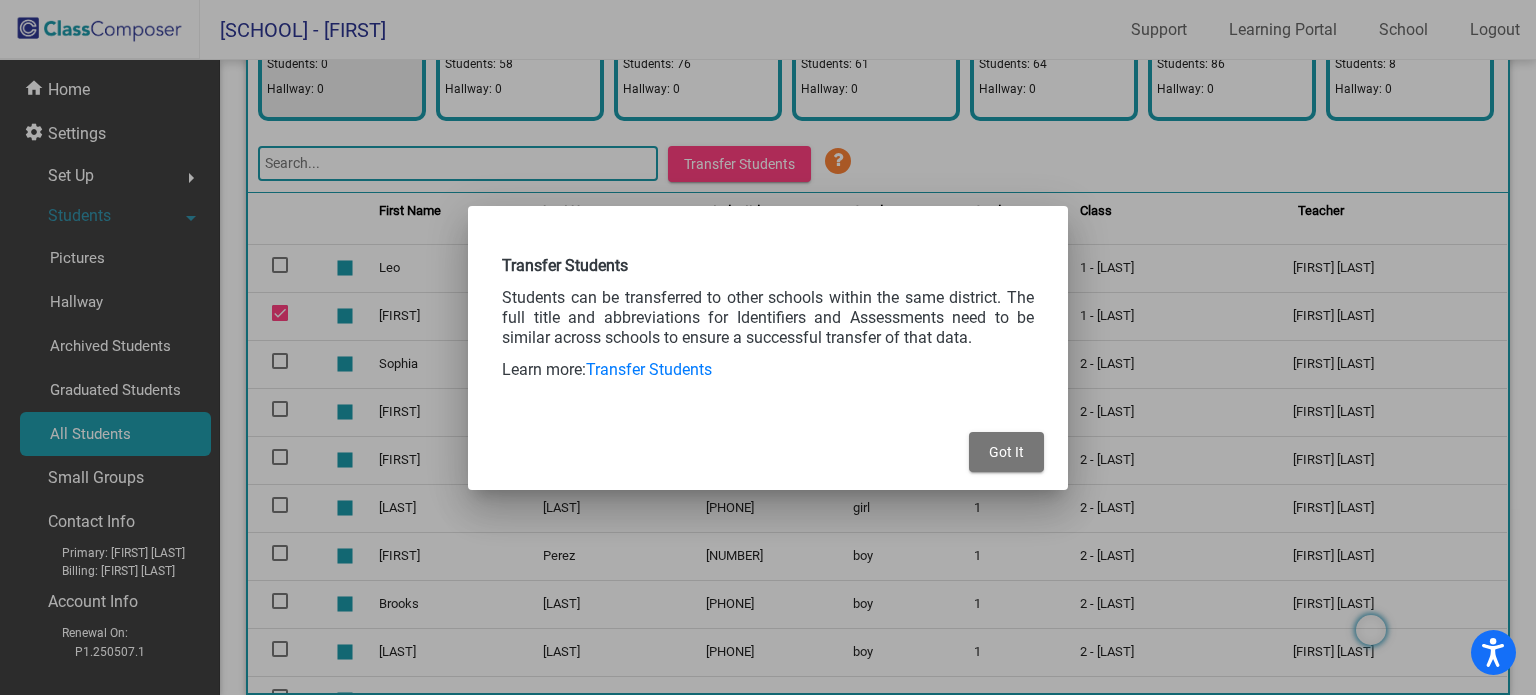 click on "Learn more: Transfer Students" at bounding box center [768, 370] 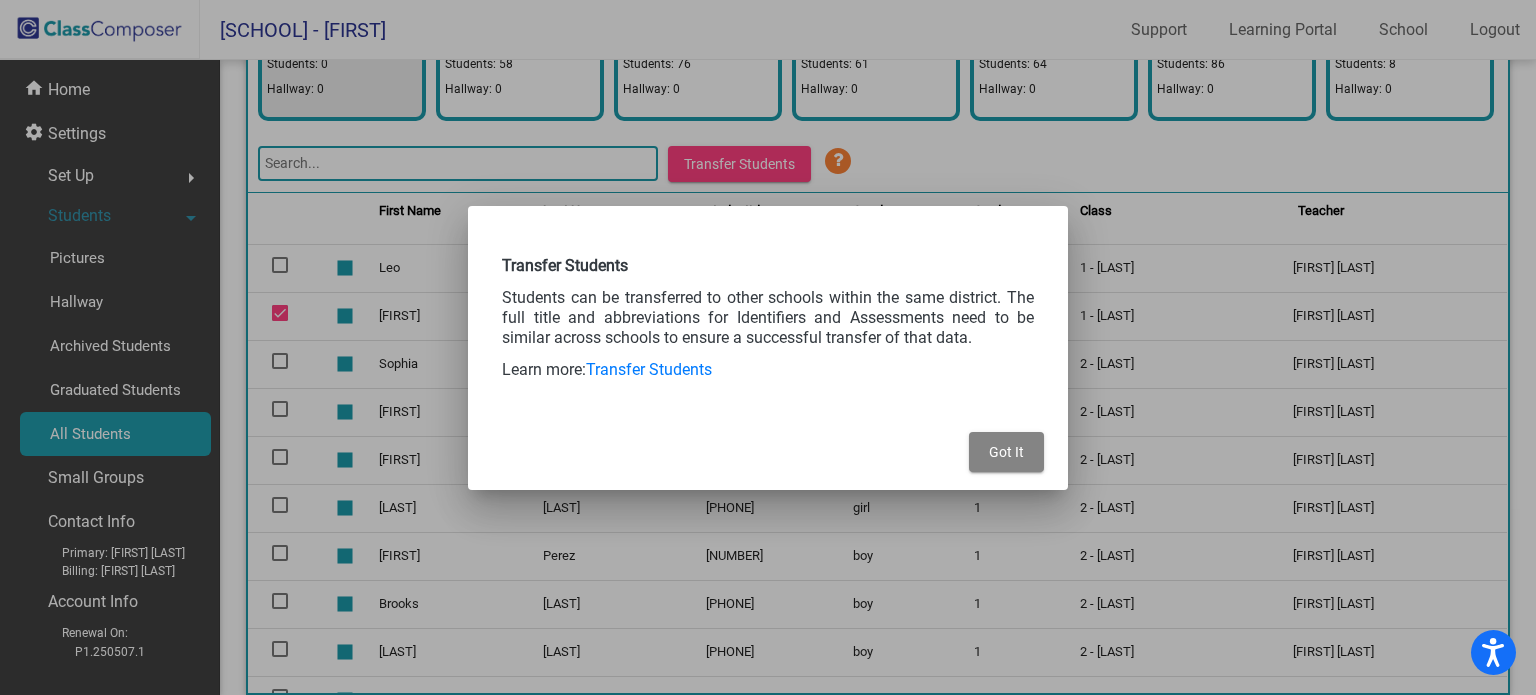drag, startPoint x: 1030, startPoint y: 454, endPoint x: 997, endPoint y: 443, distance: 34.785053 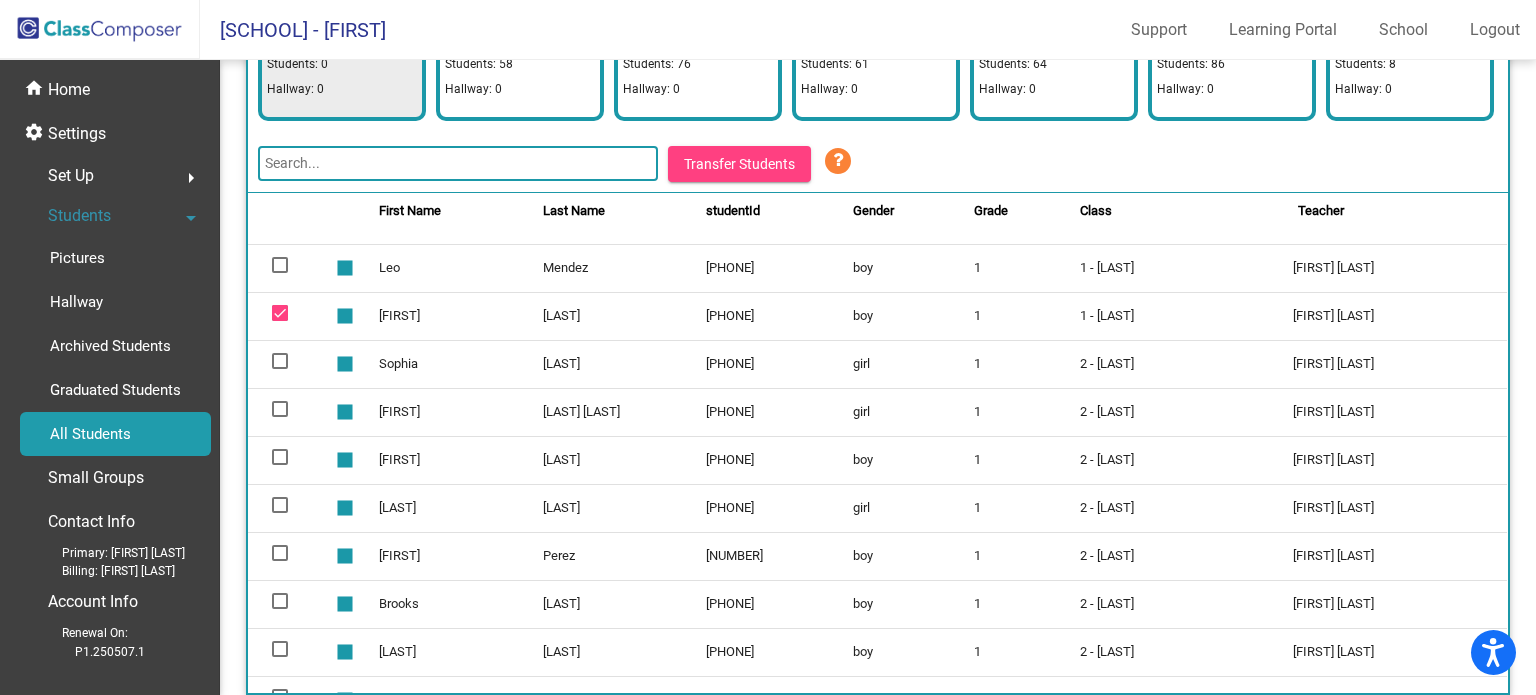 drag, startPoint x: 121, startPoint y: 211, endPoint x: 134, endPoint y: 199, distance: 17.691807 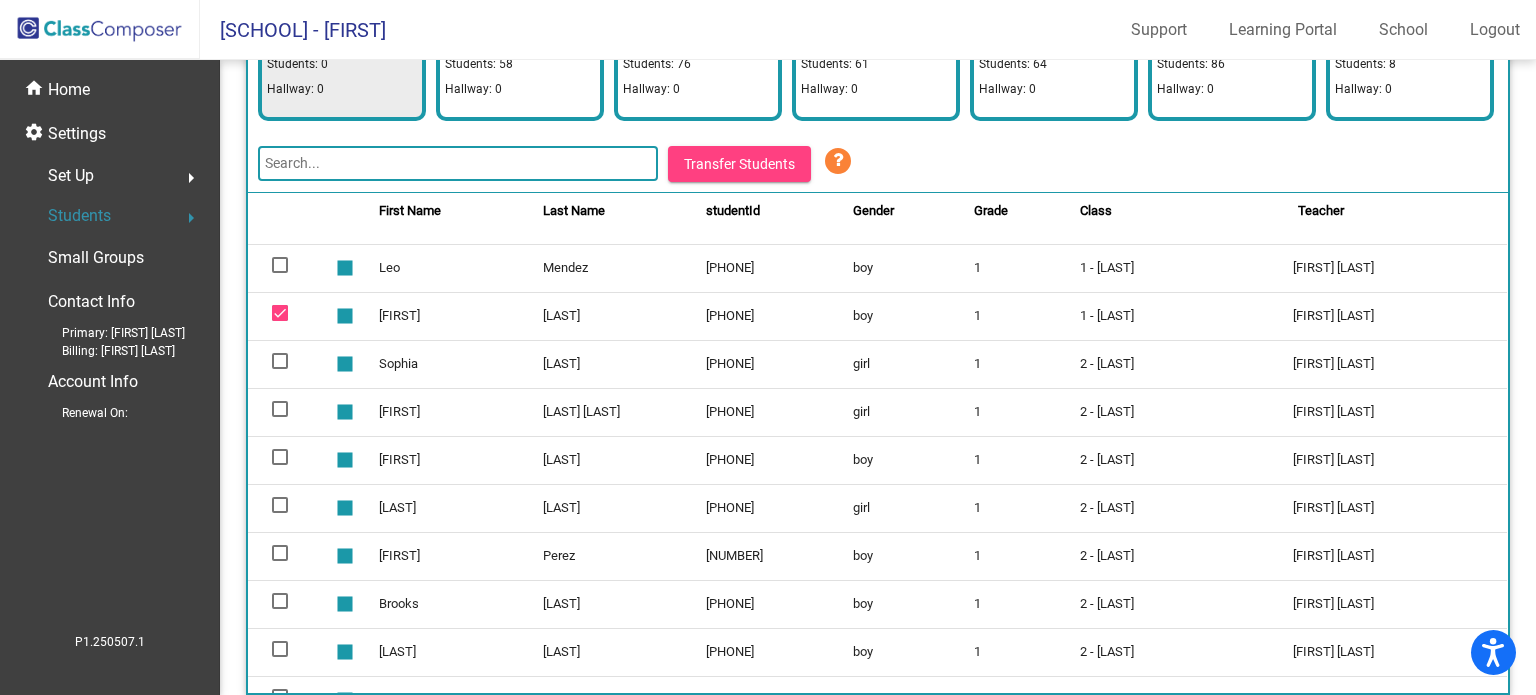 click on "arrow_right" 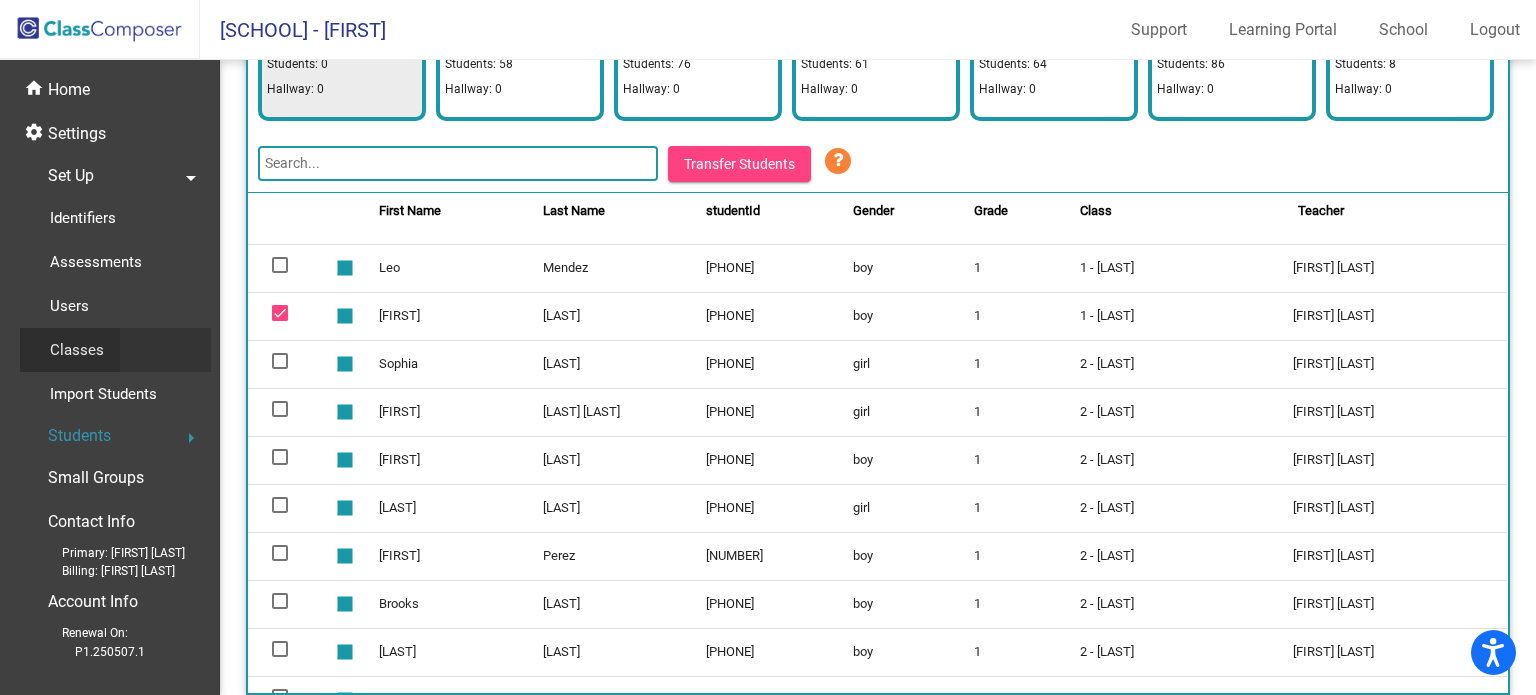 click on "Classes" 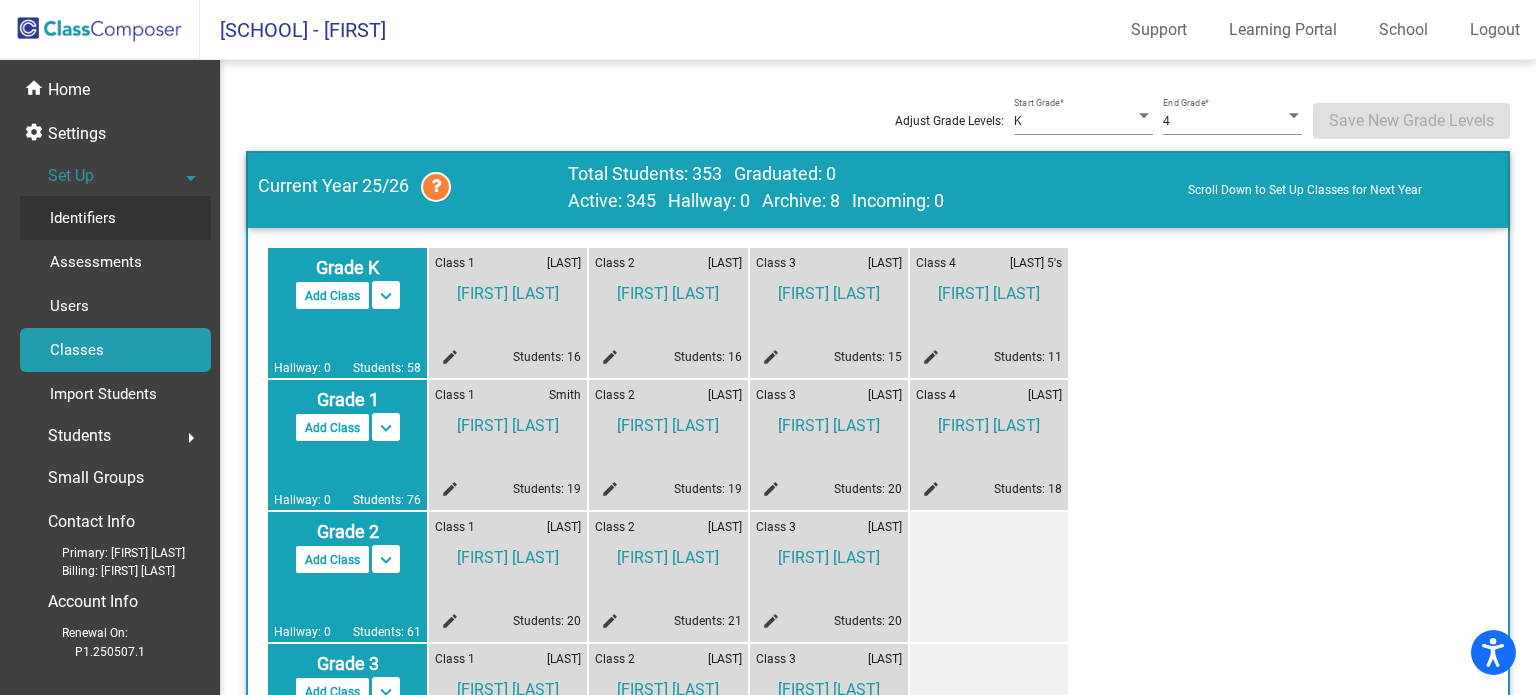 click on "Identifiers" 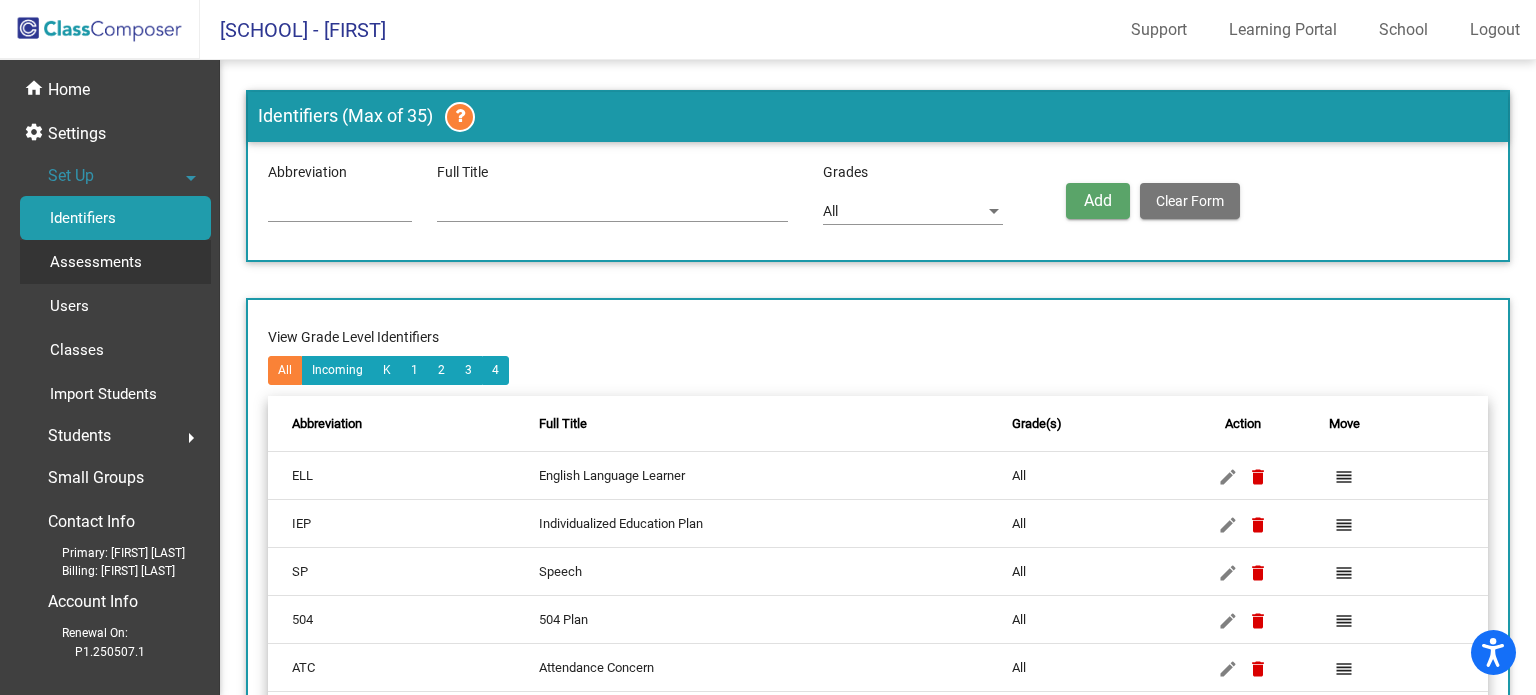 click on "Assessments" 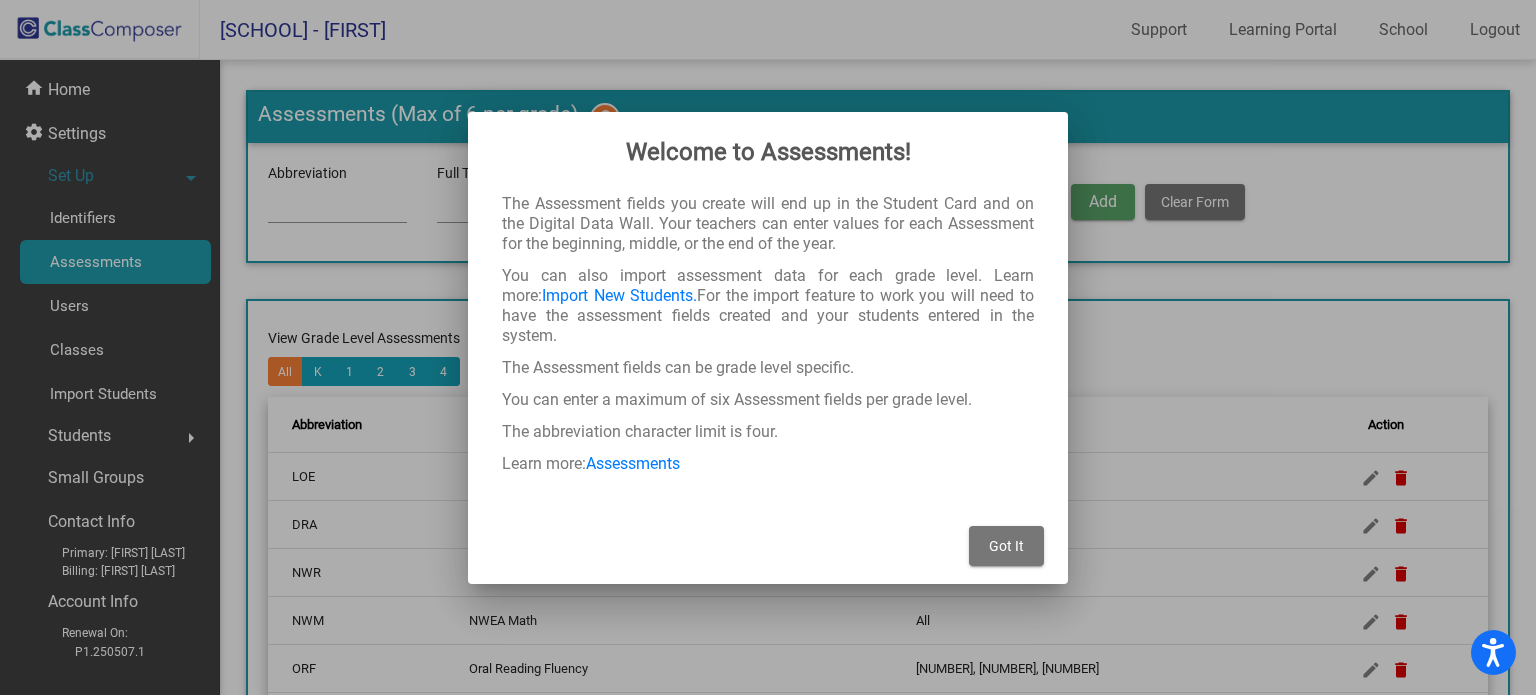 click at bounding box center [768, 347] 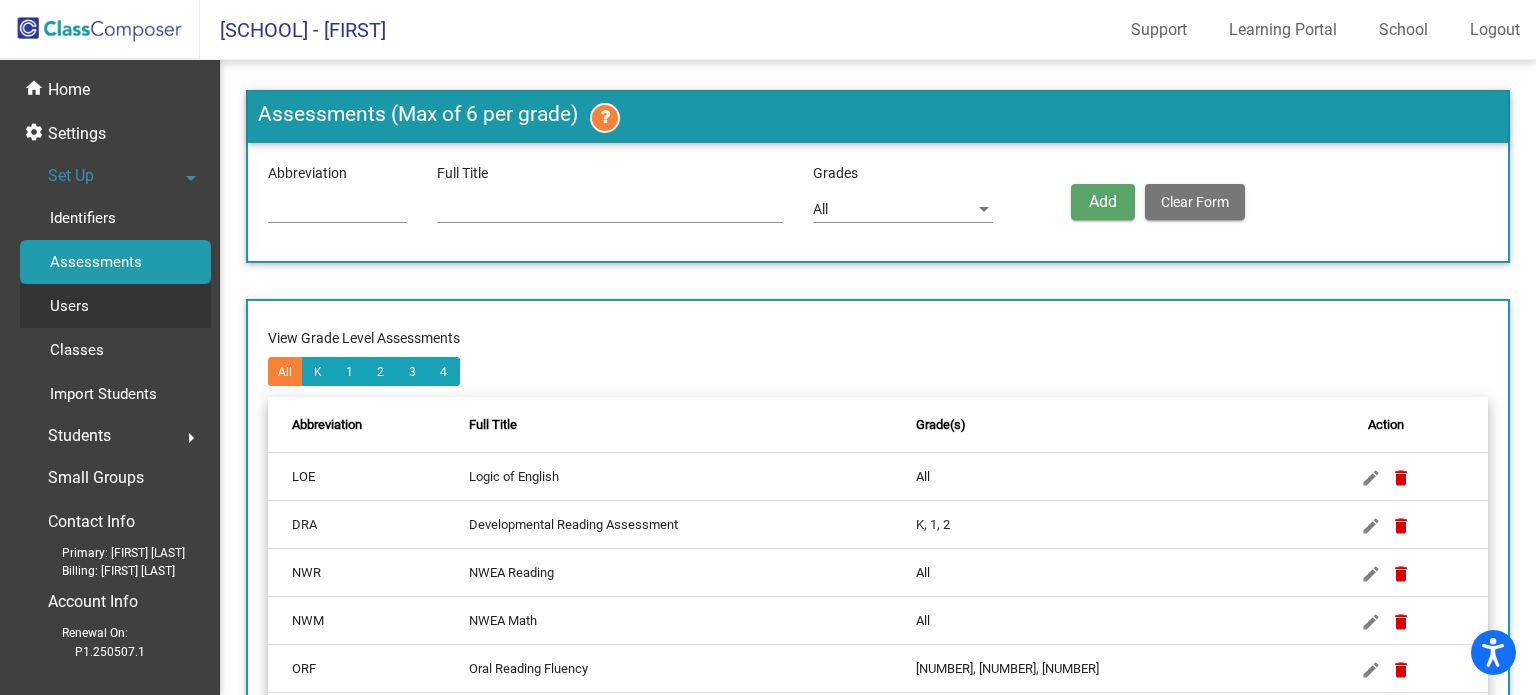 click on "Users" 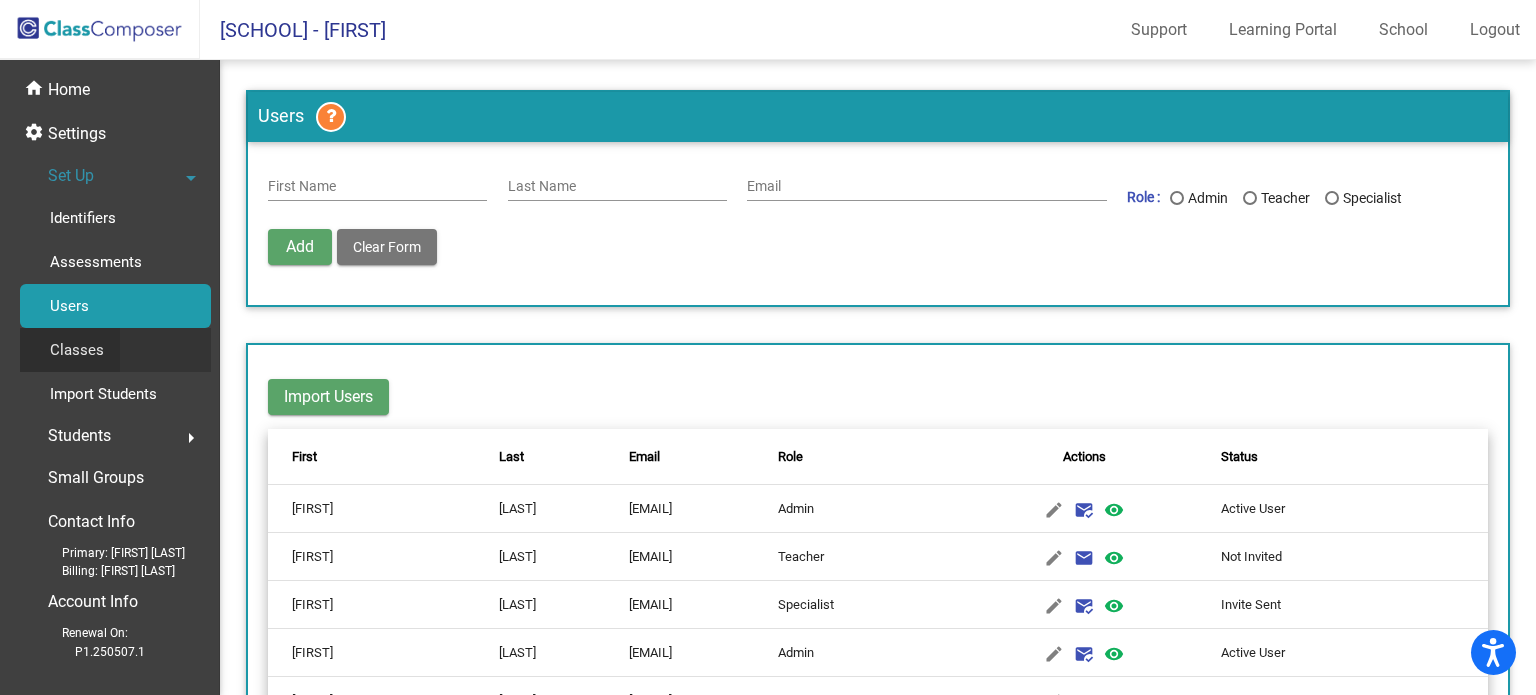 click on "Classes" 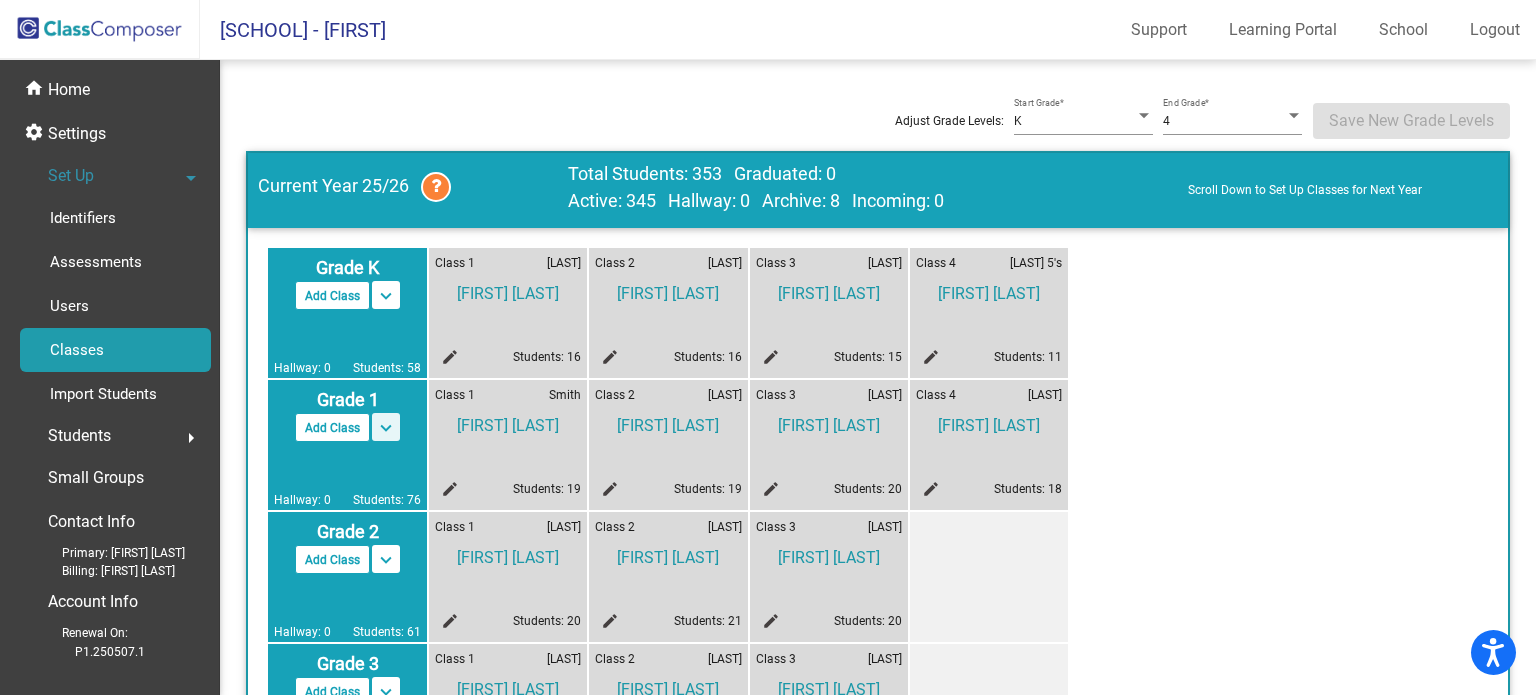 click on "keyboard_arrow_down" at bounding box center (386, 428) 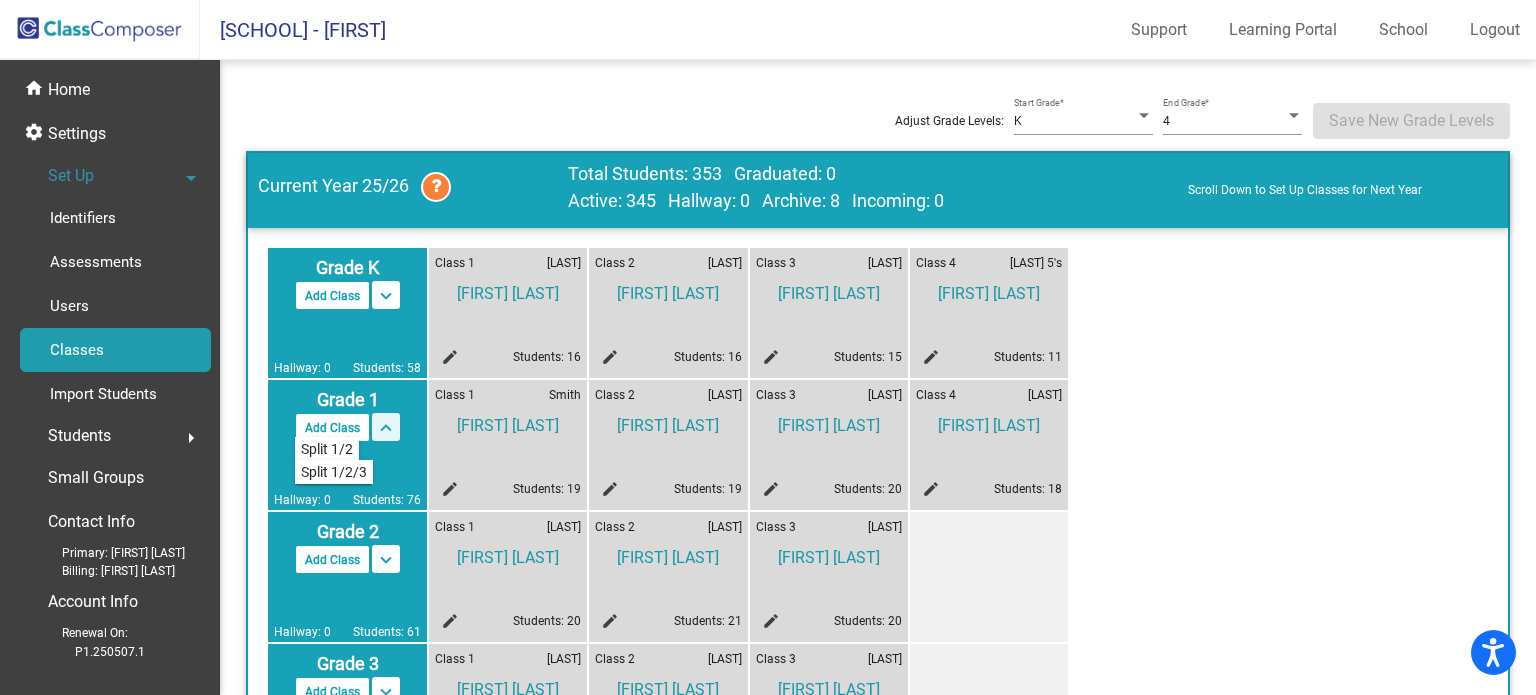 click on "keyboard_arrow_up" at bounding box center (386, 428) 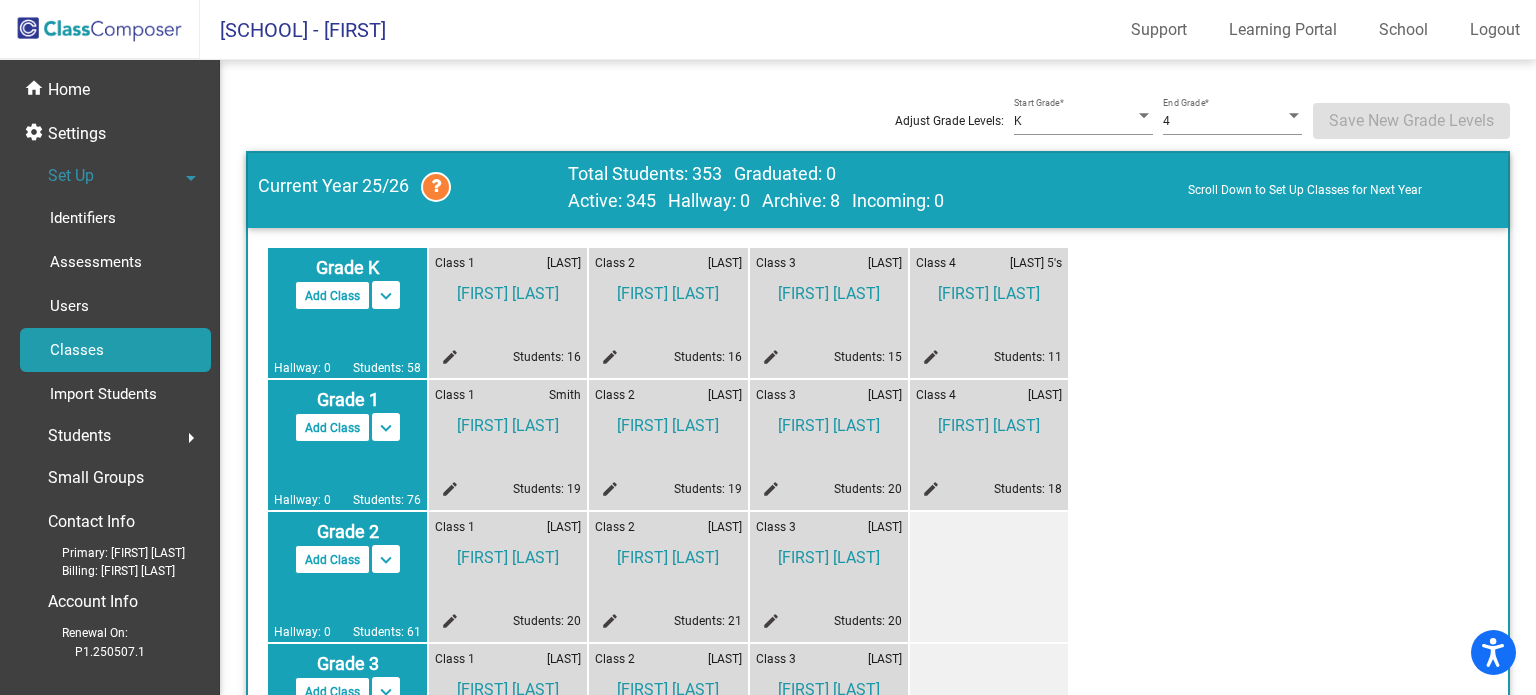click on "[FIRST] [LAST]" 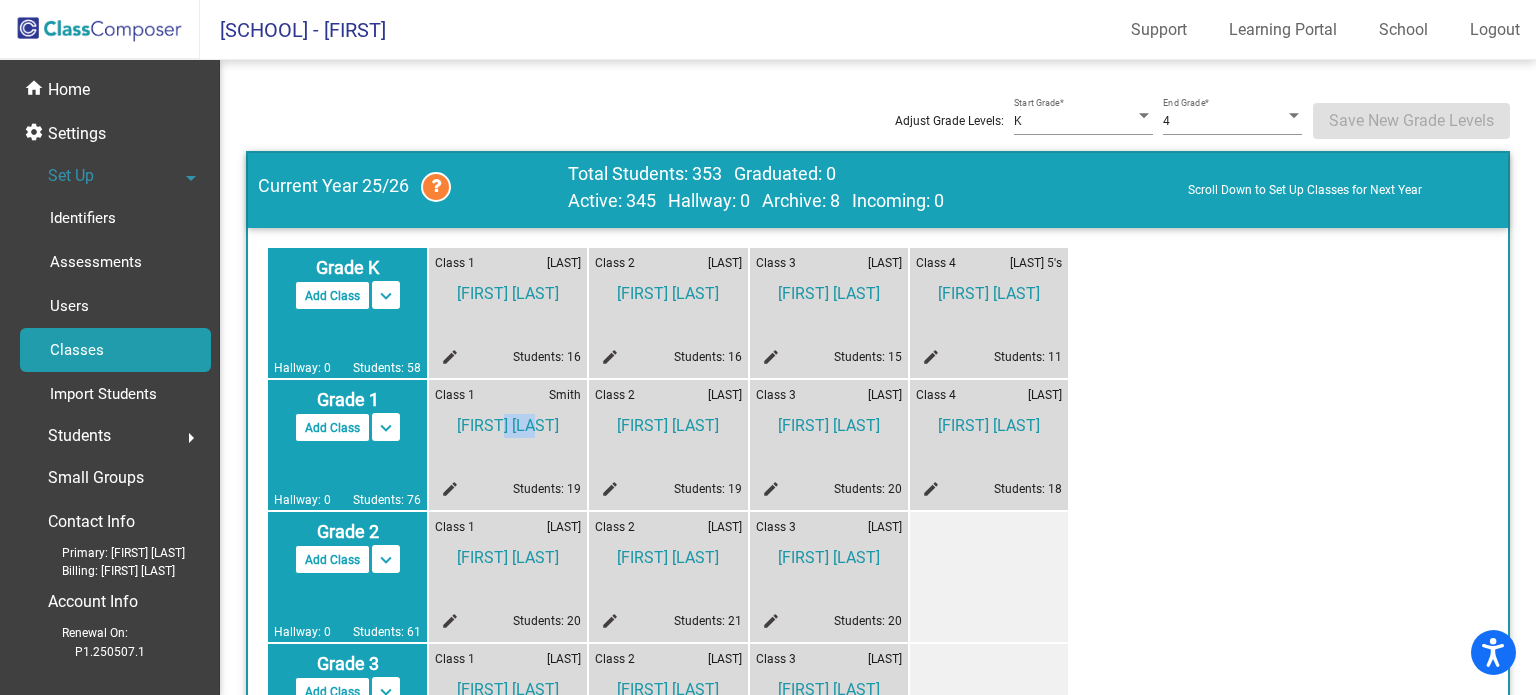click on "[FIRST] [LAST]" 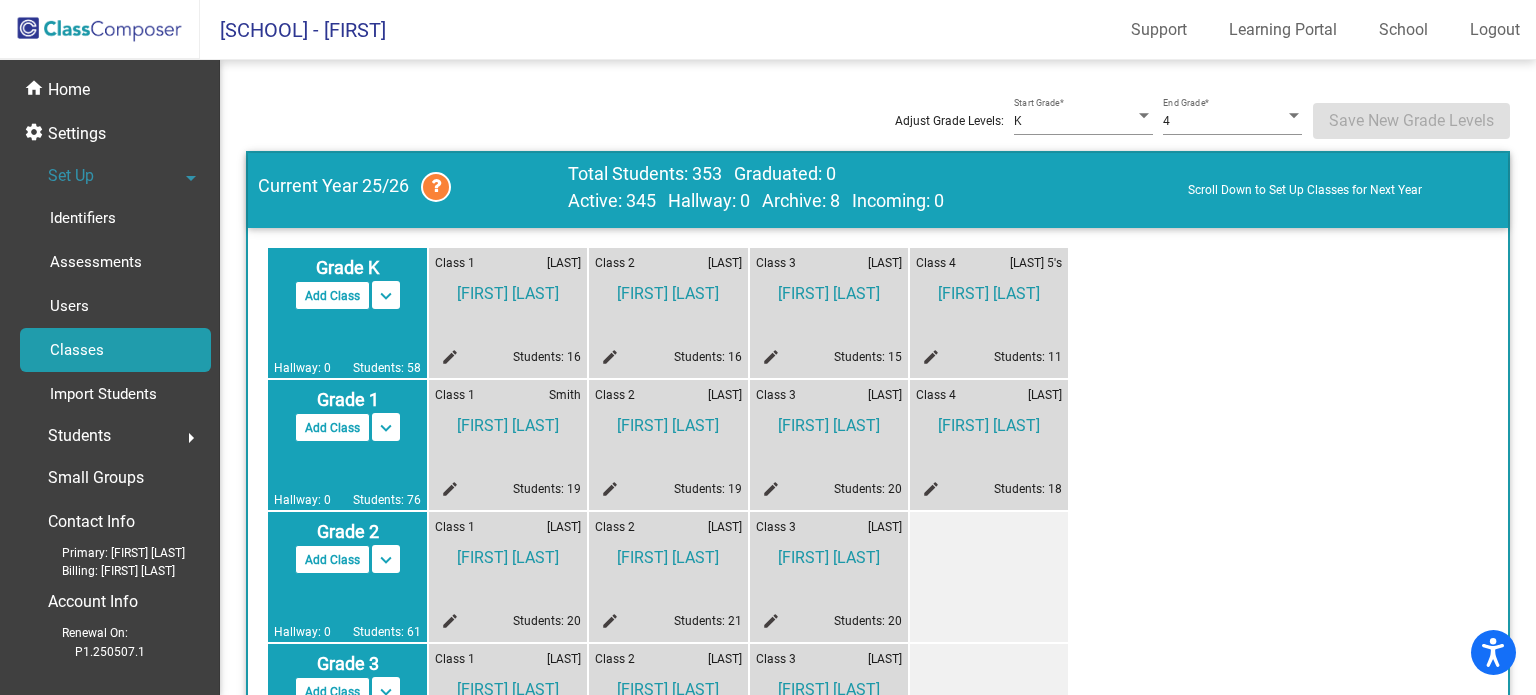 click on "Grade K   Add Class   Split K/1   Split K/1/2  keyboard_arrow_down keyboard_arrow_up  Hallway: 0   Students: 58  Class 1 [LAST]  [FIRST] [LAST] edit Students: 16 Class 2 [LAST]  [FIRST] [LAST] edit Students: 16 Class 3 [LAST]  [FIRST] [LAST] edit Students: 15 Class 4 [LAST] 5's  [FIRST] [LAST] edit Students: 11  Grade 1   Add Class   Split 1/2   Split 1/2/3  keyboard_arrow_down keyboard_arrow_up  Hallway: 0   Students: 76  Class 1 [LAST]  [FIRST] [LAST] edit Students: 19 Class 2 [LAST]  [FIRST] [LAST] edit Students: 19 Class 3 [LAST]  [FIRST] [LAST] edit Students: 20 Class 4 [LAST]  [FIRST] [LAST] edit Students: 18  Grade 2   Add Class   Split 2/3   Split 2/3/4  keyboard_arrow_down keyboard_arrow_up  Hallway: 0   Students: 61  Class 1 [LAST]  [FIRST] [LAST] edit Students: 20 Class 2 [LAST]  [FIRST] [LAST] edit Students: 21 Class 3 [LAST]  [FIRST] [LAST] edit Students: 20  Grade 3   Add Class   Split 3/4  keyboard_arrow_down keyboard_arrow_up  Hallway: 0   Students: 64  Class 1 [LAST]  [FIRST] [LAST] edit edit" 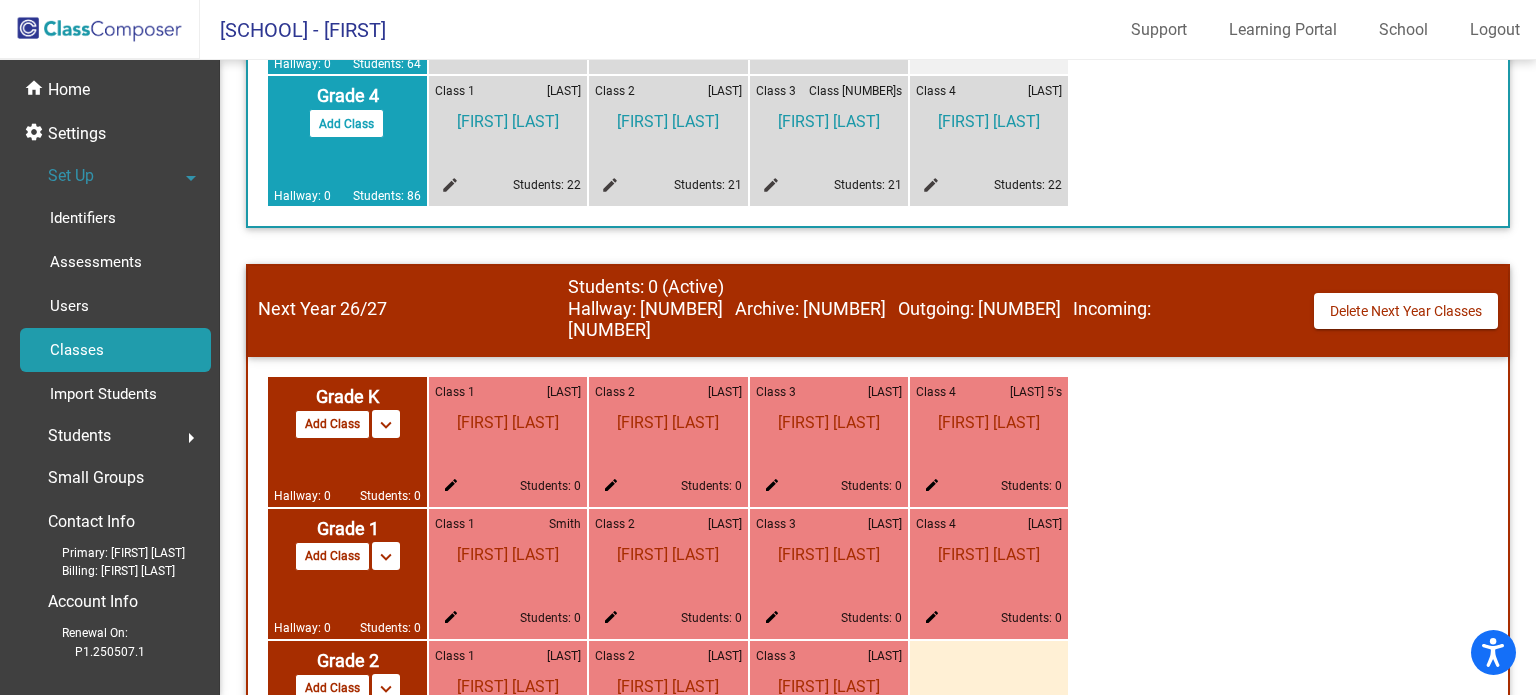 scroll, scrollTop: 0, scrollLeft: 0, axis: both 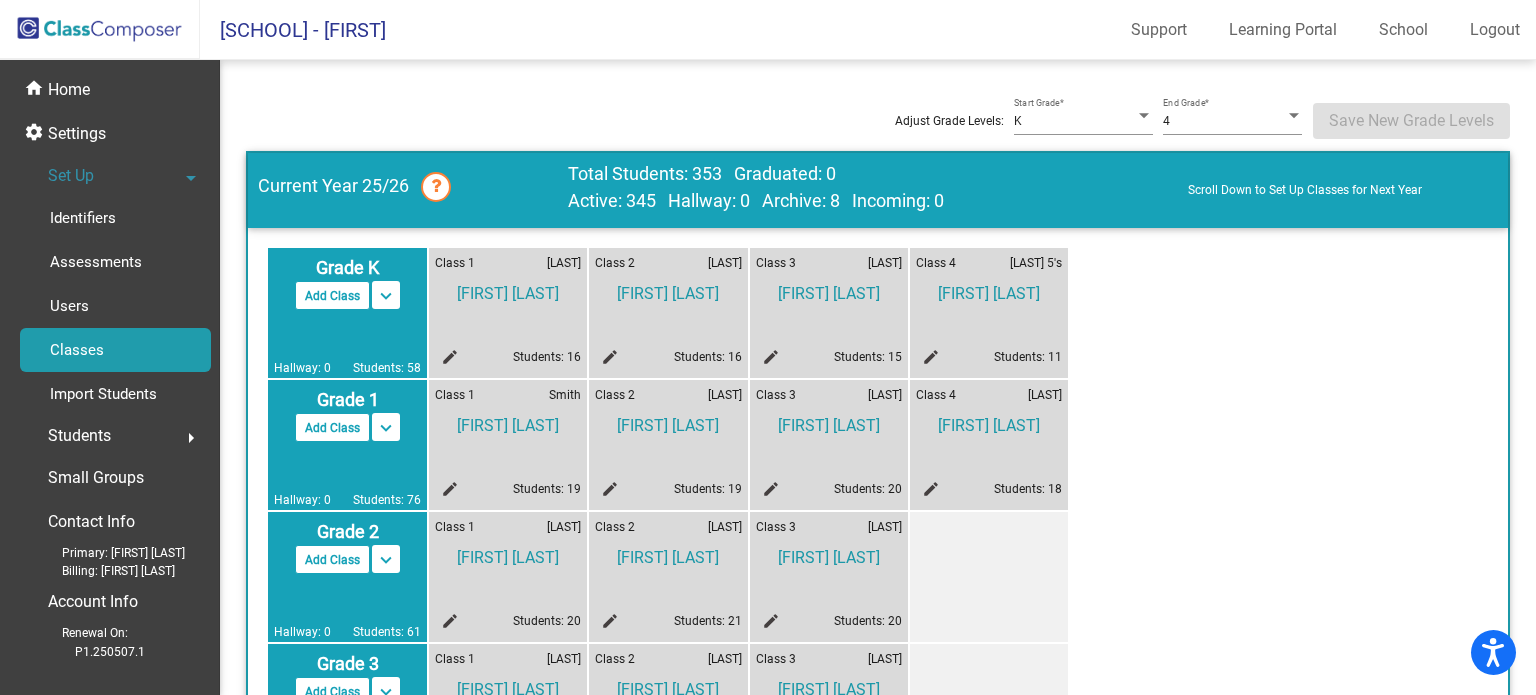 click 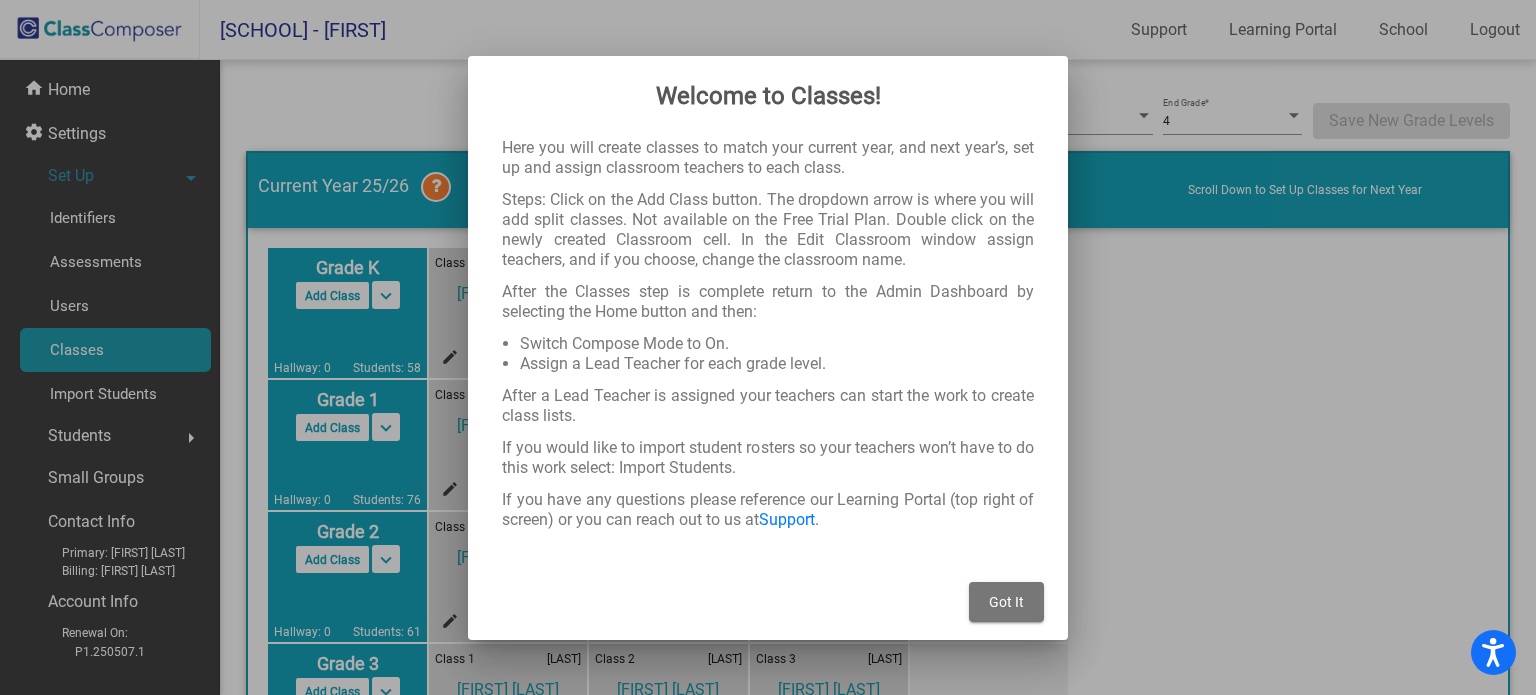drag, startPoint x: 556, startPoint y: 300, endPoint x: 807, endPoint y: 315, distance: 251.44781 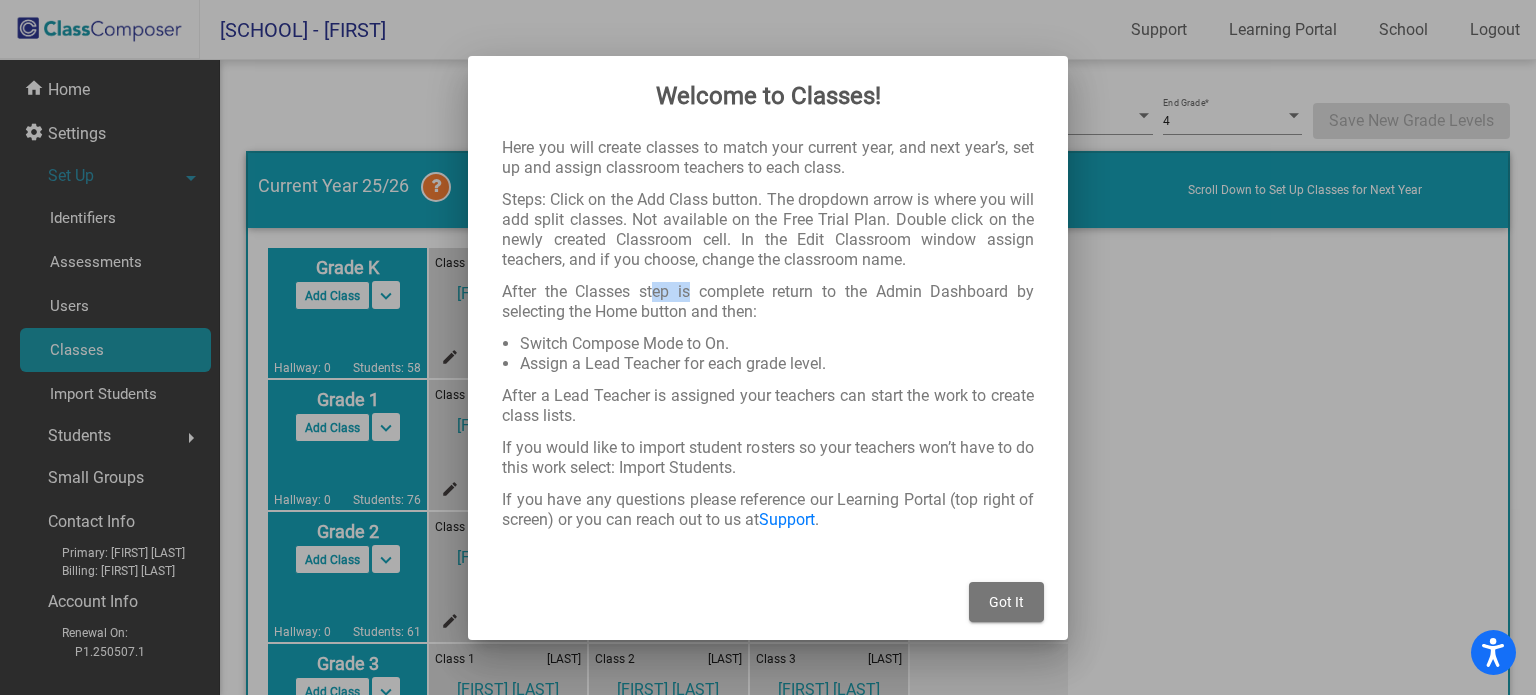drag, startPoint x: 645, startPoint y: 295, endPoint x: 685, endPoint y: 295, distance: 40 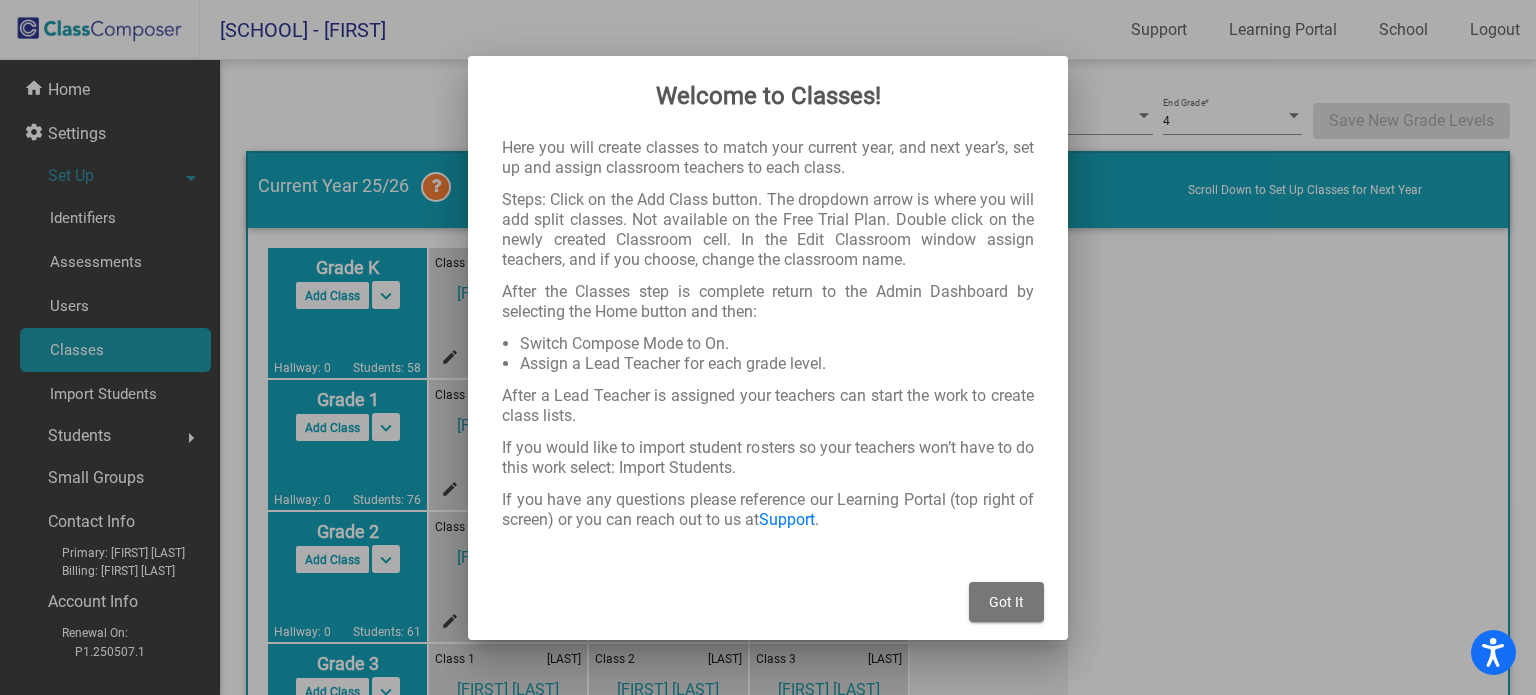click on "After the Classes step is complete return to the Admin Dashboard by selecting the Home button and then:" at bounding box center (768, 302) 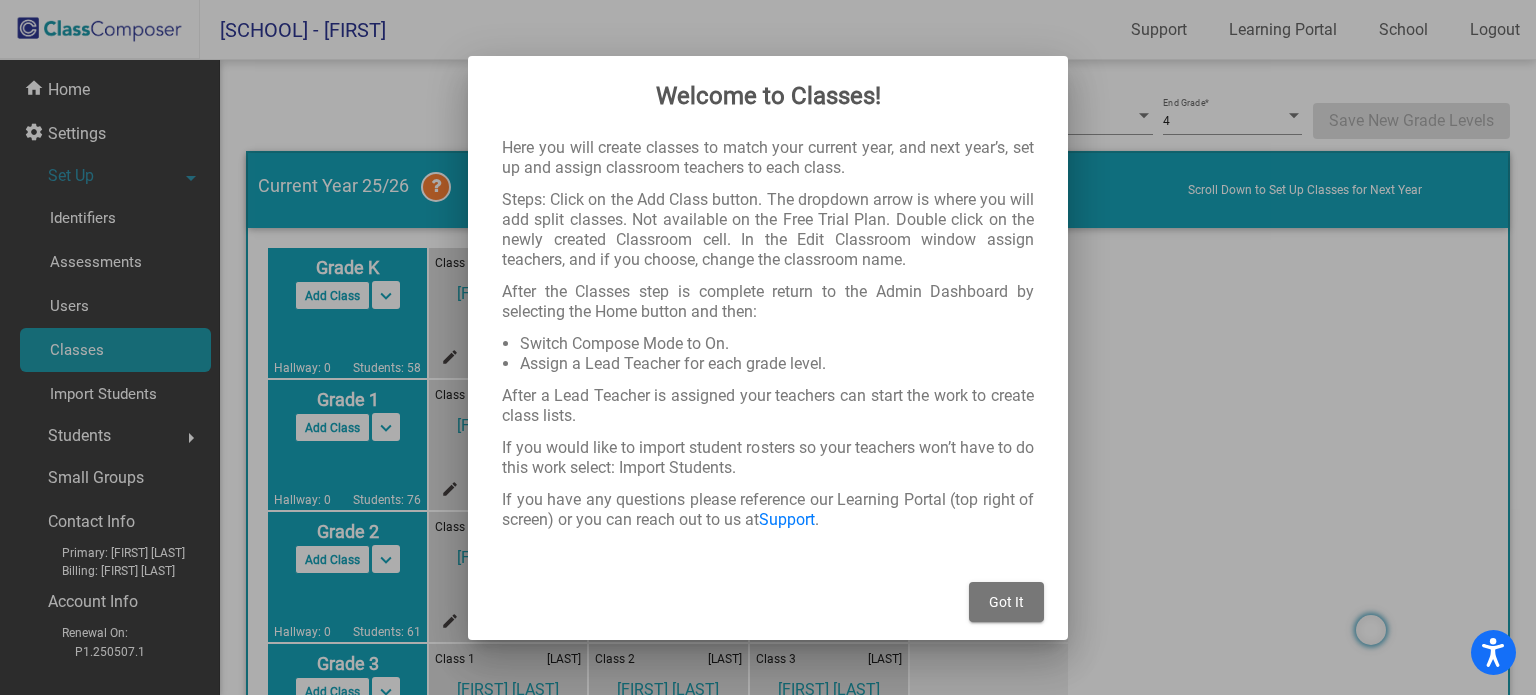 click on "After the Classes step is complete return to the Admin Dashboard by selecting the Home button and then:" at bounding box center [768, 302] 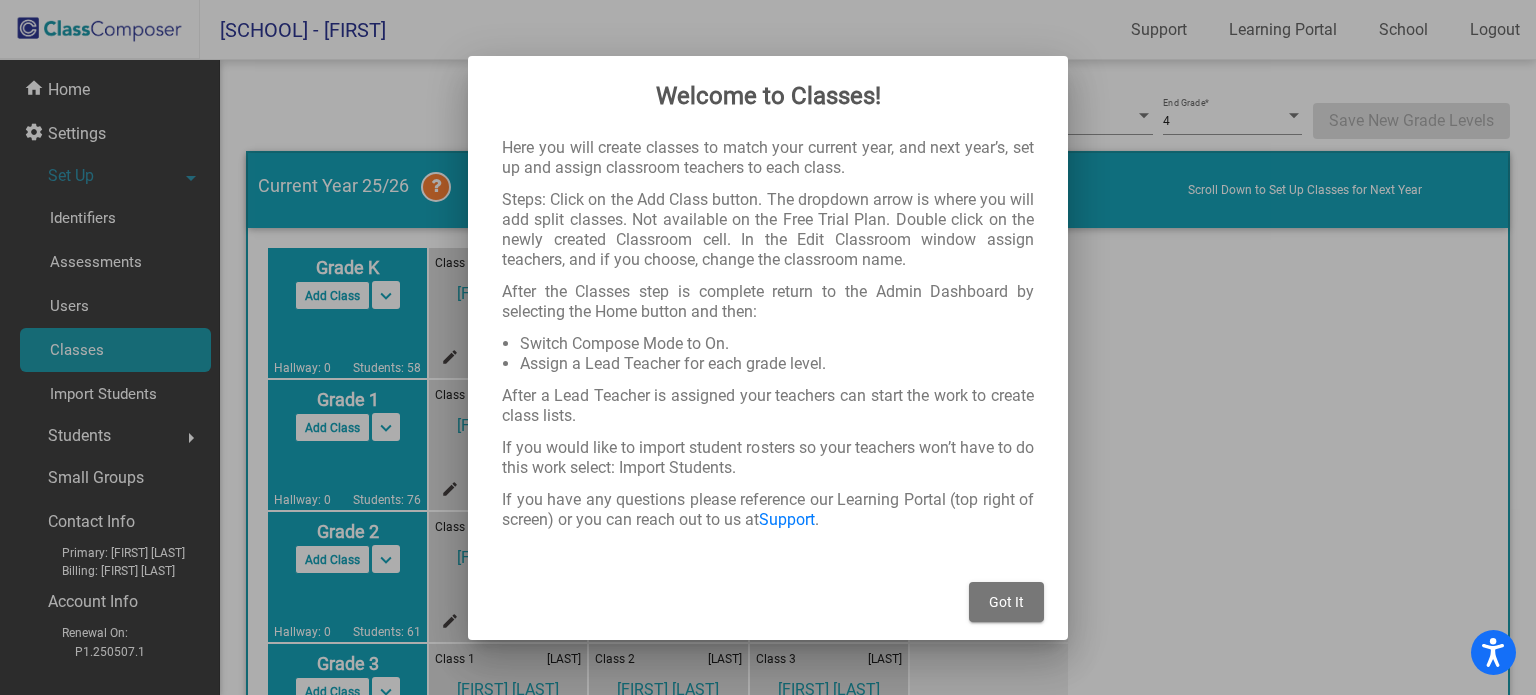 click on "Got It" at bounding box center (1006, 602) 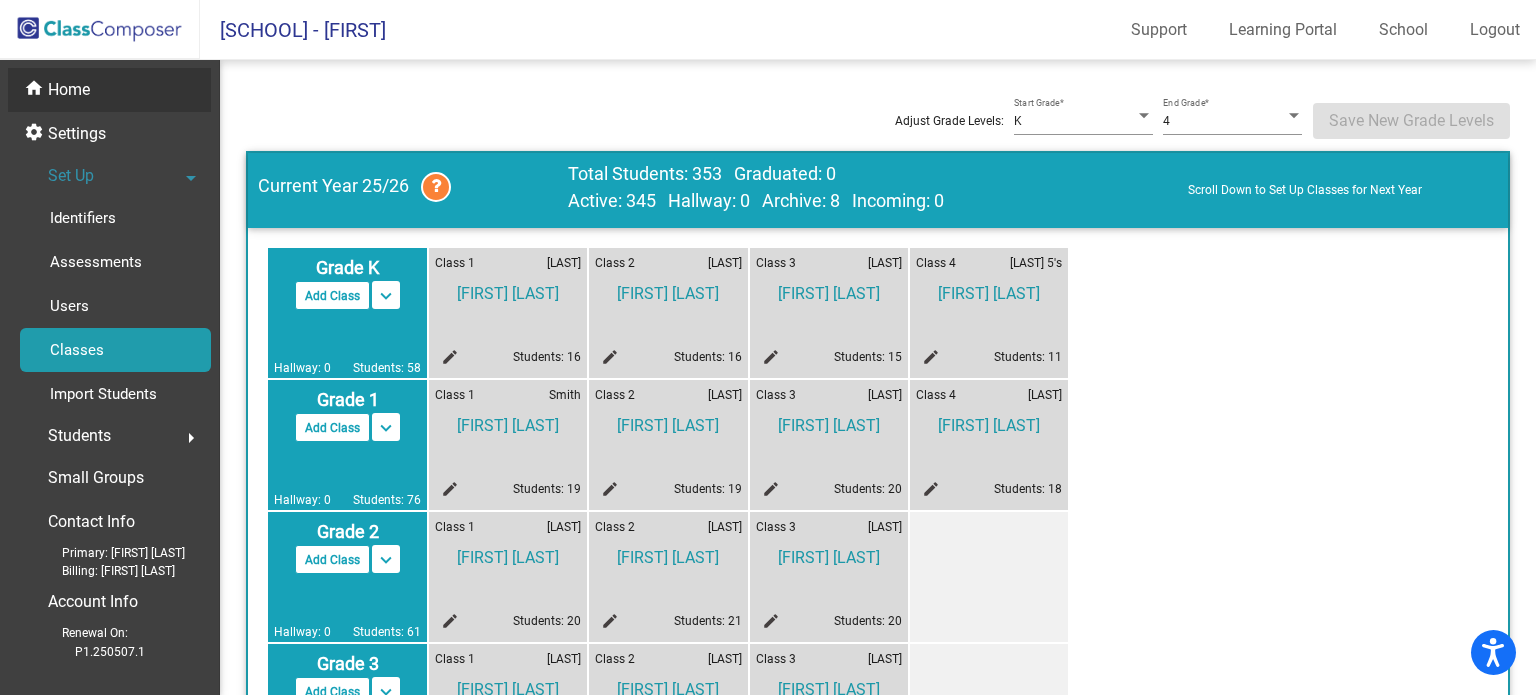 click on "home Home" 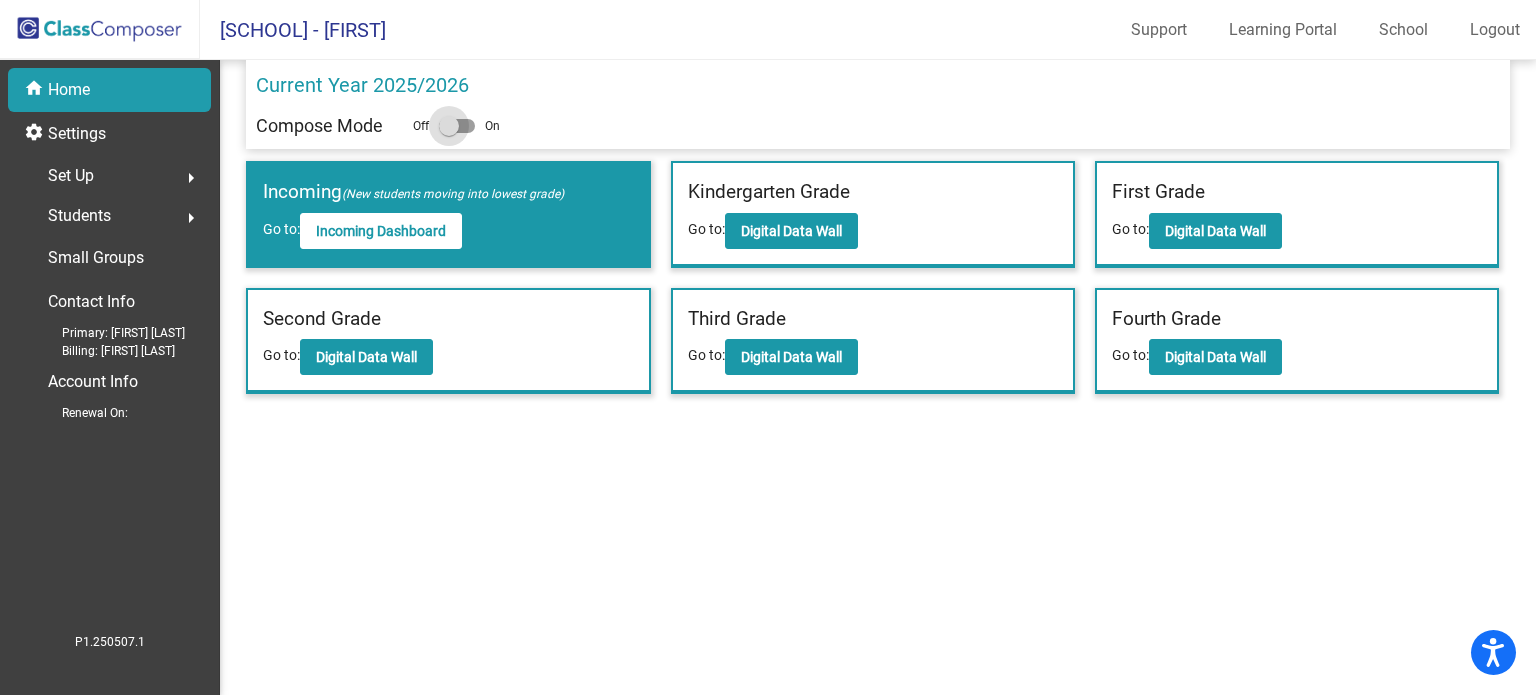 click at bounding box center [457, 126] 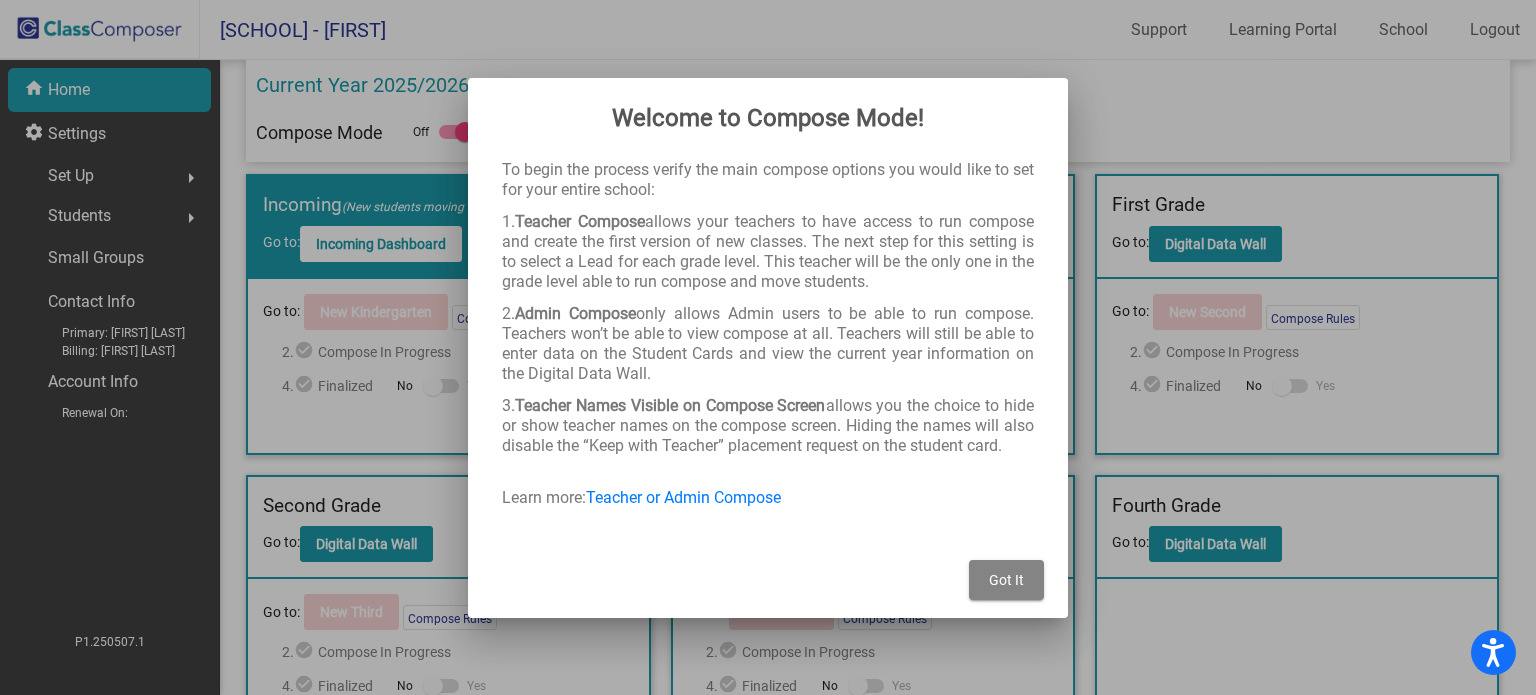 click on "Got It" at bounding box center (1006, 580) 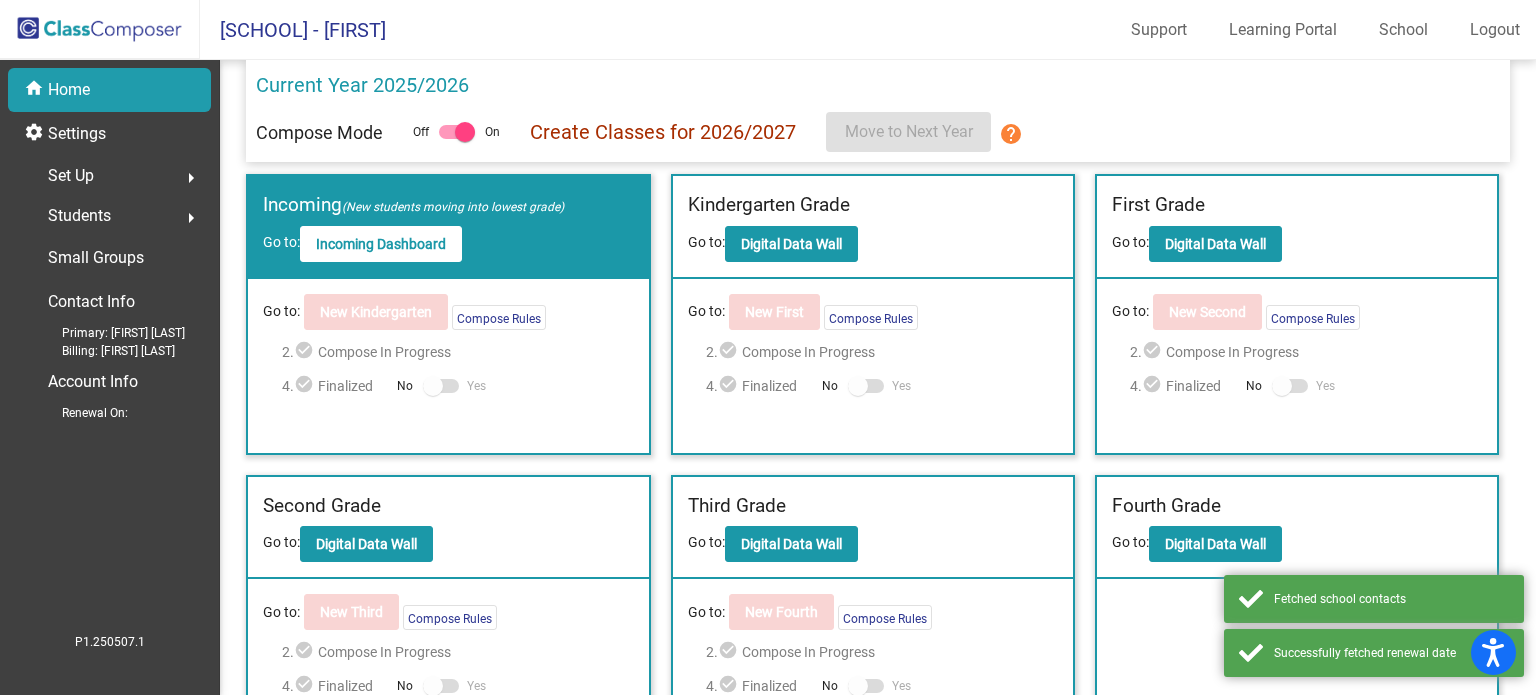 click on "Kindergarten Grade" 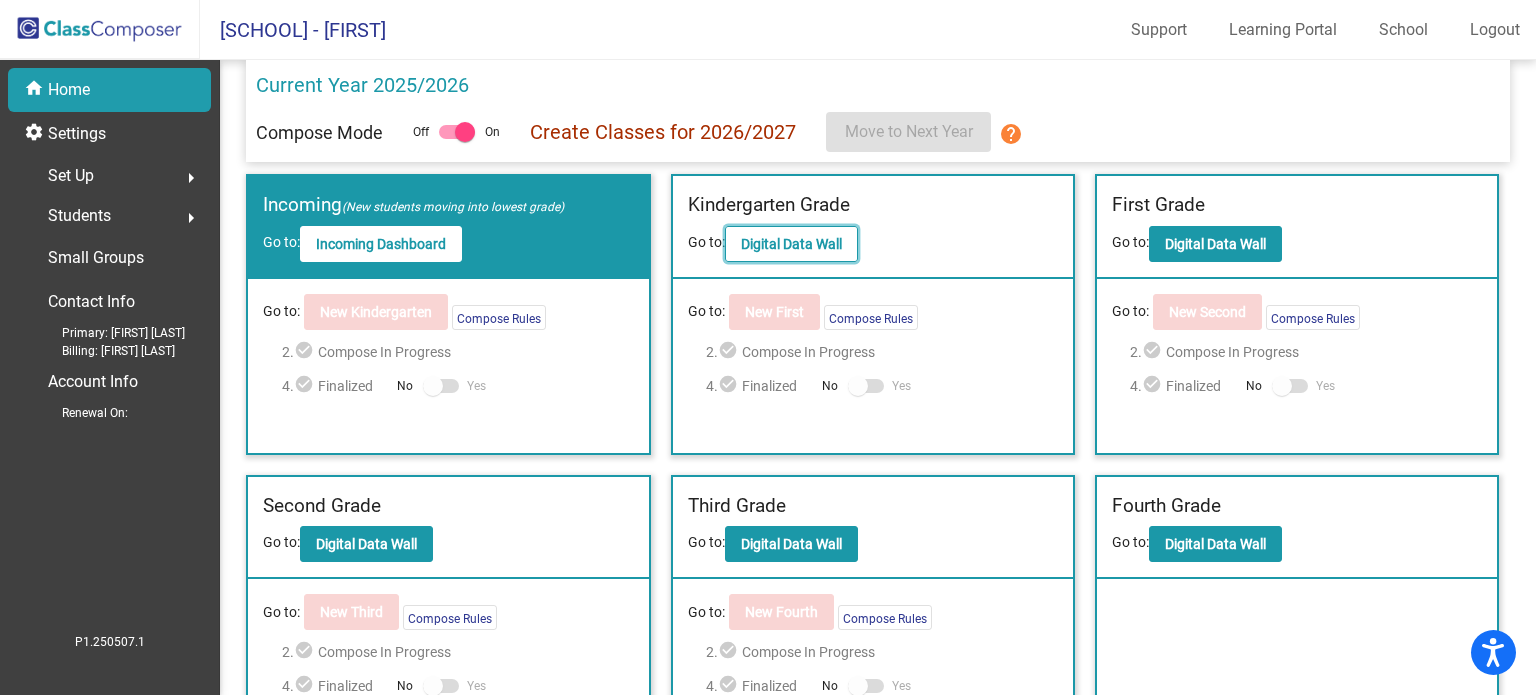 click on "Digital Data Wall" 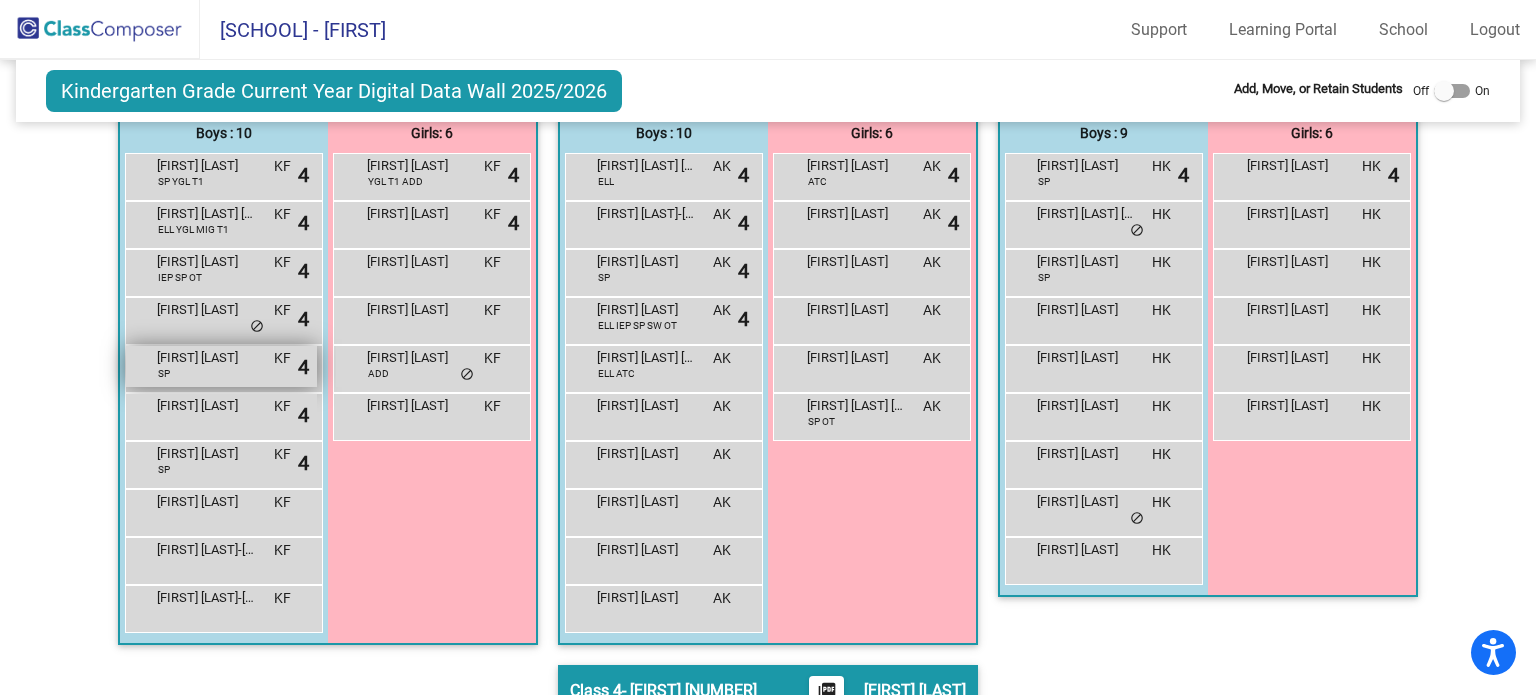scroll, scrollTop: 300, scrollLeft: 0, axis: vertical 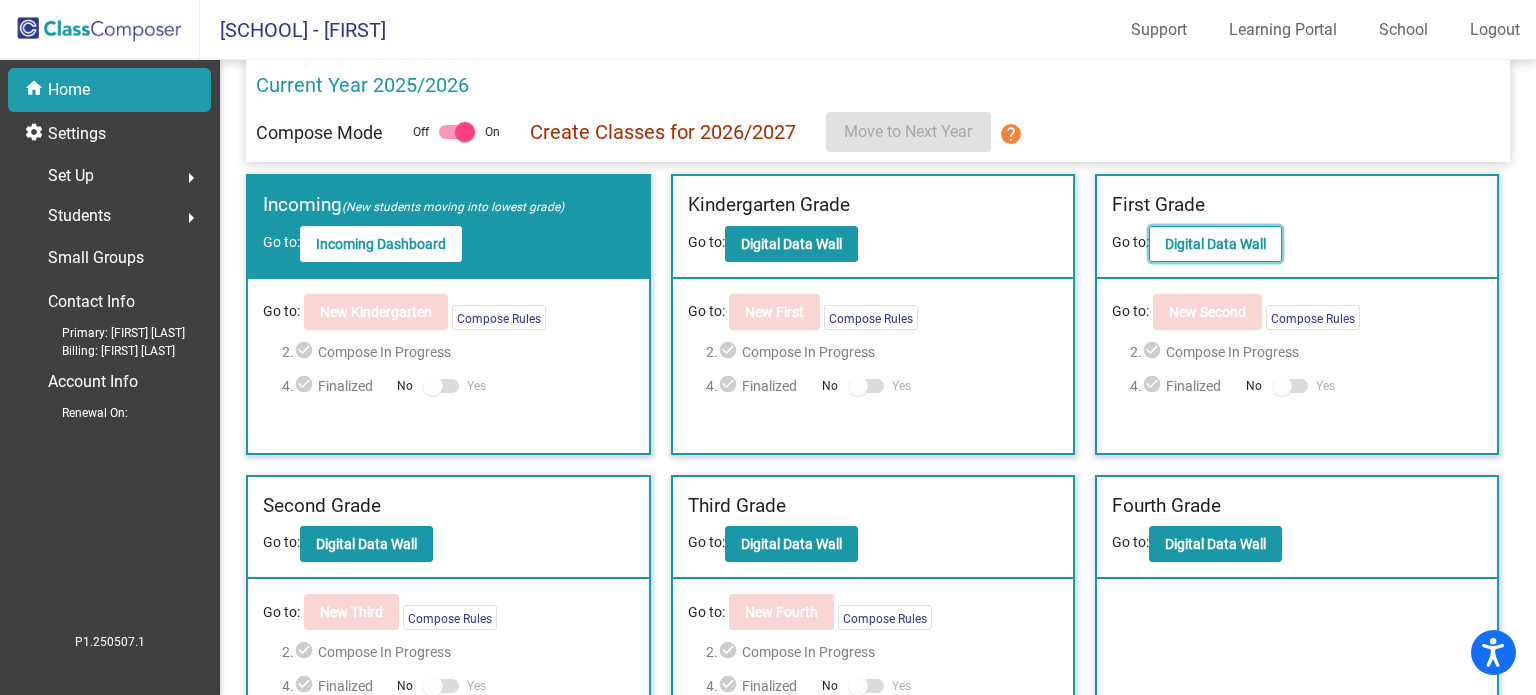 click on "Digital Data Wall" 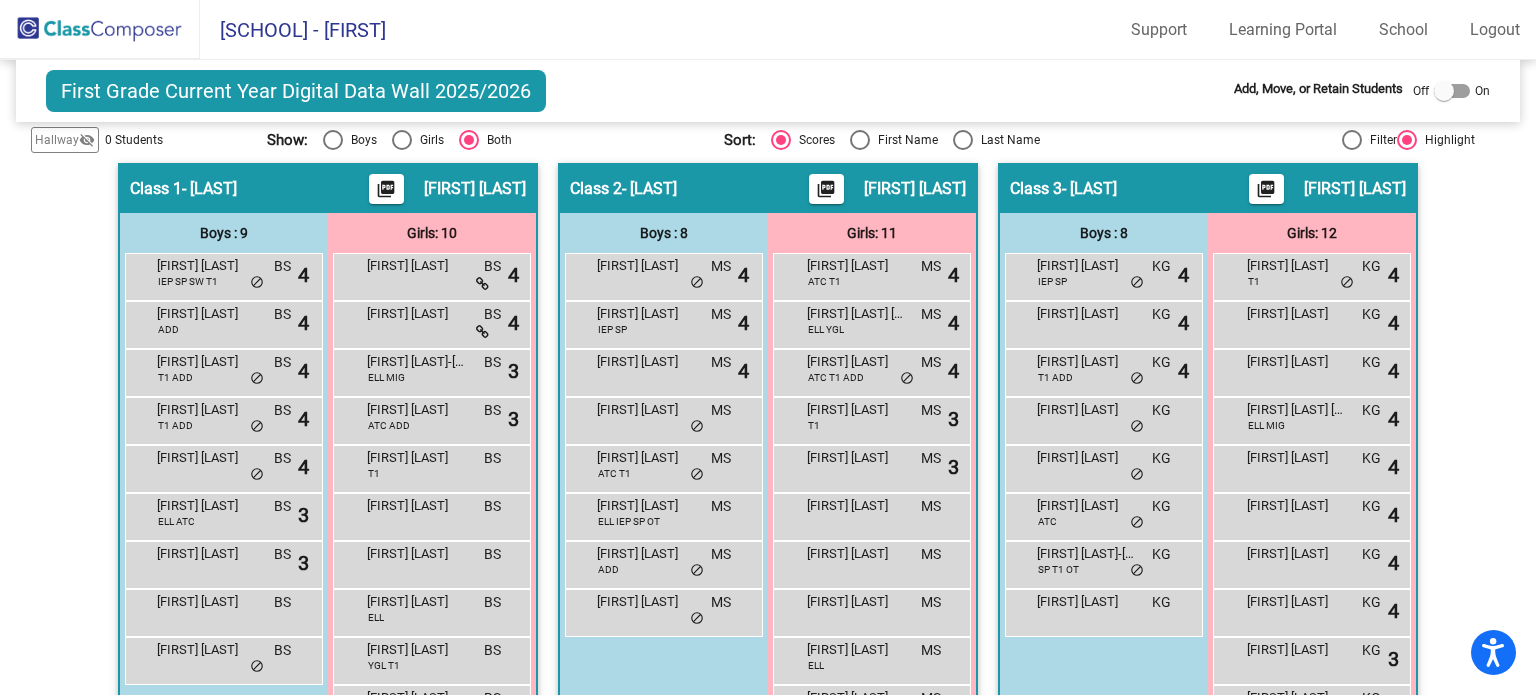 scroll, scrollTop: 500, scrollLeft: 0, axis: vertical 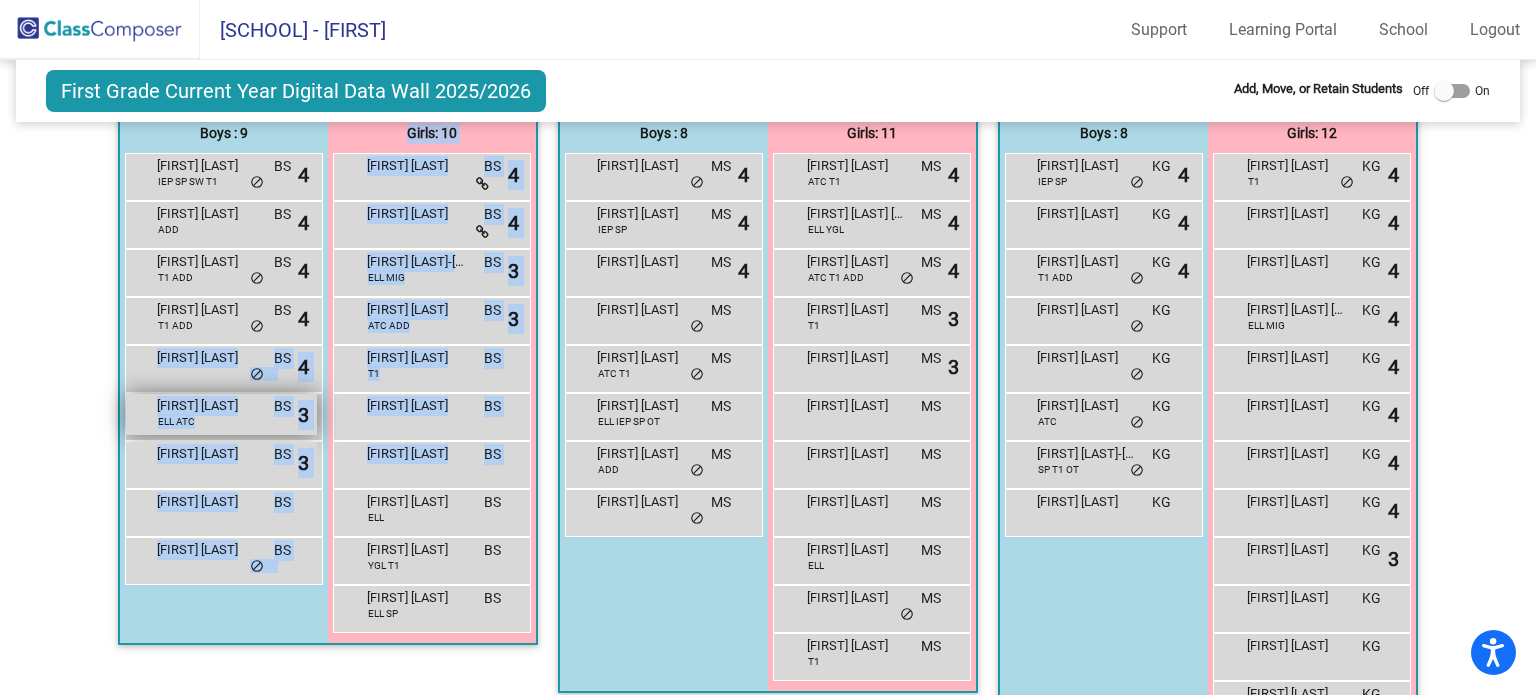 drag, startPoint x: 262, startPoint y: 373, endPoint x: 266, endPoint y: 415, distance: 42.190044 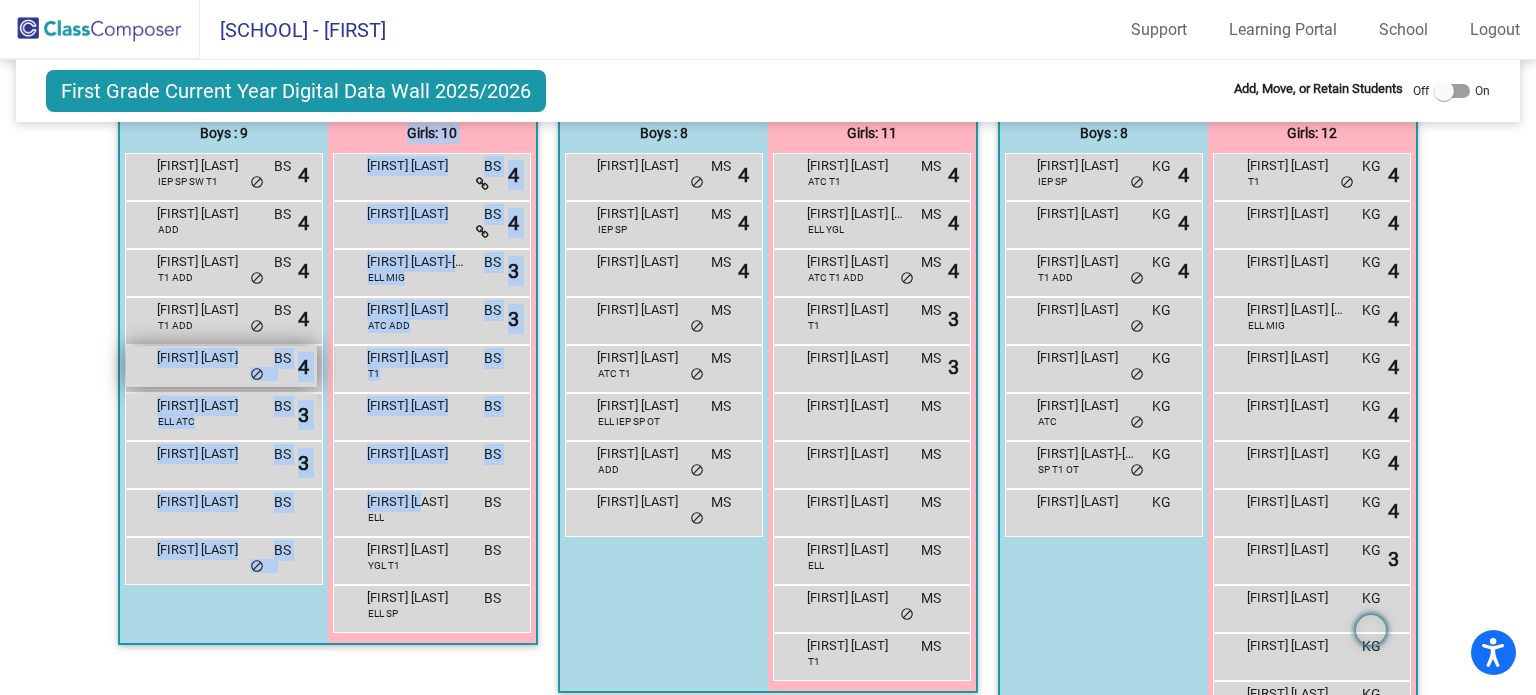 click on "[FIRST] [LAST]" at bounding box center [207, 358] 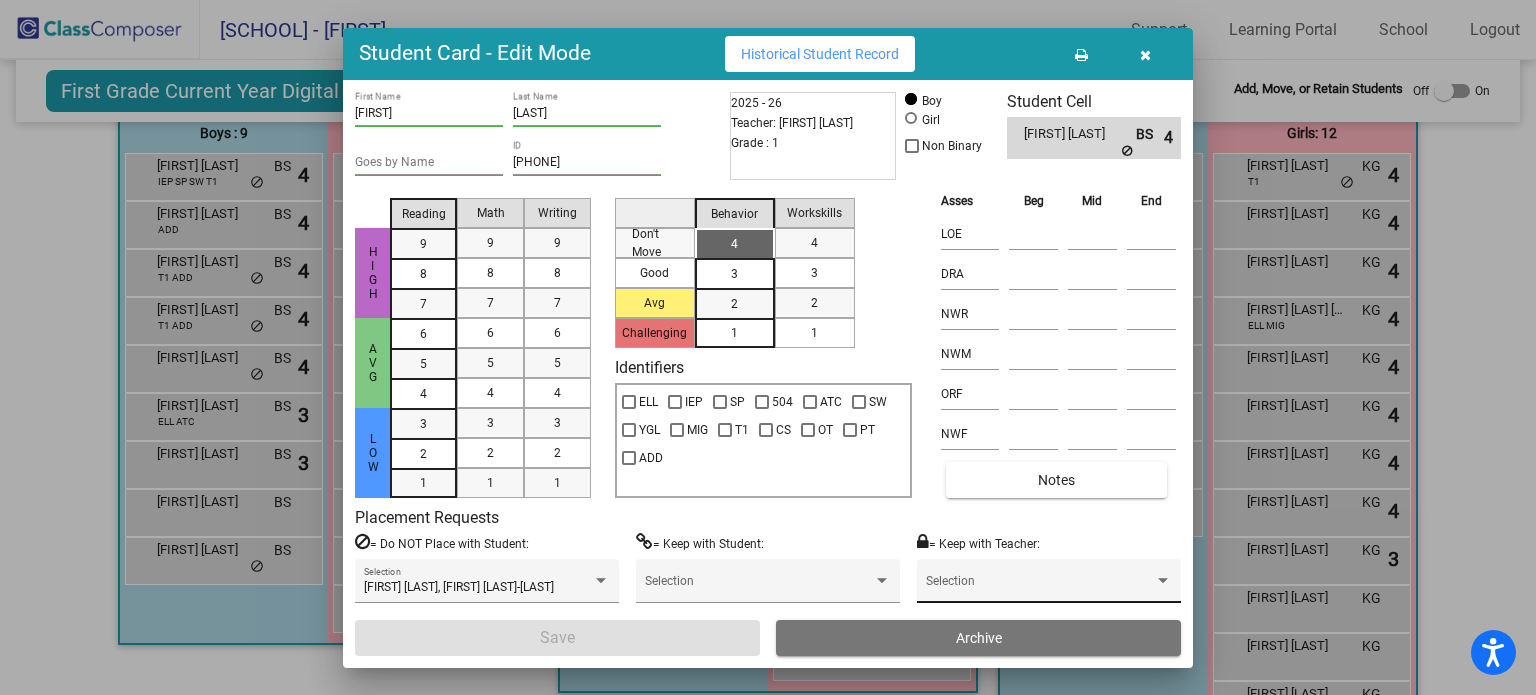 click on "Selection" at bounding box center (1049, 586) 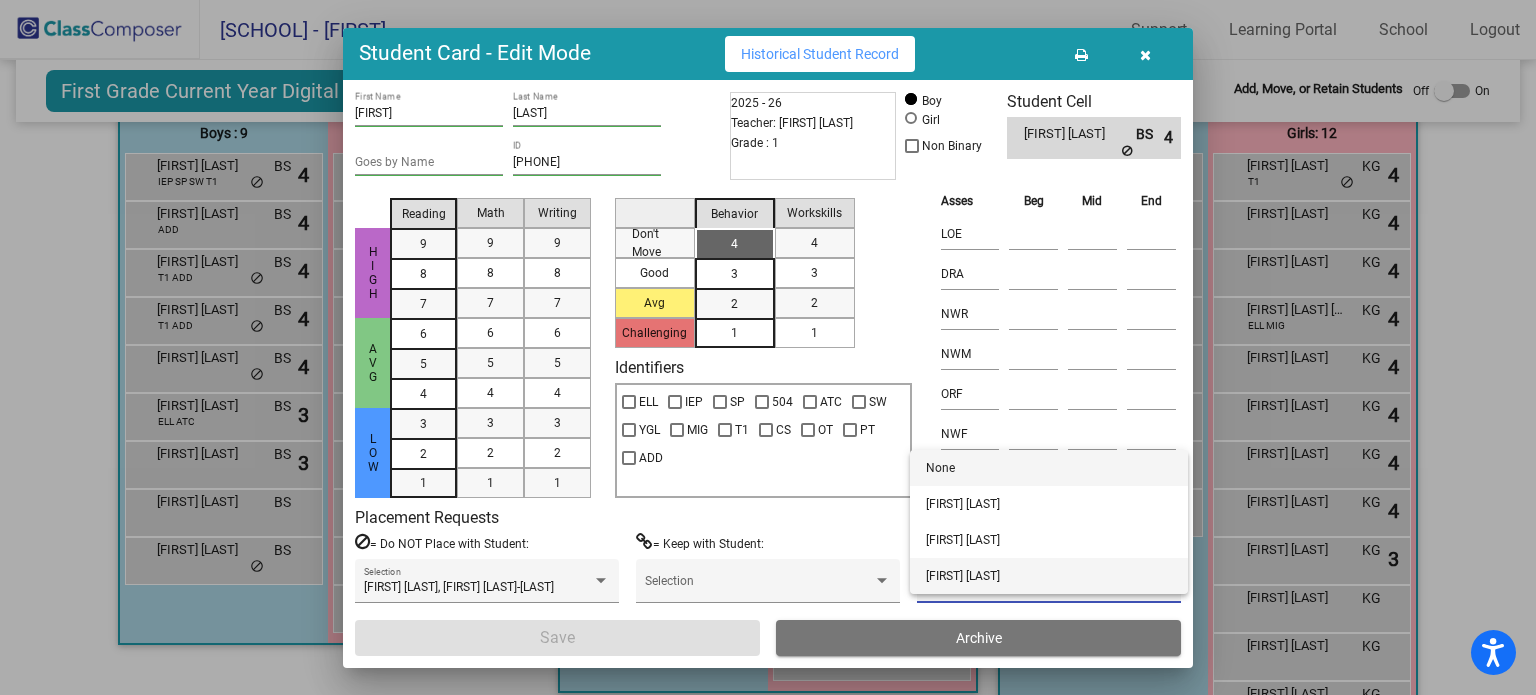click on "[FIRST] [LAST]" at bounding box center (1049, 576) 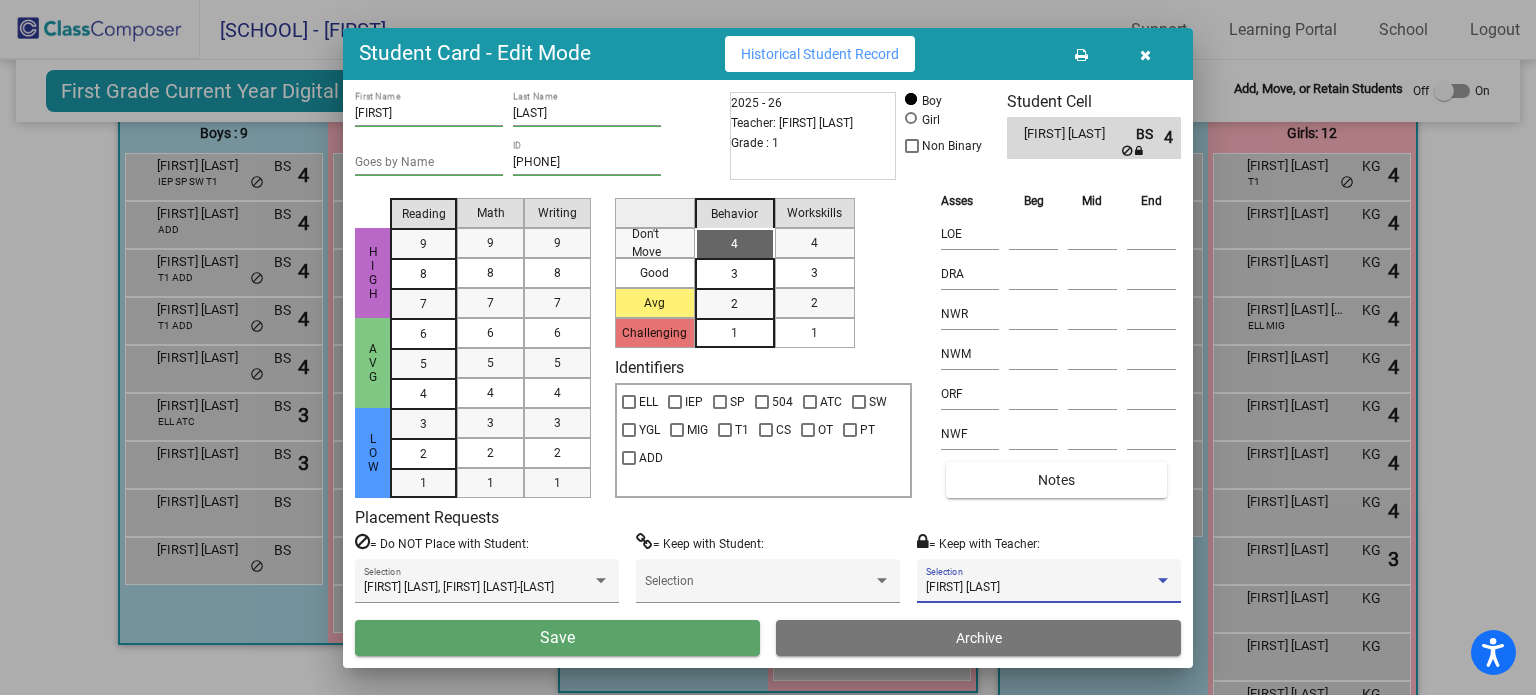 click on "[FIRST] [LAST]" at bounding box center [1040, 588] 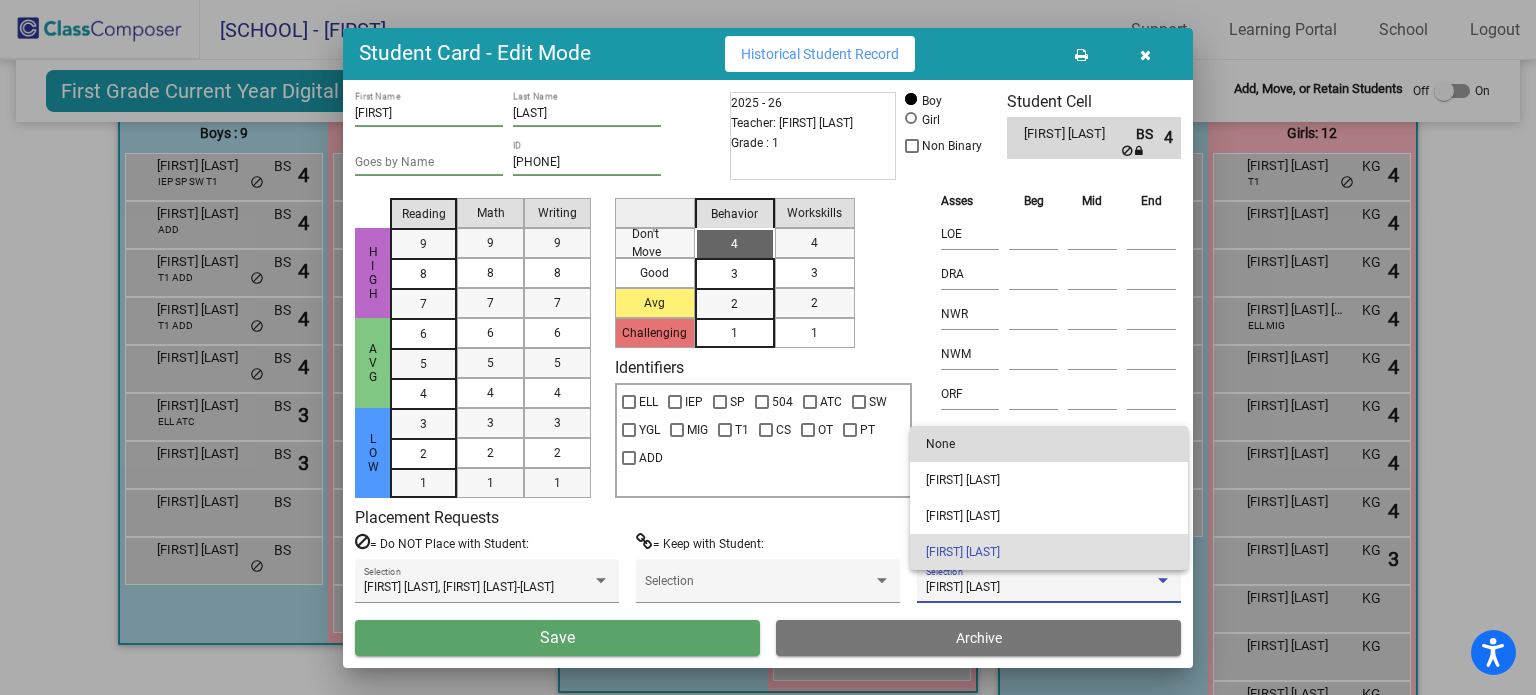 click on "None" at bounding box center (1049, 444) 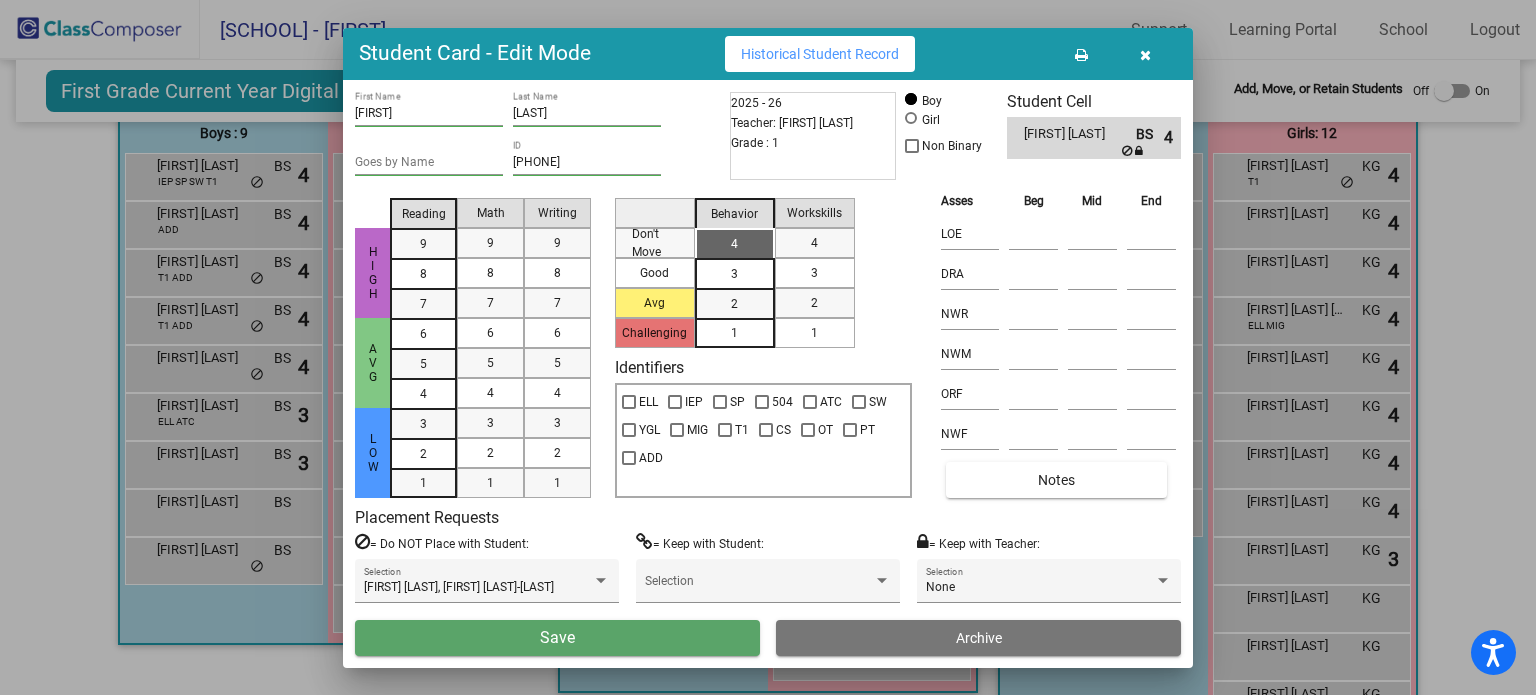 click on "= Keep with Student:   Selection" at bounding box center [768, 576] 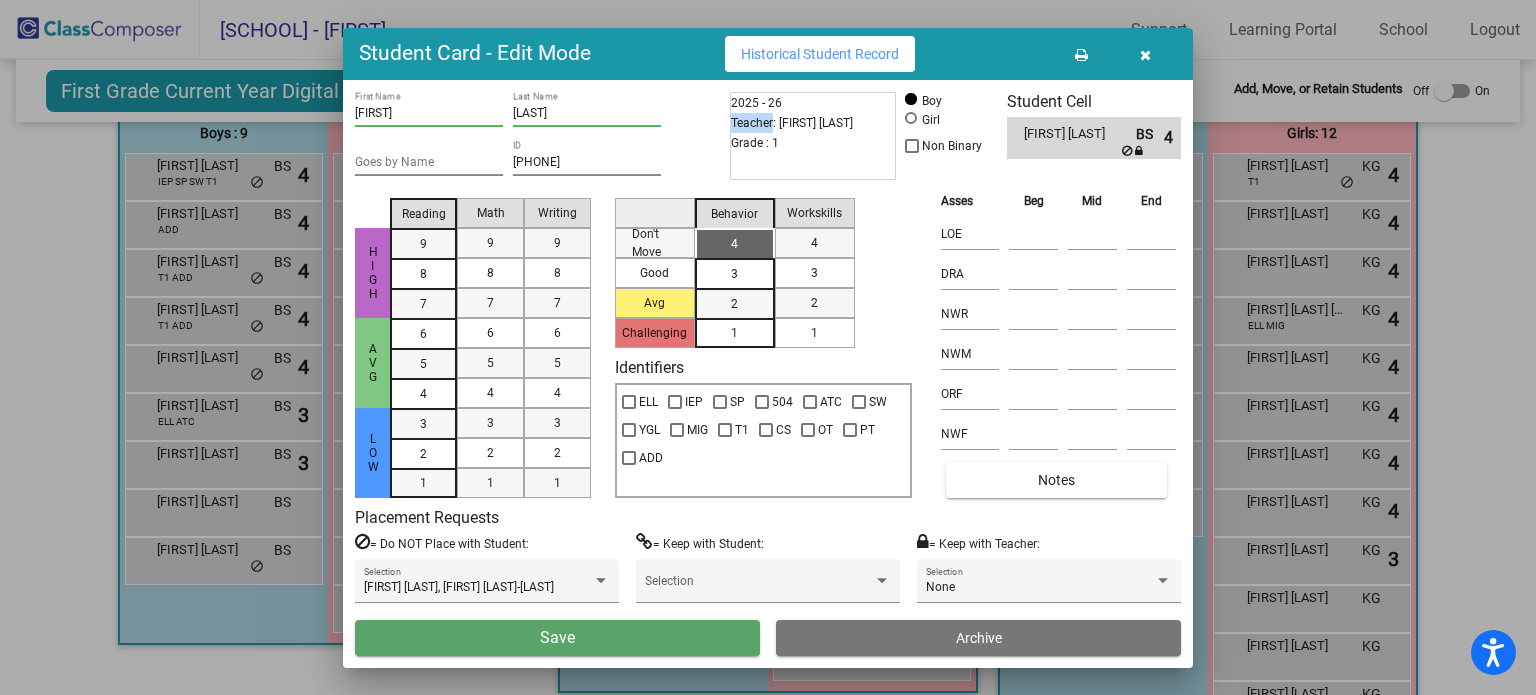 click on "Teacher: [FIRST] [LAST]" at bounding box center [792, 123] 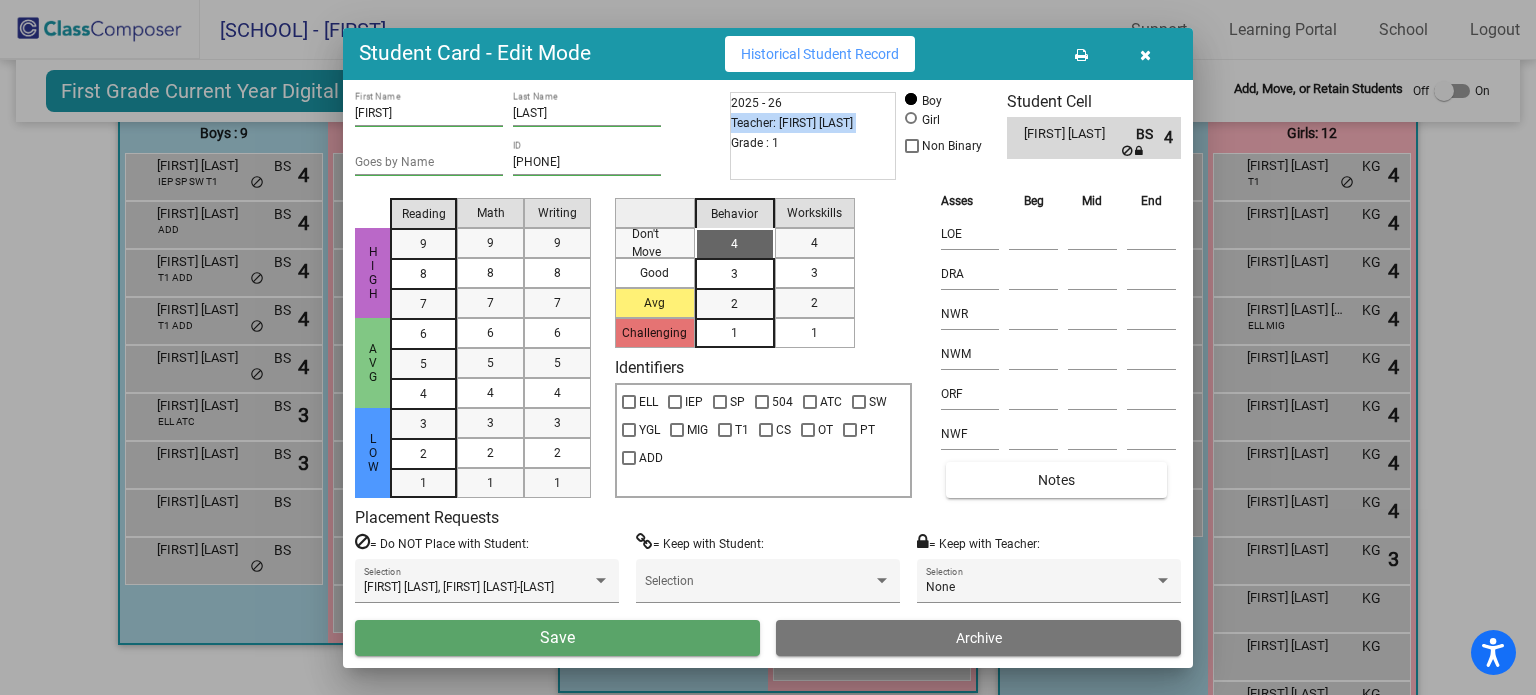 click on "Teacher: [FIRST] [LAST]" at bounding box center [792, 123] 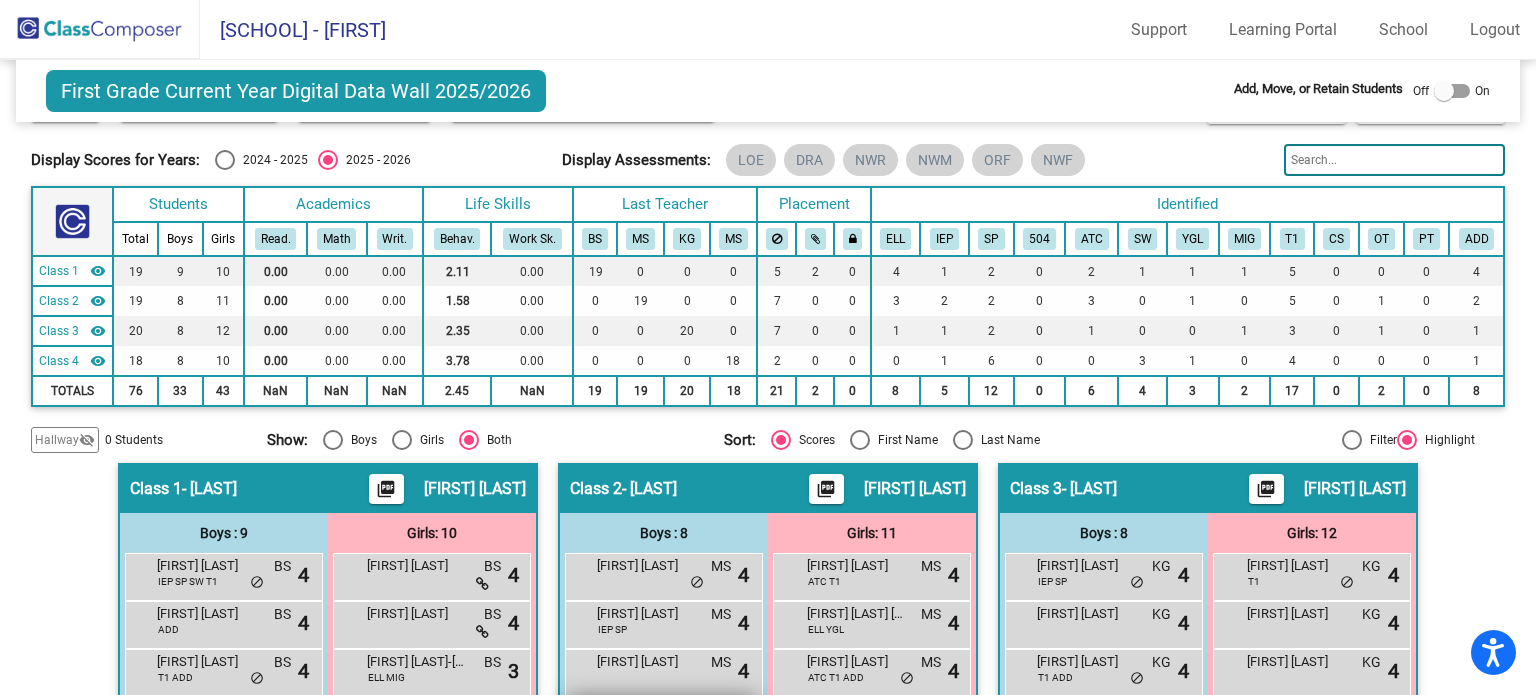 scroll, scrollTop: 0, scrollLeft: 0, axis: both 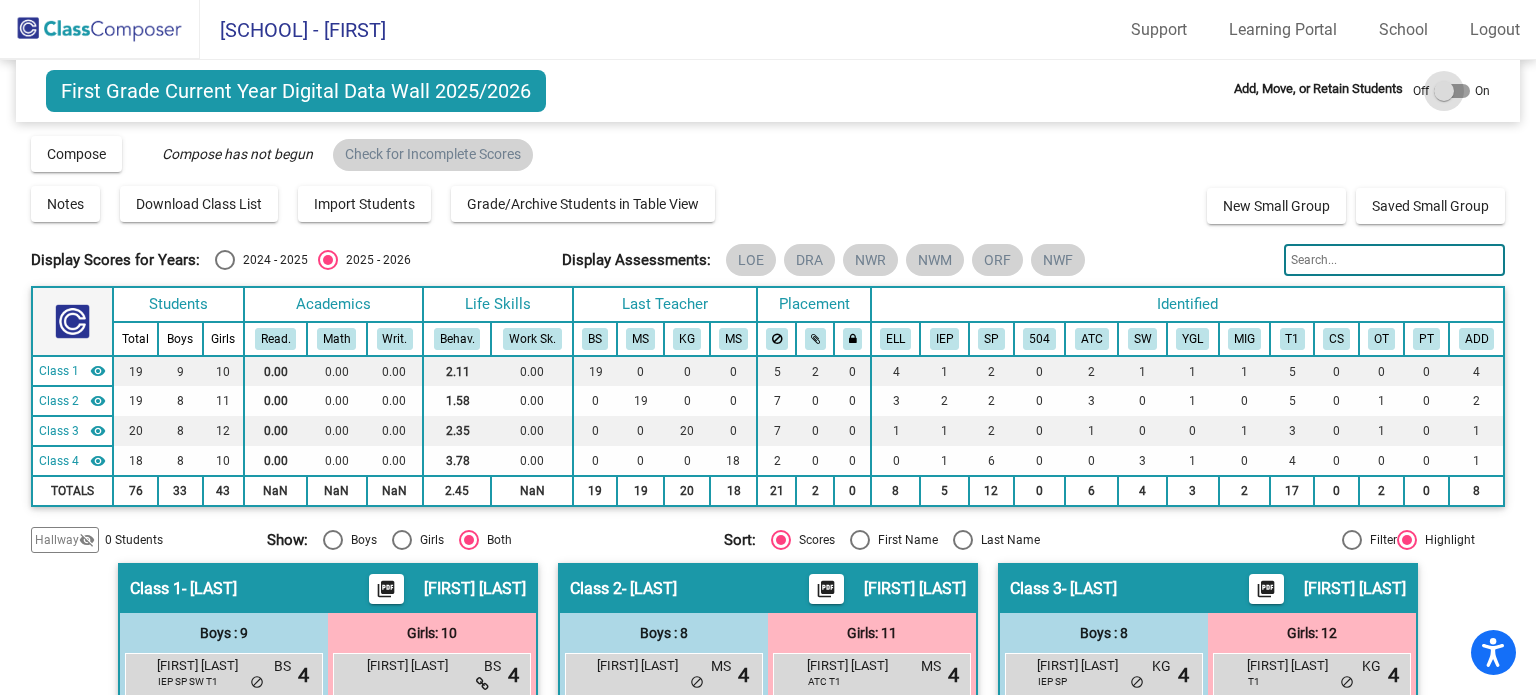 click at bounding box center [1452, 91] 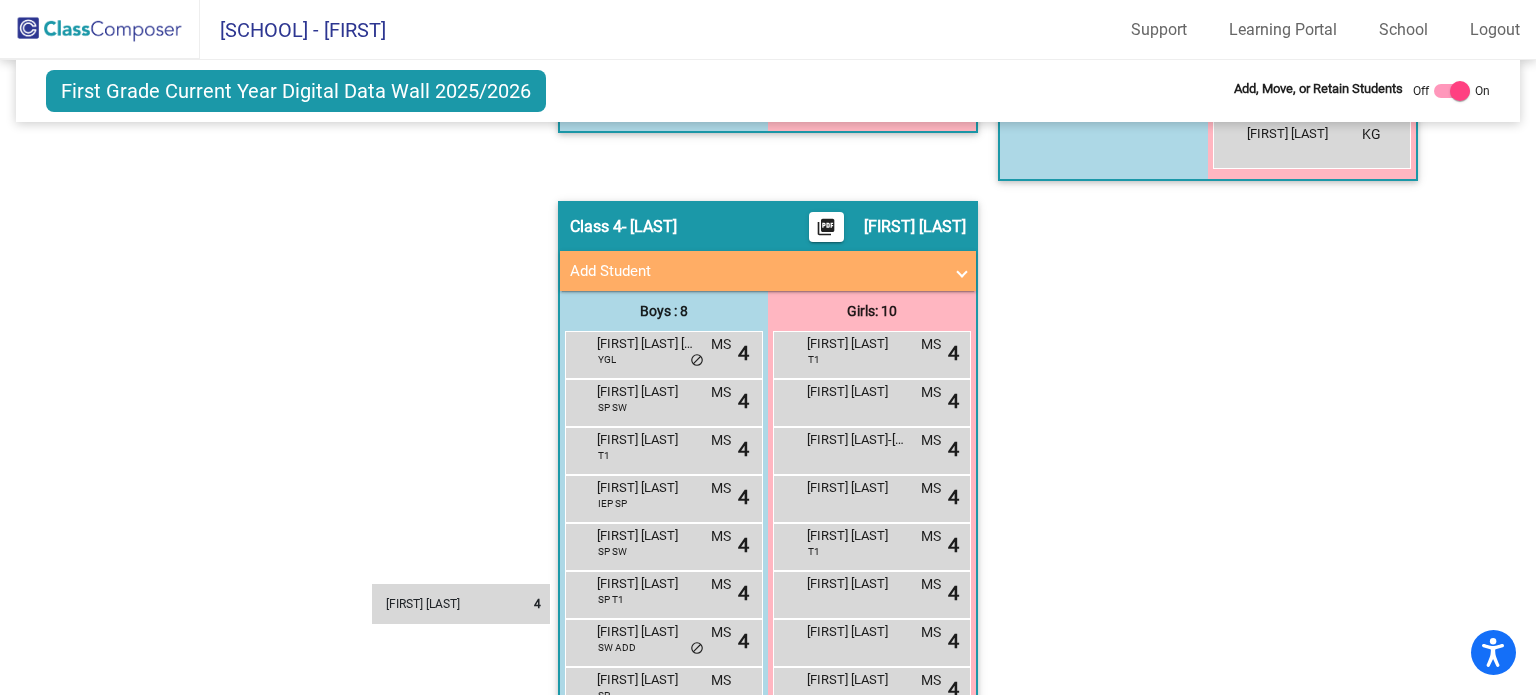 scroll, scrollTop: 1200, scrollLeft: 0, axis: vertical 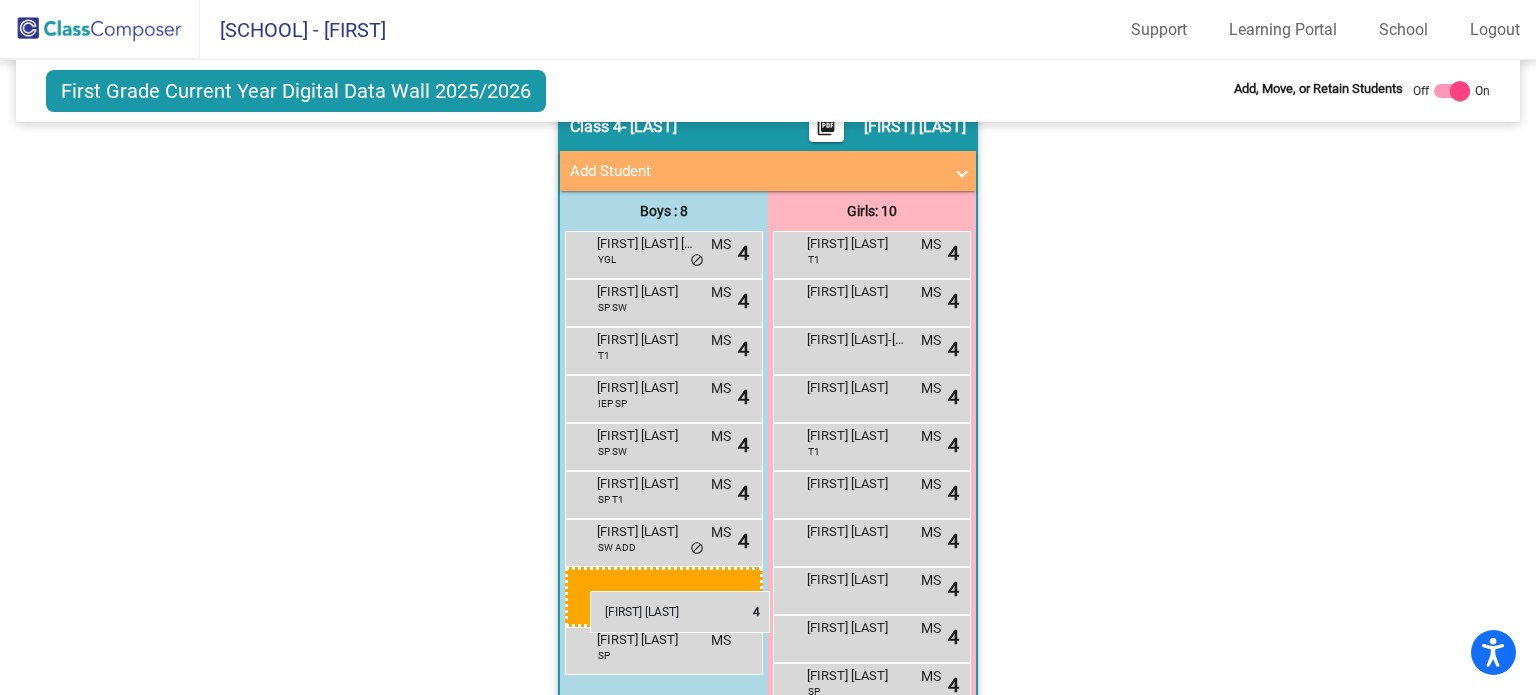 drag, startPoint x: 219, startPoint y: 207, endPoint x: 587, endPoint y: 579, distance: 523.26666 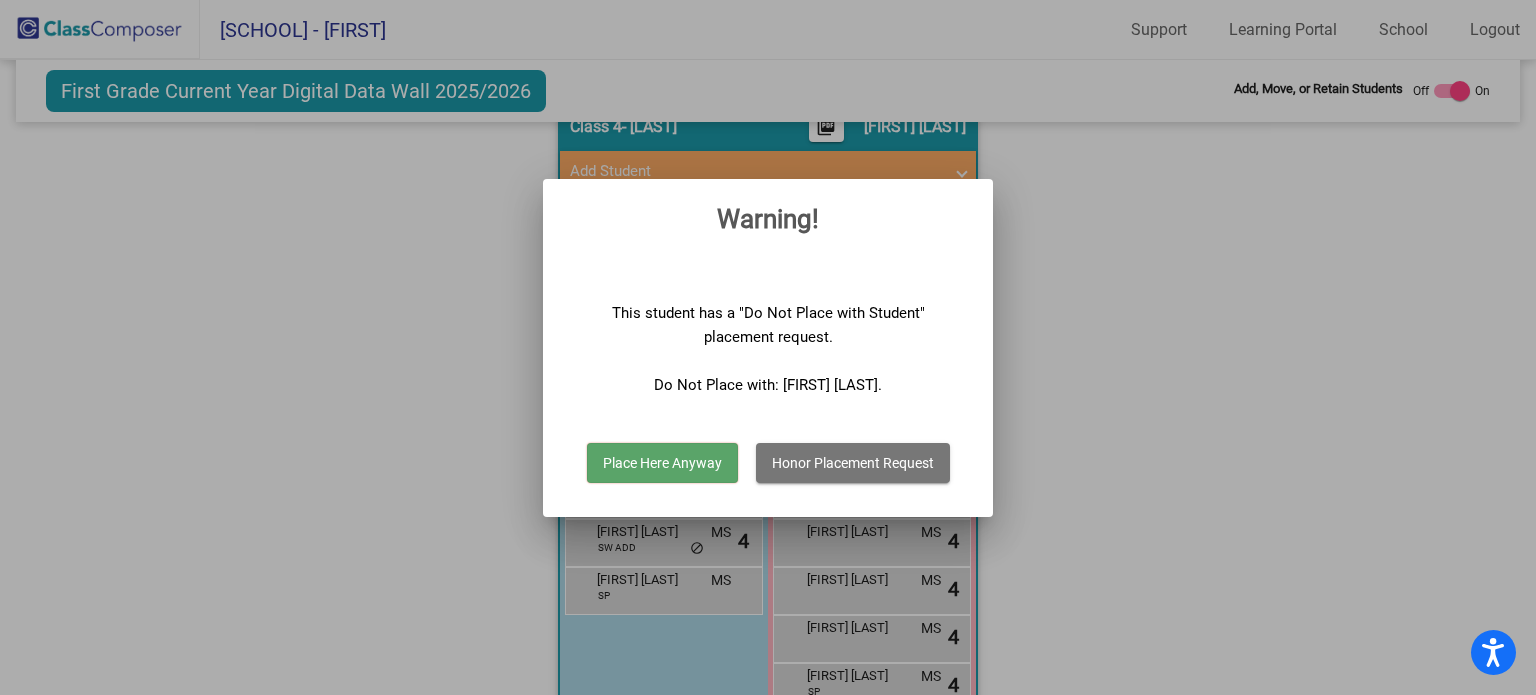 click on "Place Here Anyway" at bounding box center (662, 463) 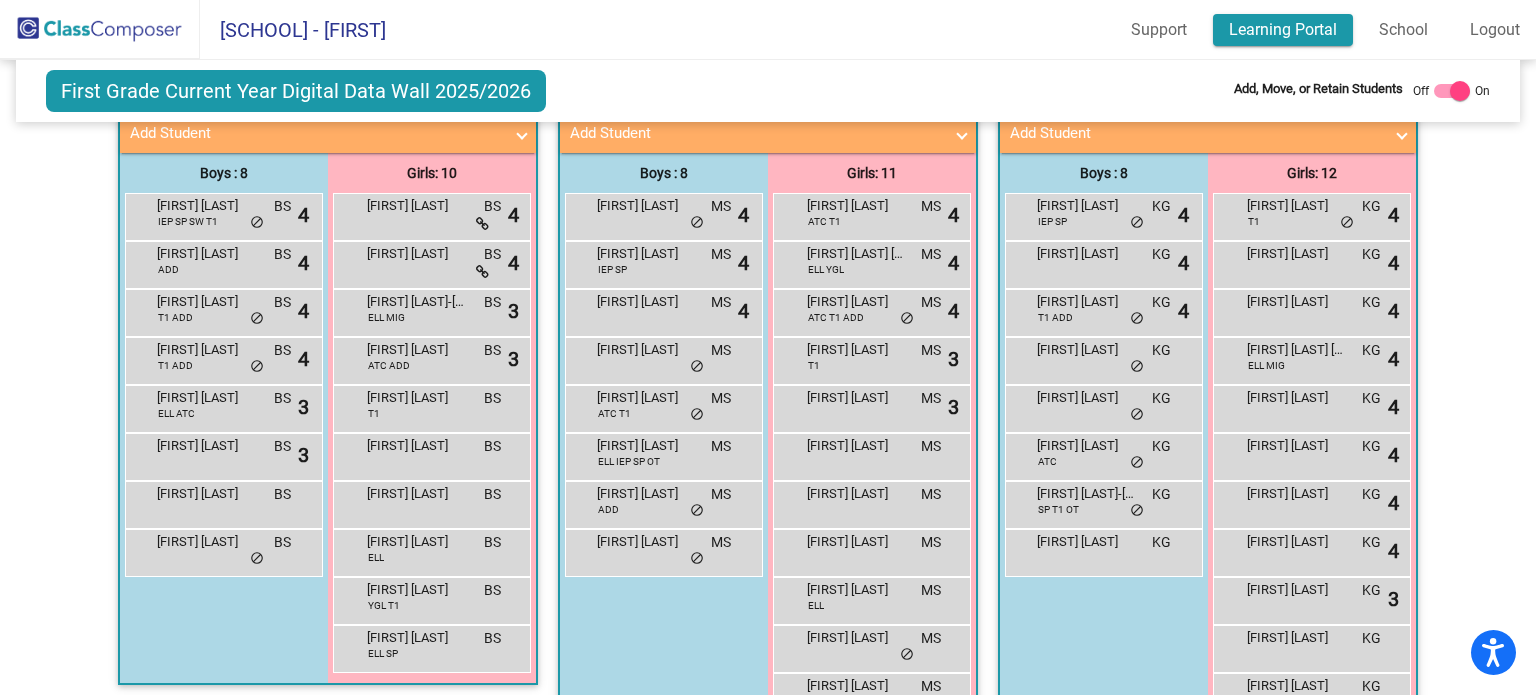 scroll, scrollTop: 0, scrollLeft: 0, axis: both 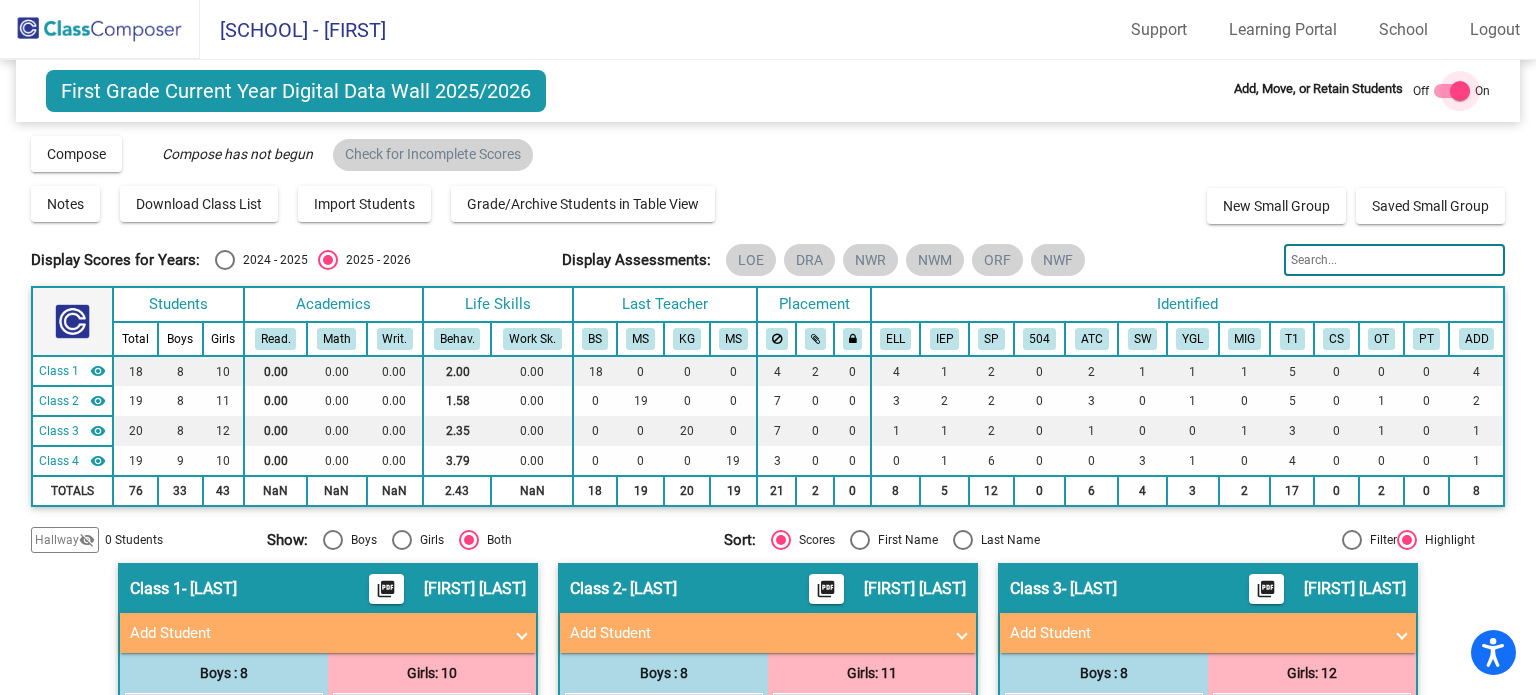 click at bounding box center [1452, 91] 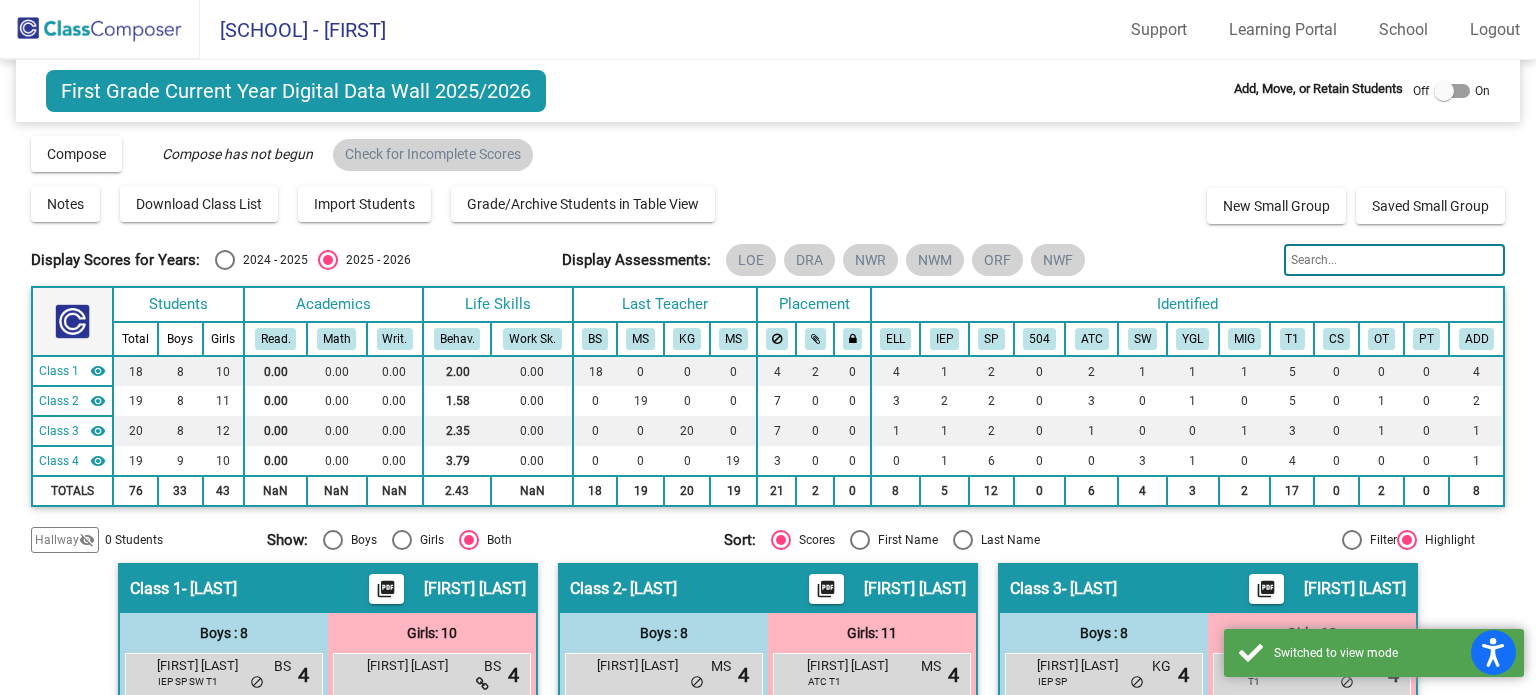 click 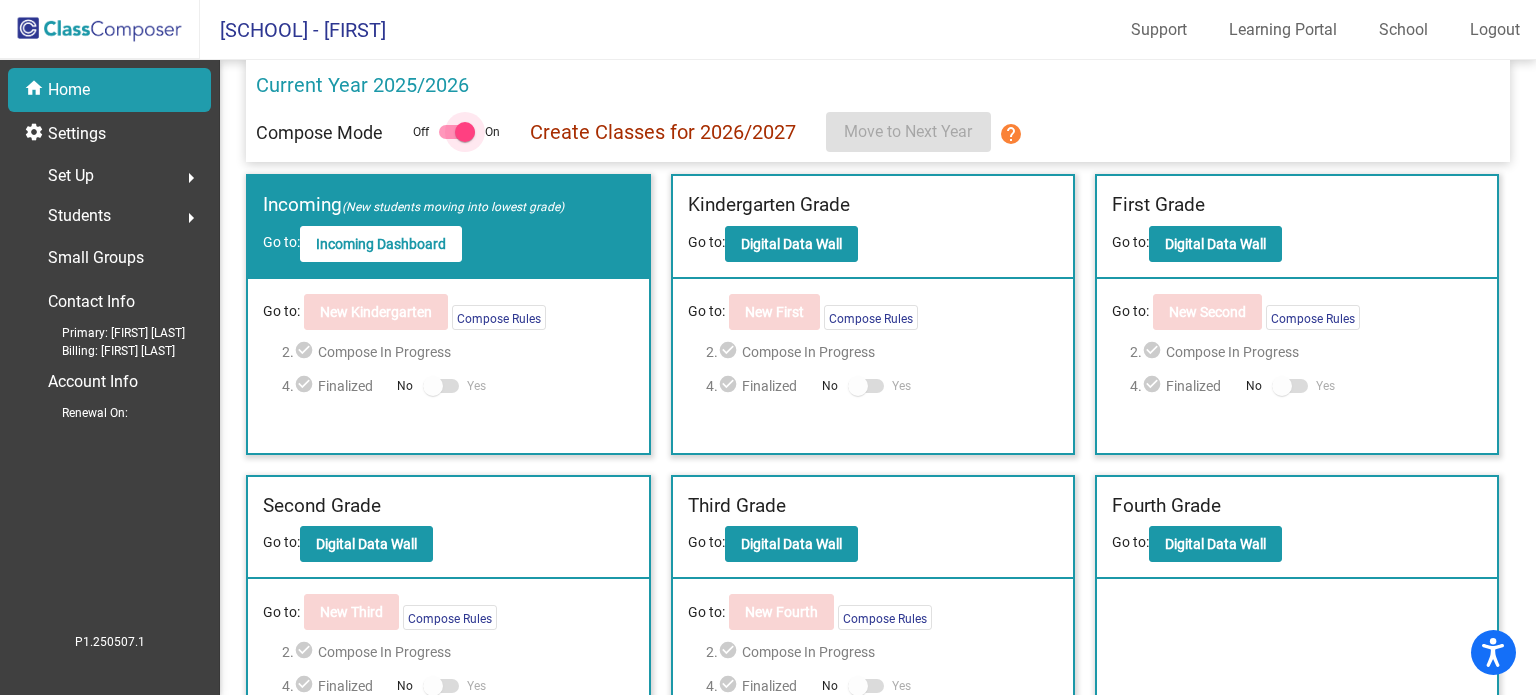 click at bounding box center (457, 132) 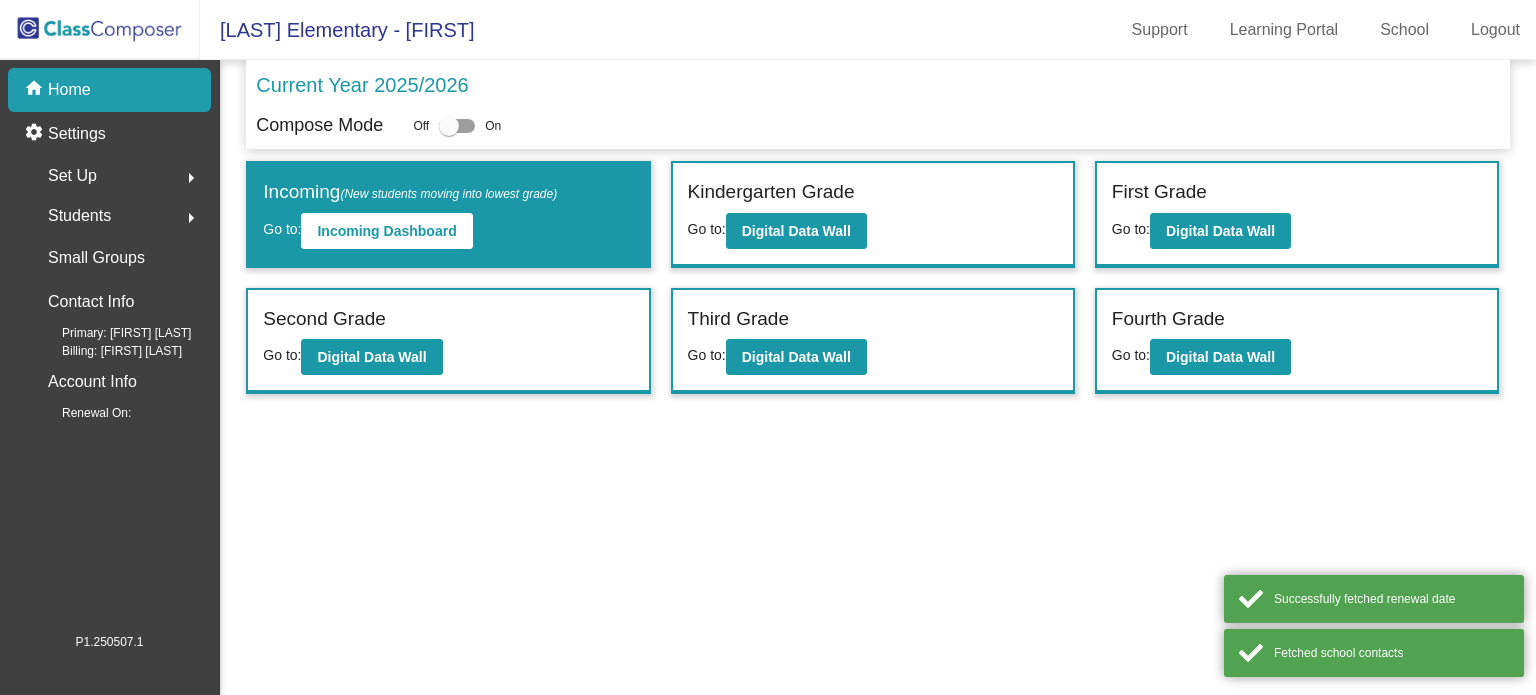 scroll, scrollTop: 0, scrollLeft: 0, axis: both 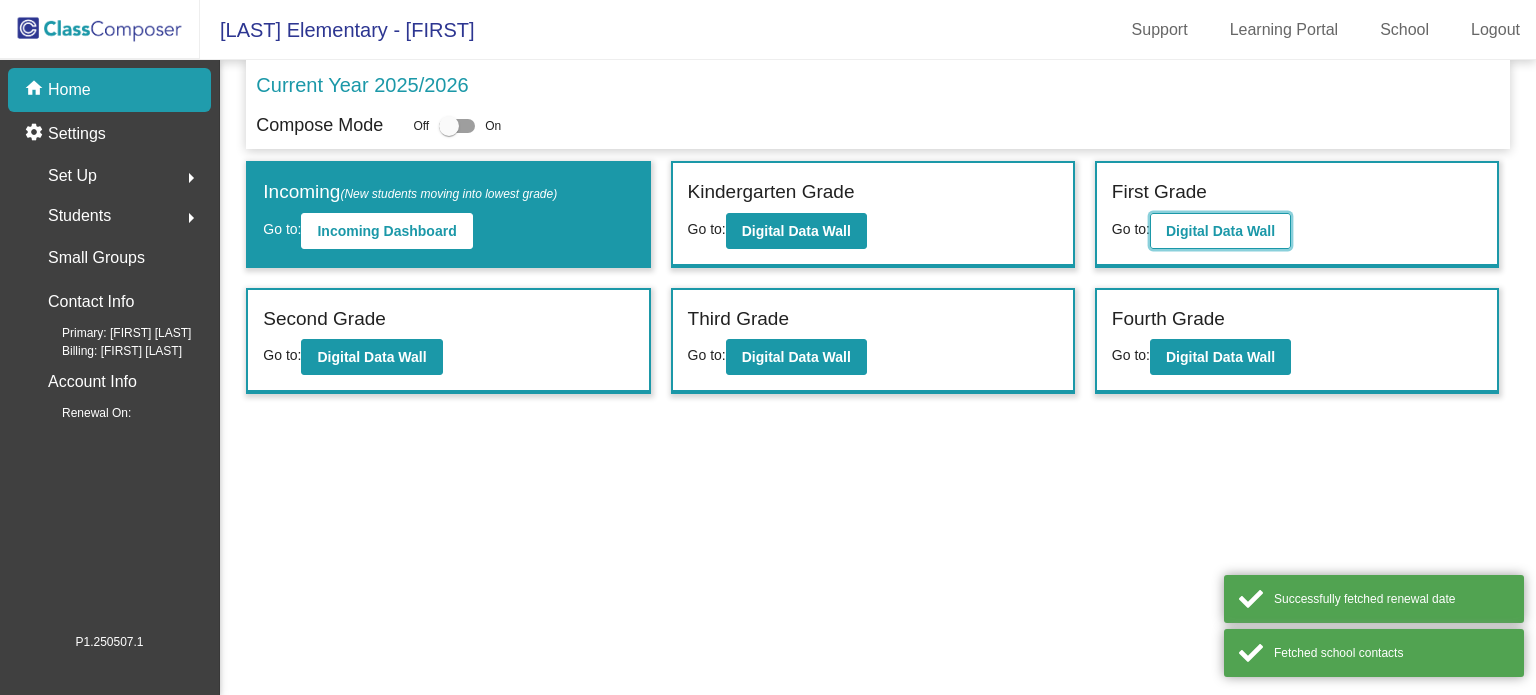 click on "Digital Data Wall" 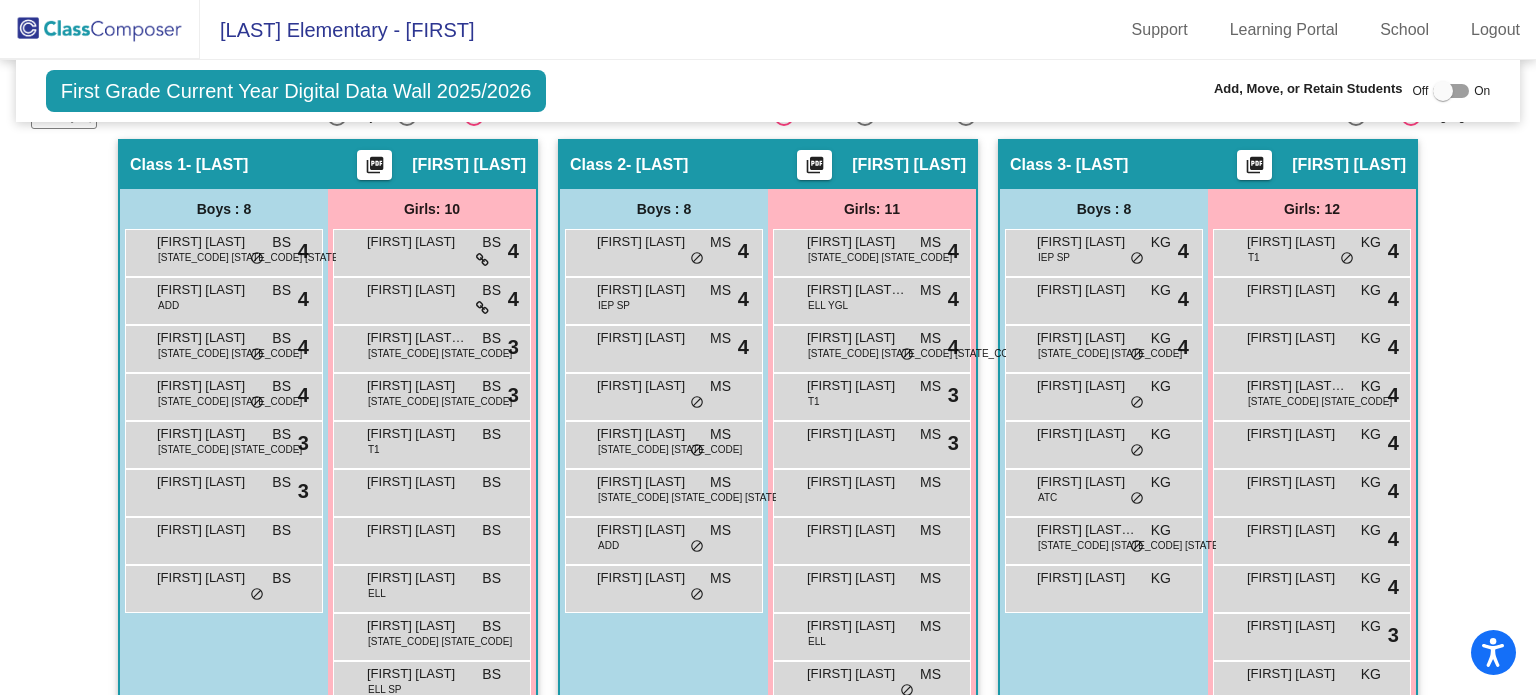 scroll, scrollTop: 0, scrollLeft: 0, axis: both 